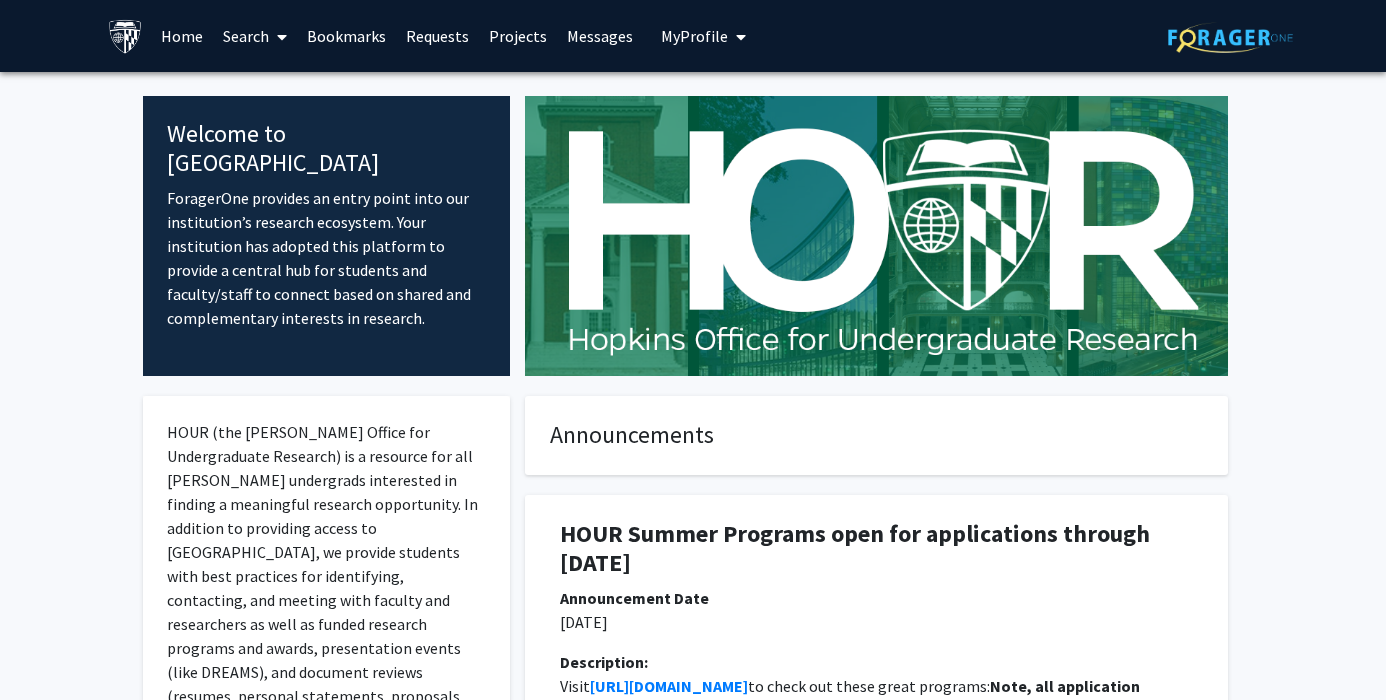 scroll, scrollTop: 0, scrollLeft: 0, axis: both 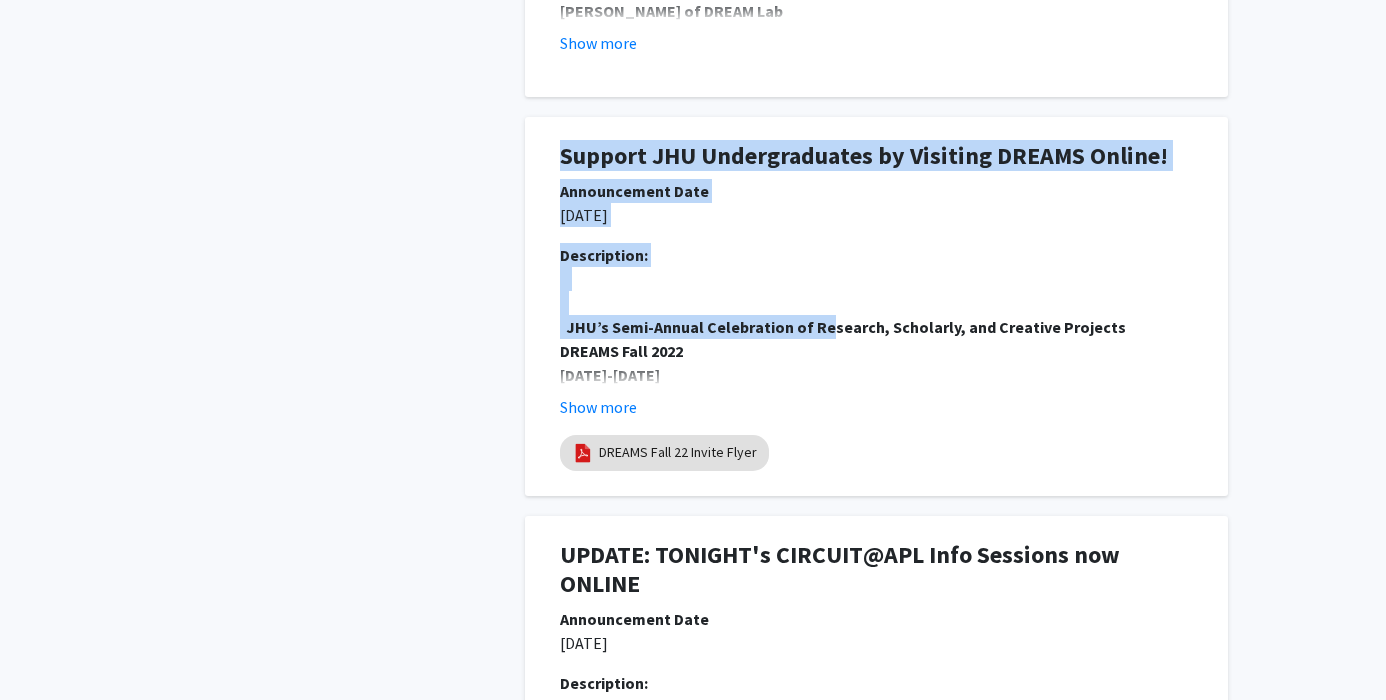 drag, startPoint x: 767, startPoint y: 128, endPoint x: 820, endPoint y: 318, distance: 197.25365 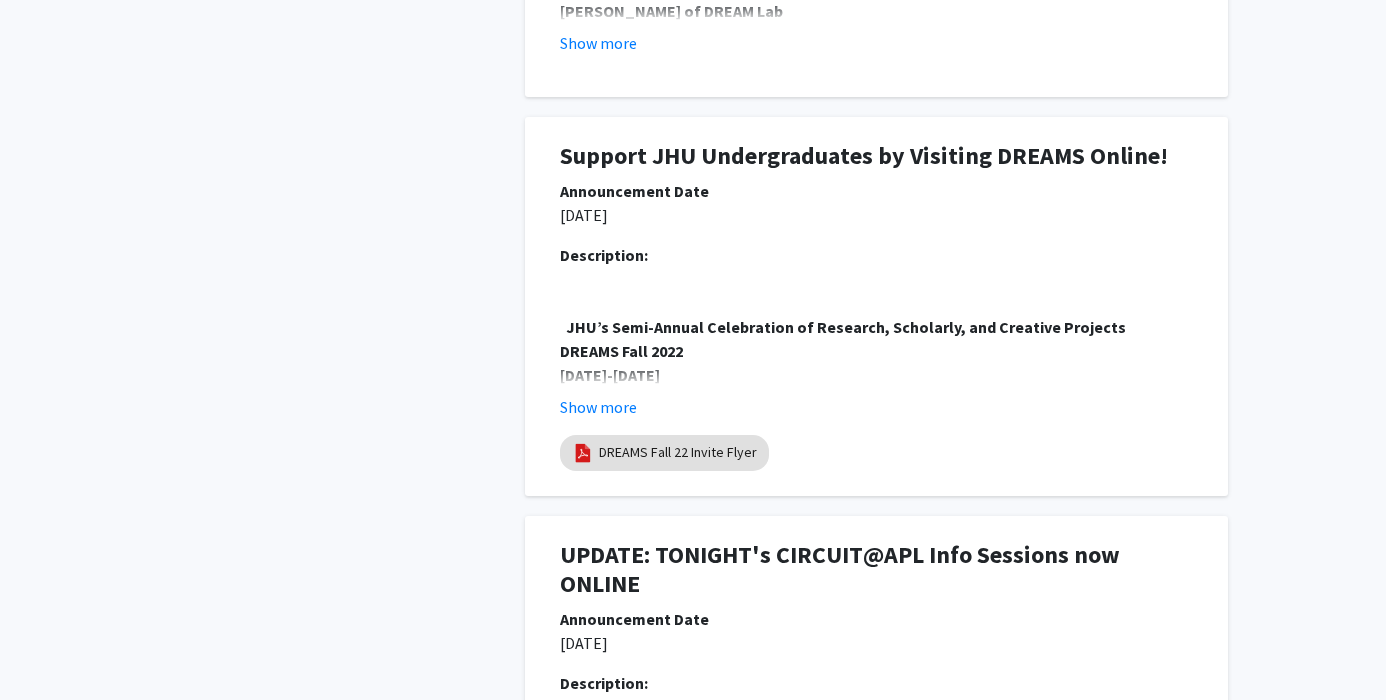 click on "JHU’s Semi-Annual Celebration of Research, Scholarly, and Creative Projects" 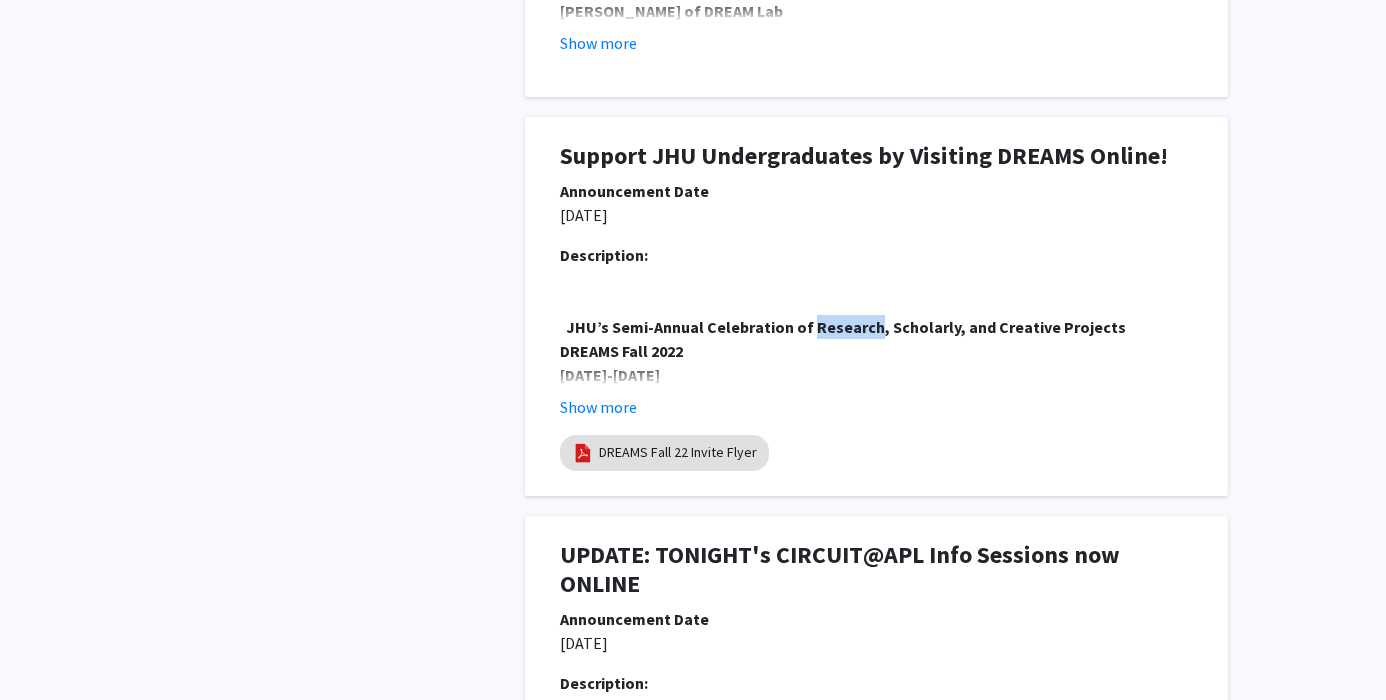 click on "JHU’s Semi-Annual Celebration of Research, Scholarly, and Creative Projects" 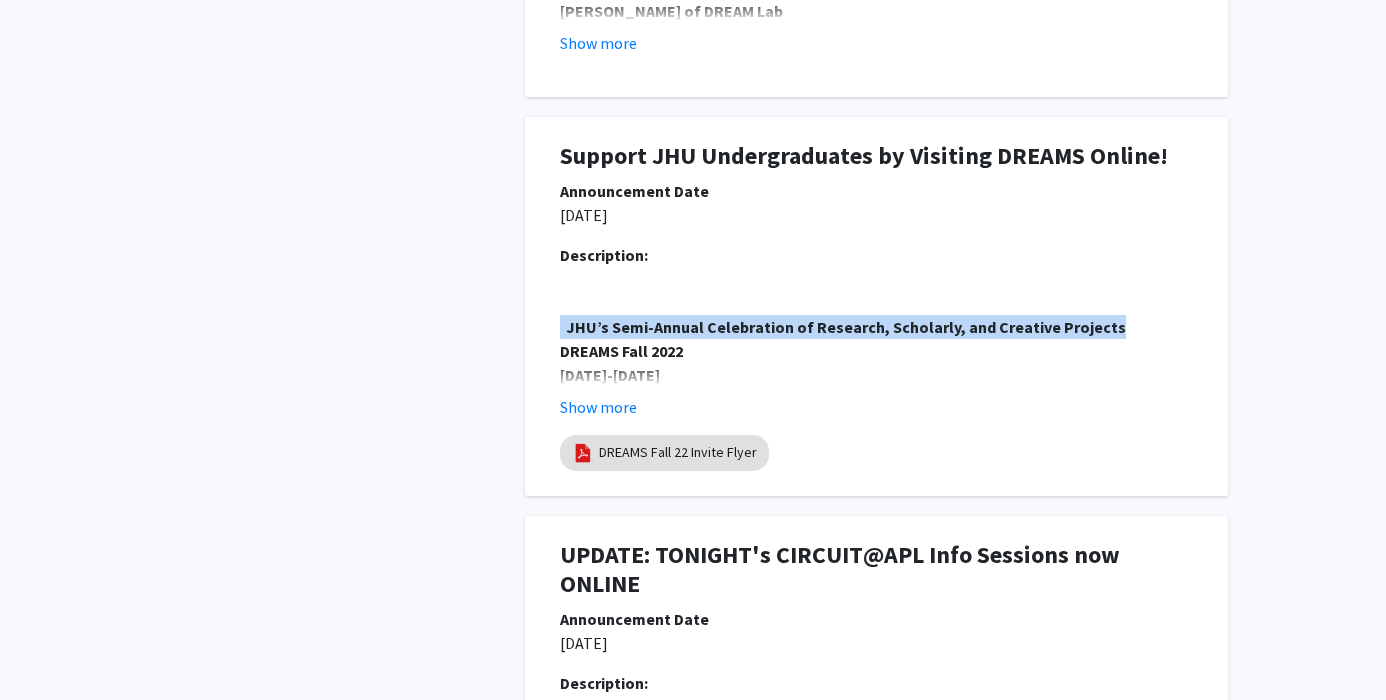 click on "JHU’s Semi-Annual Celebration of Research, Scholarly, and Creative Projects" 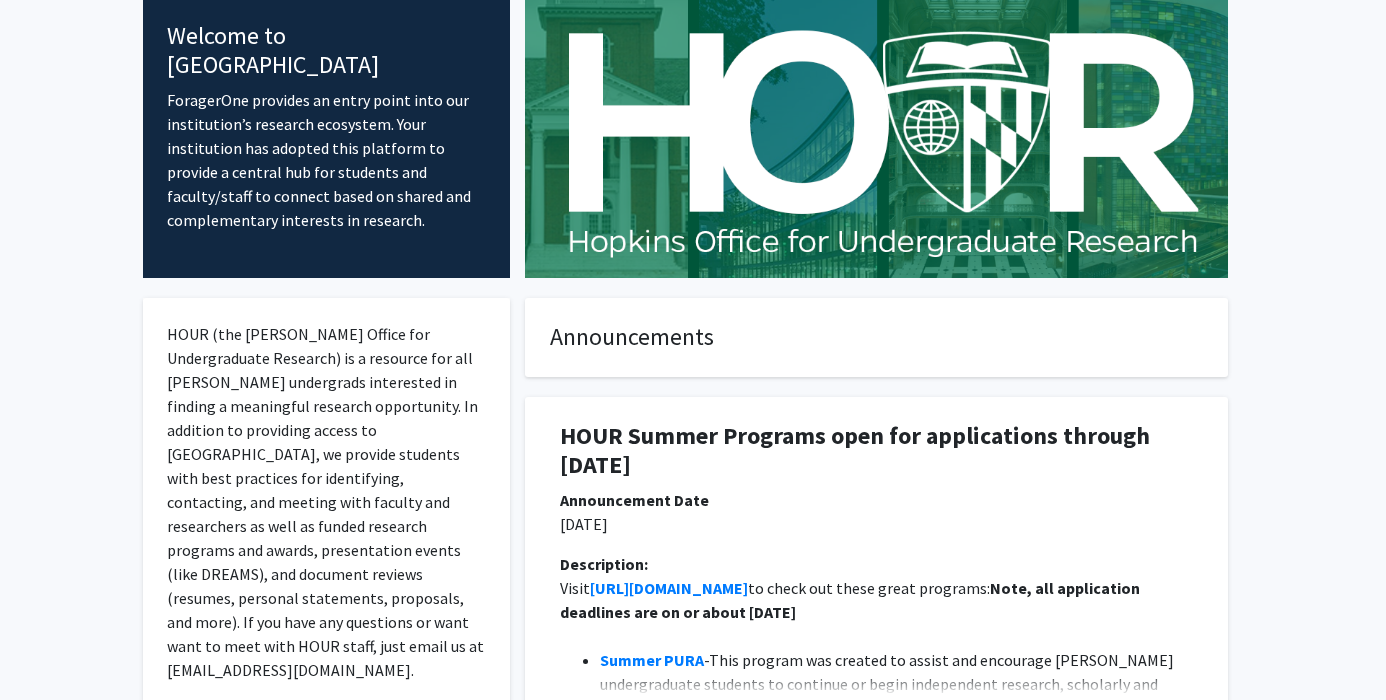 scroll, scrollTop: 0, scrollLeft: 0, axis: both 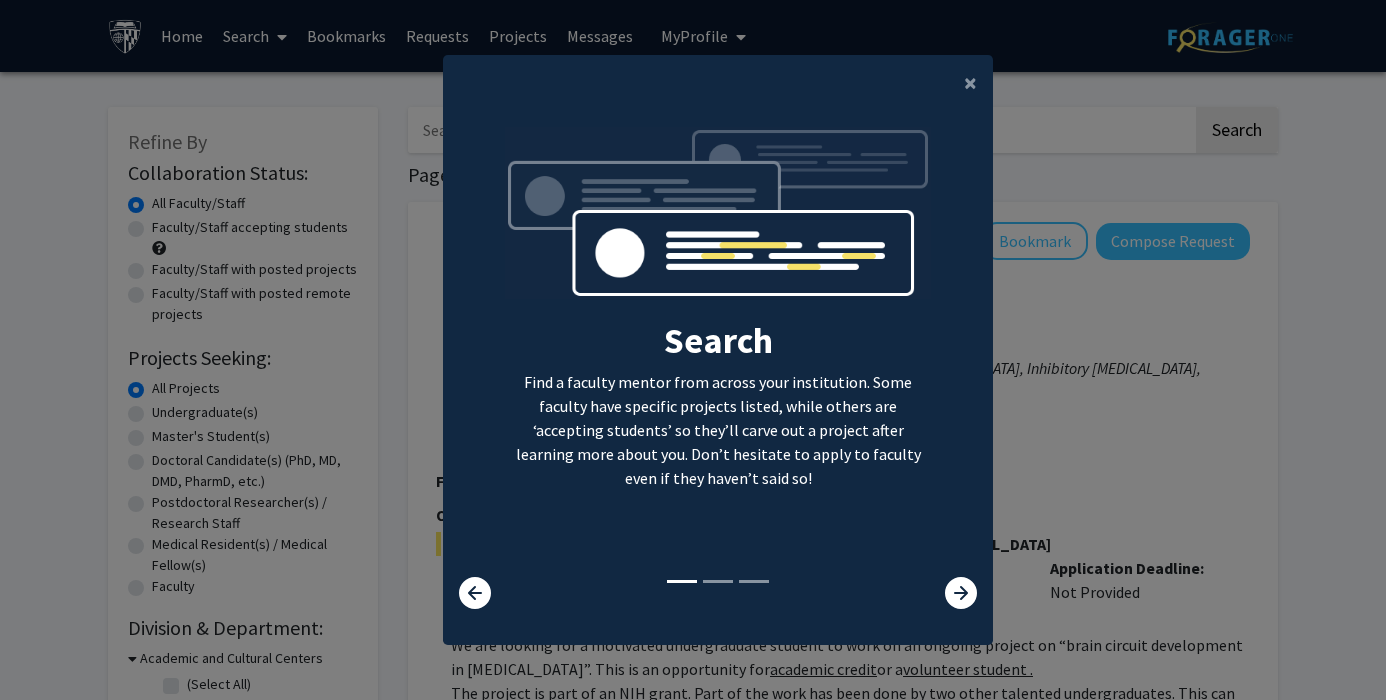 drag, startPoint x: 798, startPoint y: 382, endPoint x: 822, endPoint y: 486, distance: 106.733315 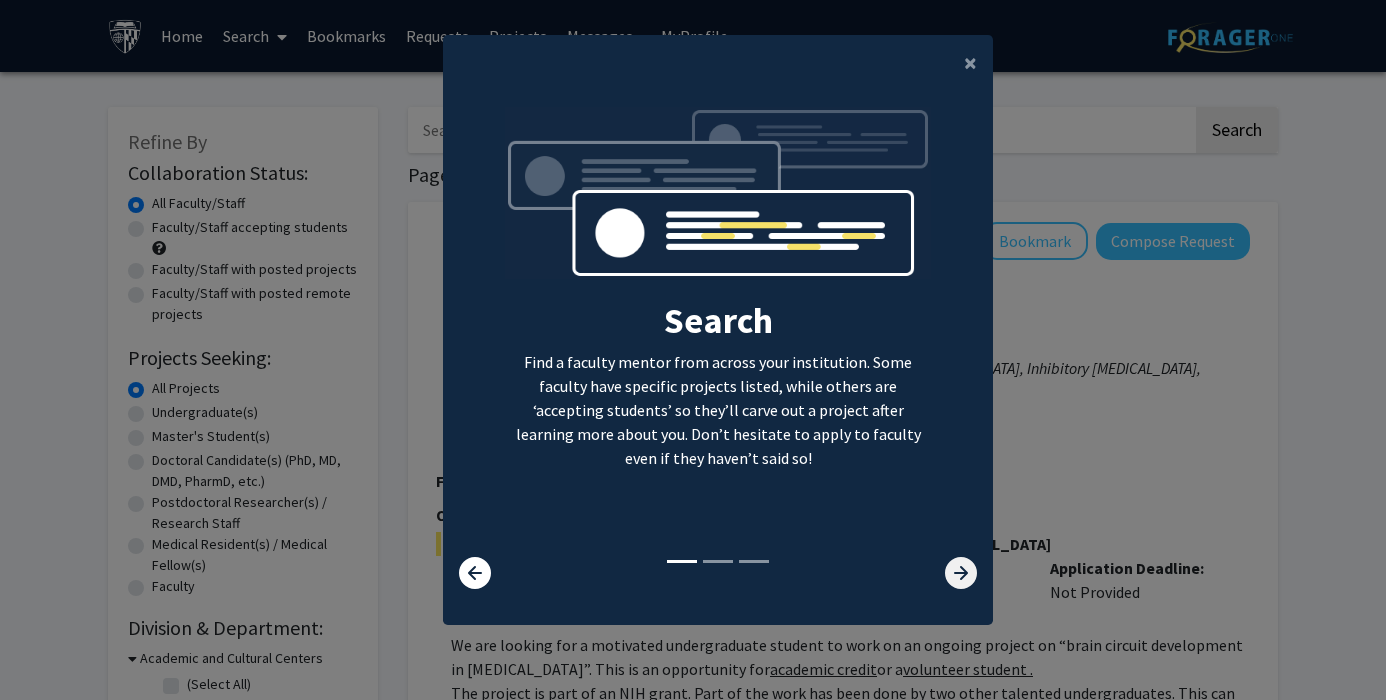click 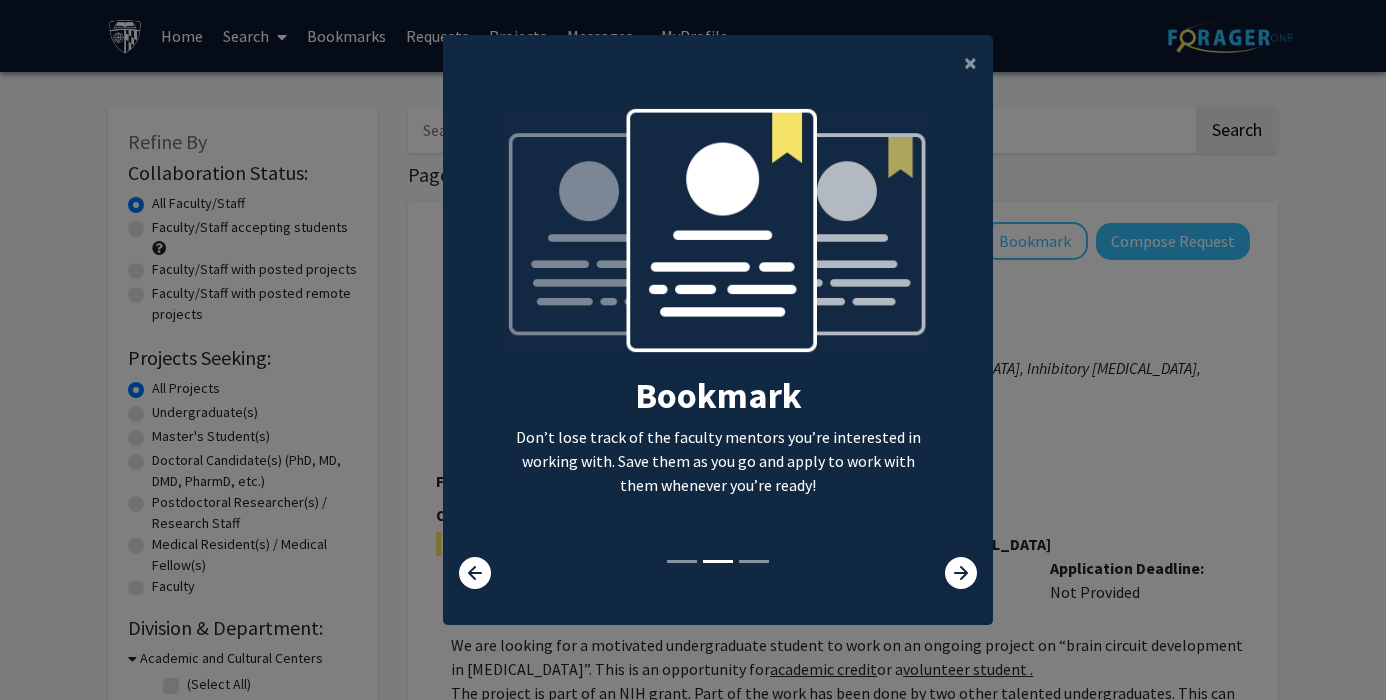 scroll, scrollTop: 0, scrollLeft: 0, axis: both 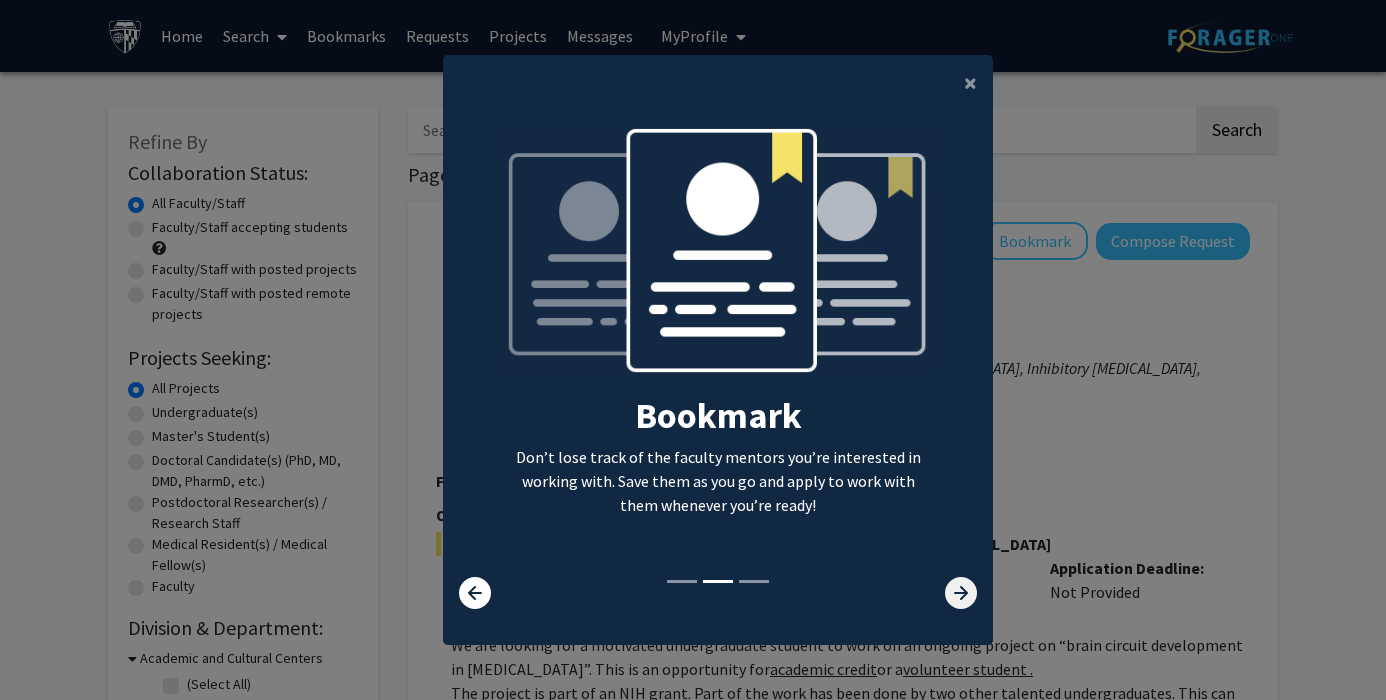 click 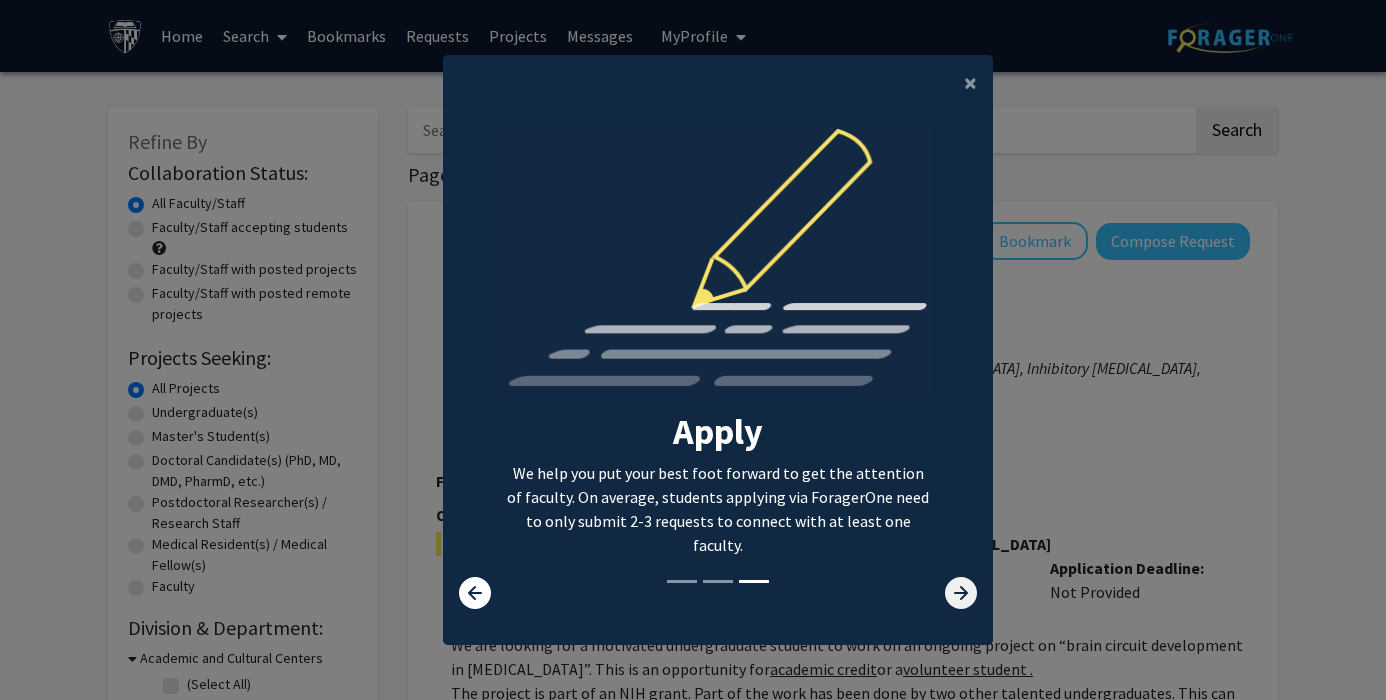 click 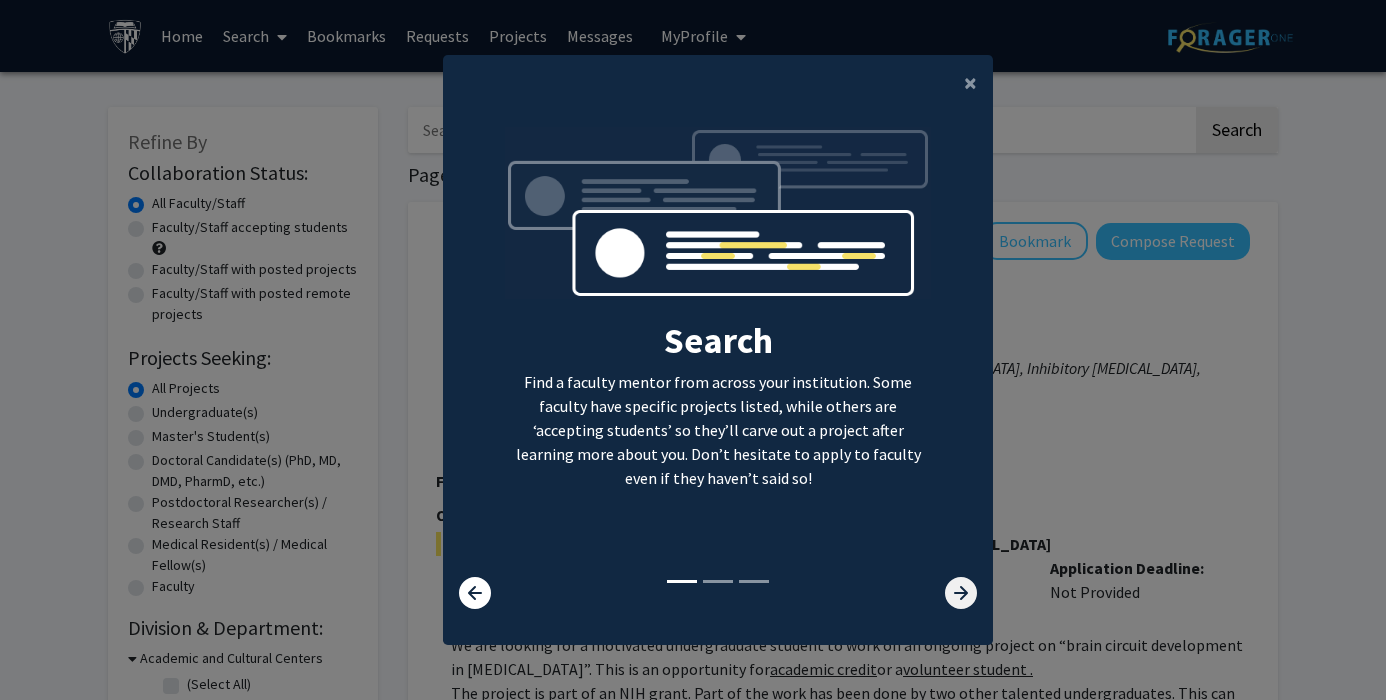click 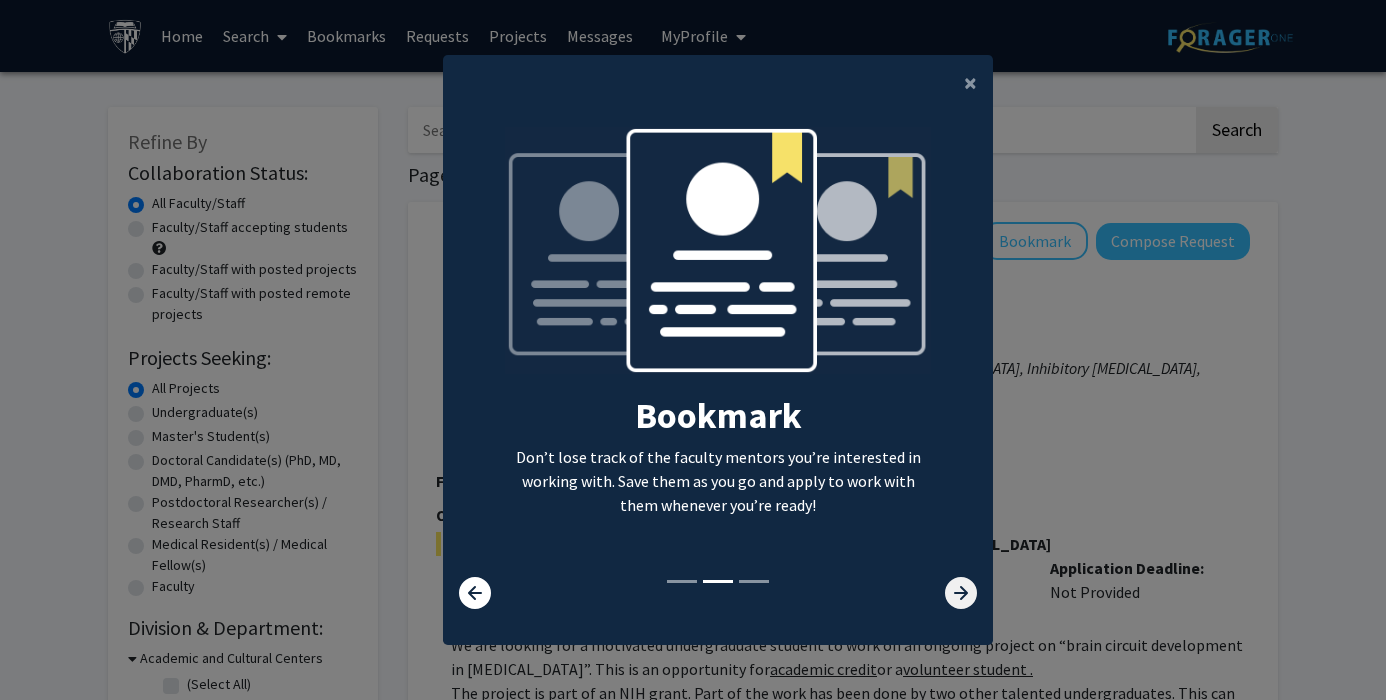 click 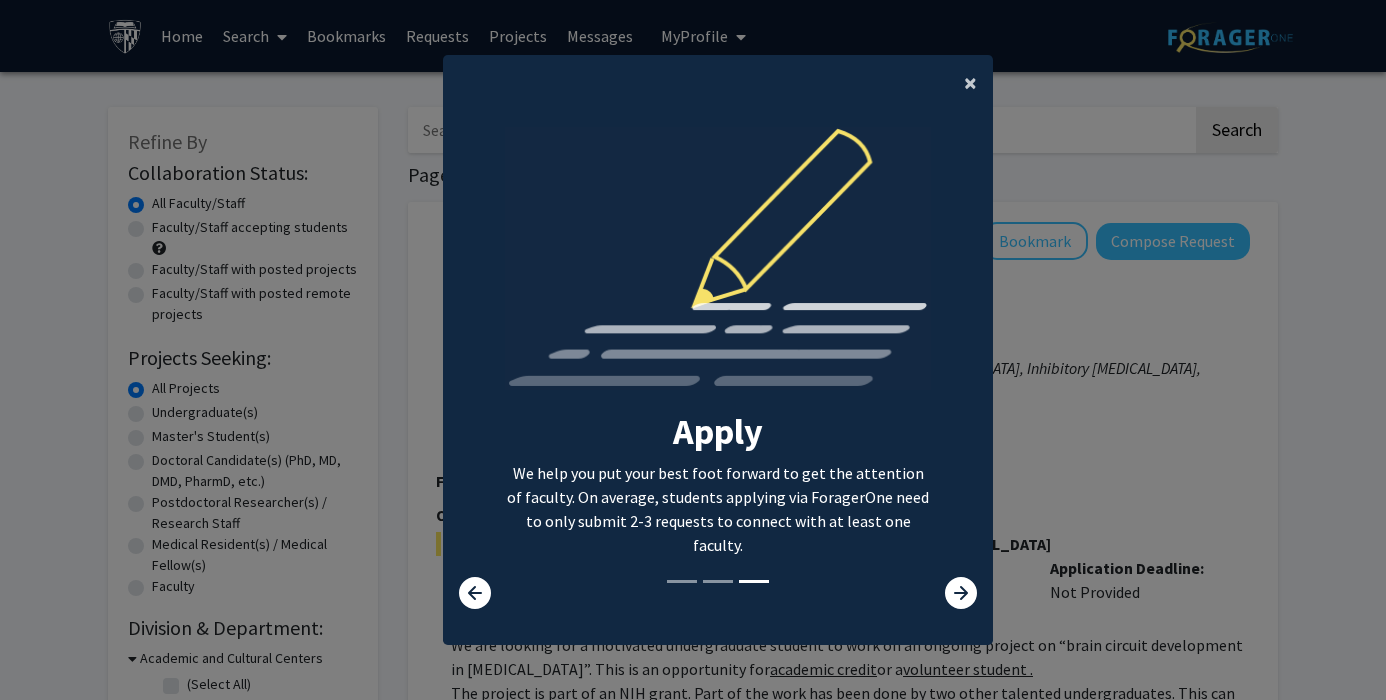 click on "×" 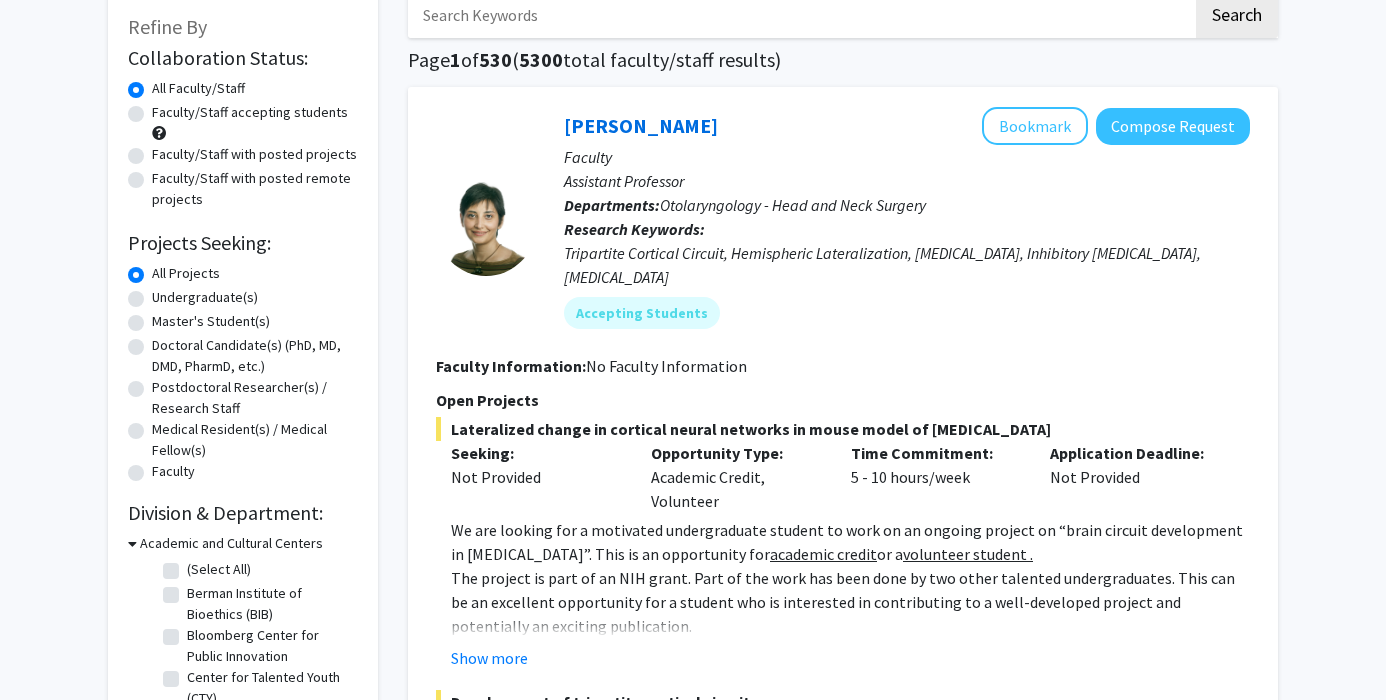 scroll, scrollTop: 164, scrollLeft: 0, axis: vertical 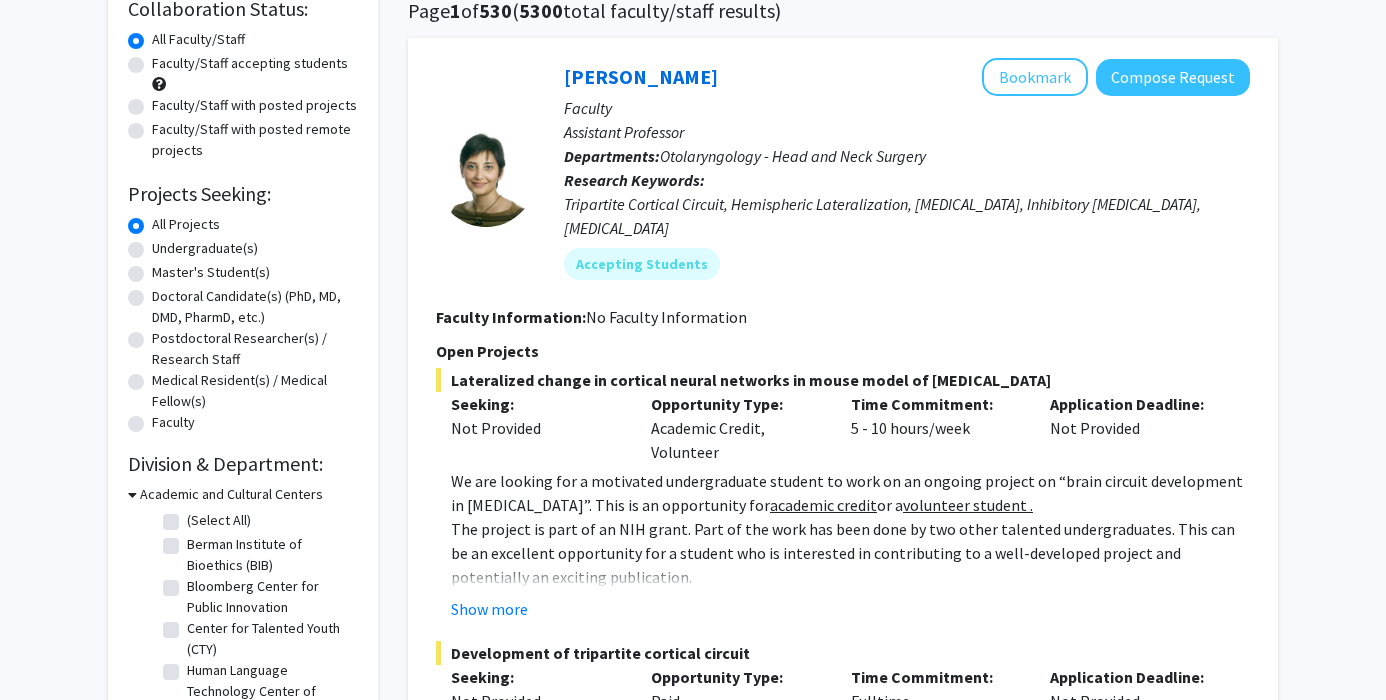 drag, startPoint x: 883, startPoint y: 340, endPoint x: 900, endPoint y: 424, distance: 85.70297 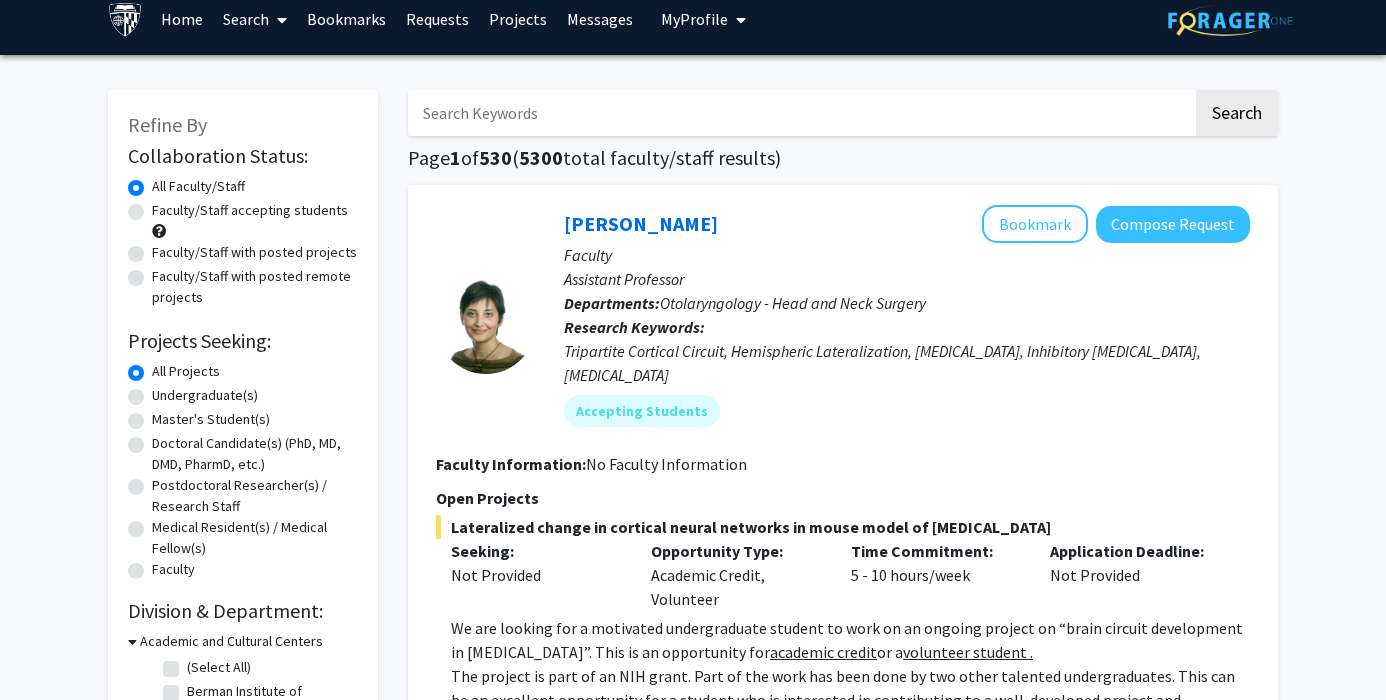 scroll, scrollTop: 0, scrollLeft: 0, axis: both 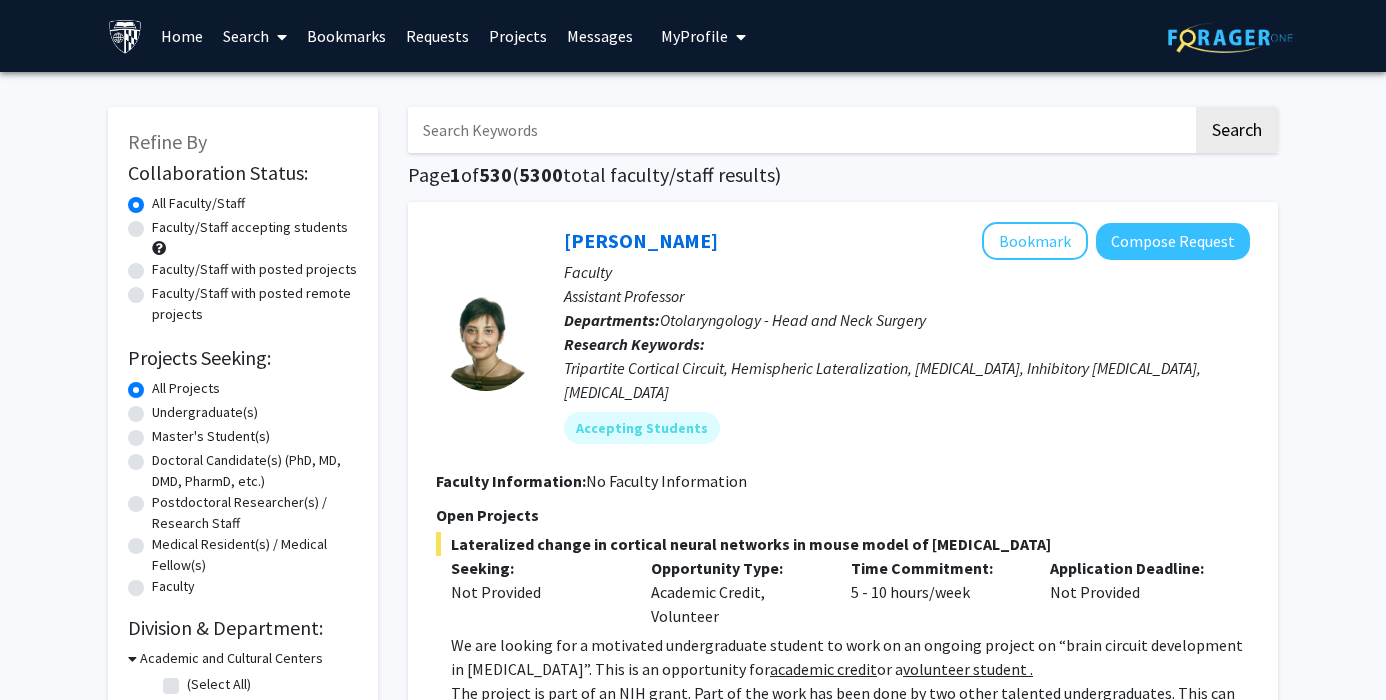 click on "Master's Student(s)" 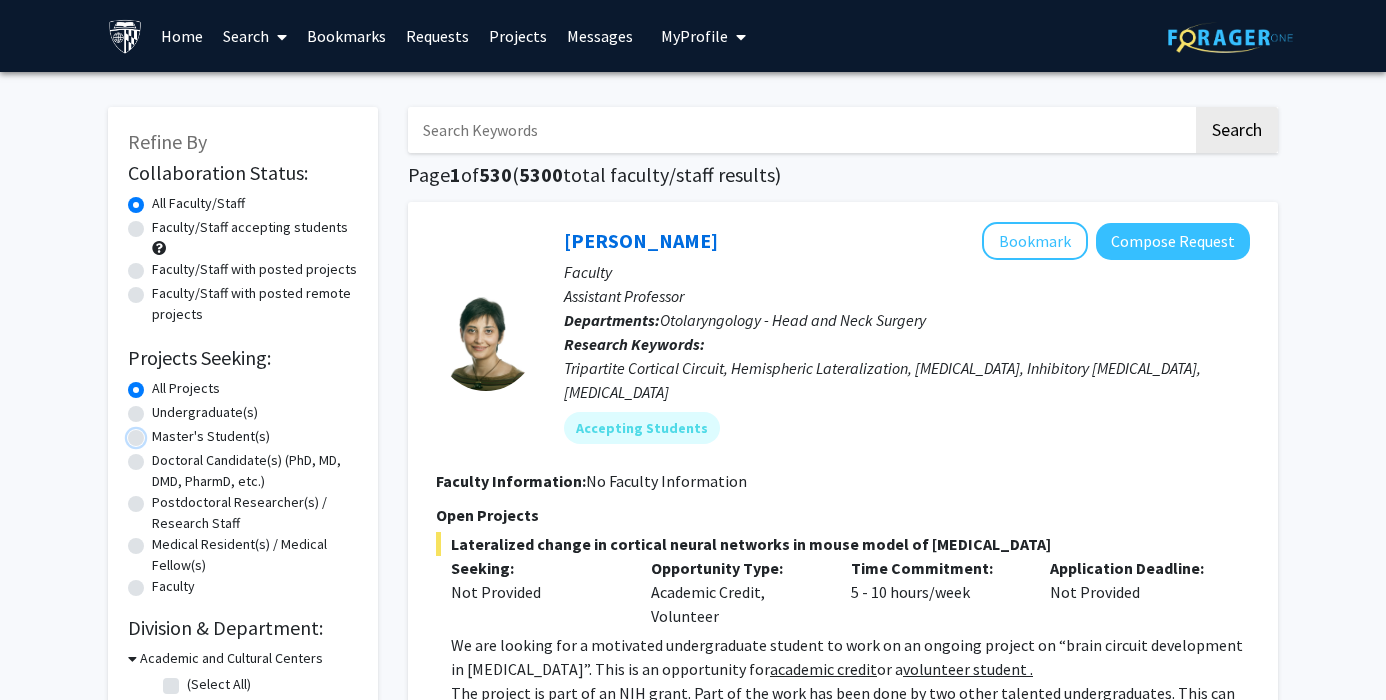click on "Master's Student(s)" at bounding box center (158, 432) 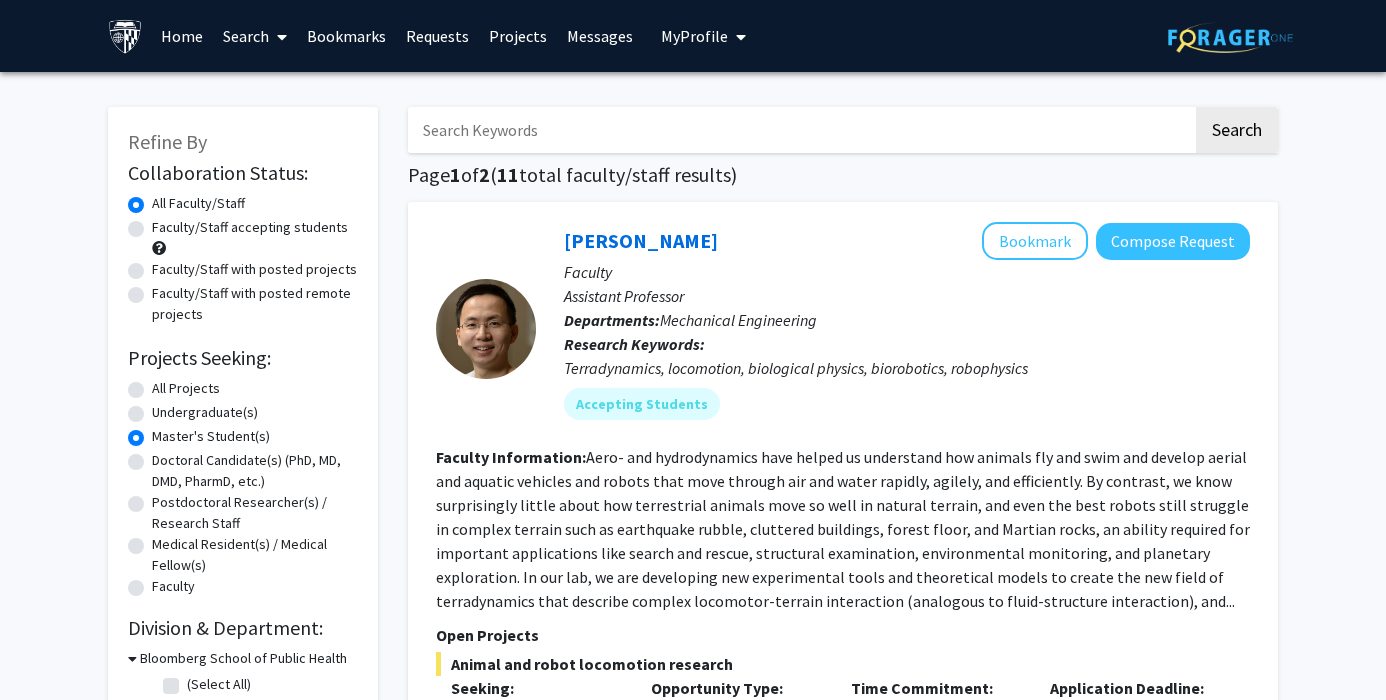 click on "Faculty/Staff with posted remote projects" 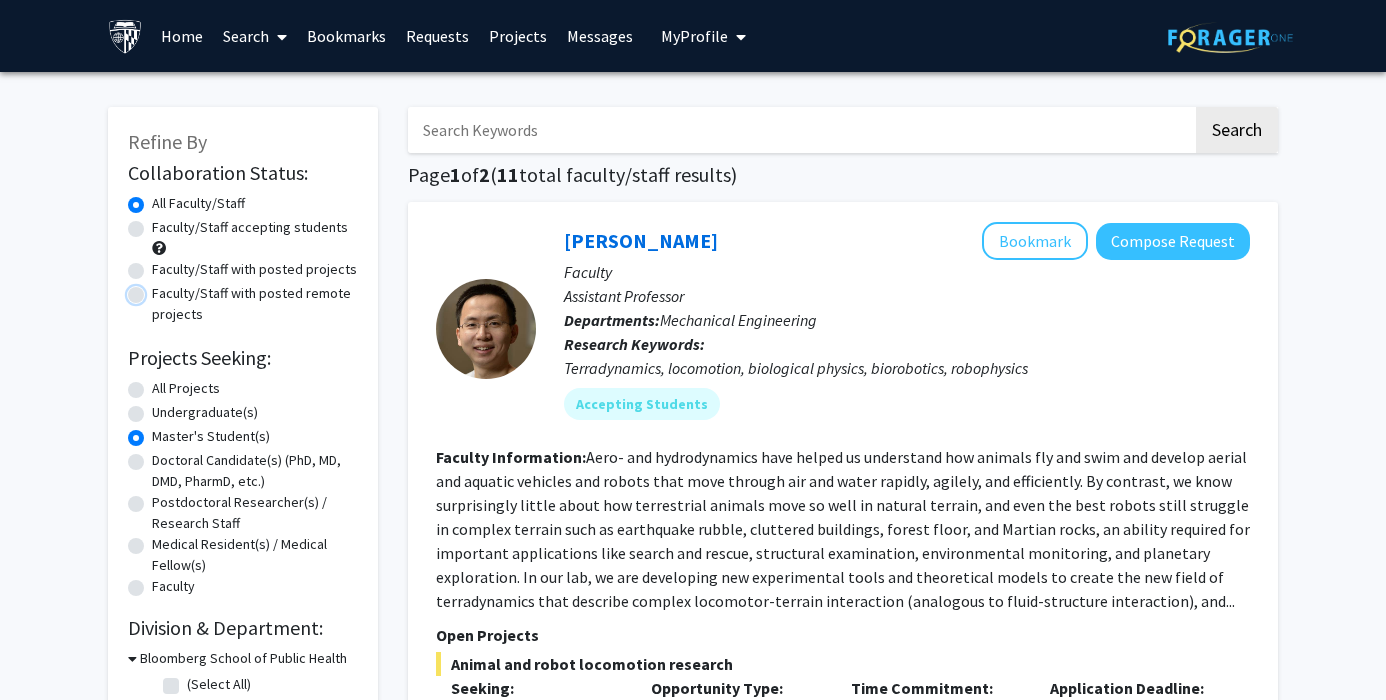 click on "Faculty/Staff with posted remote projects" at bounding box center (158, 289) 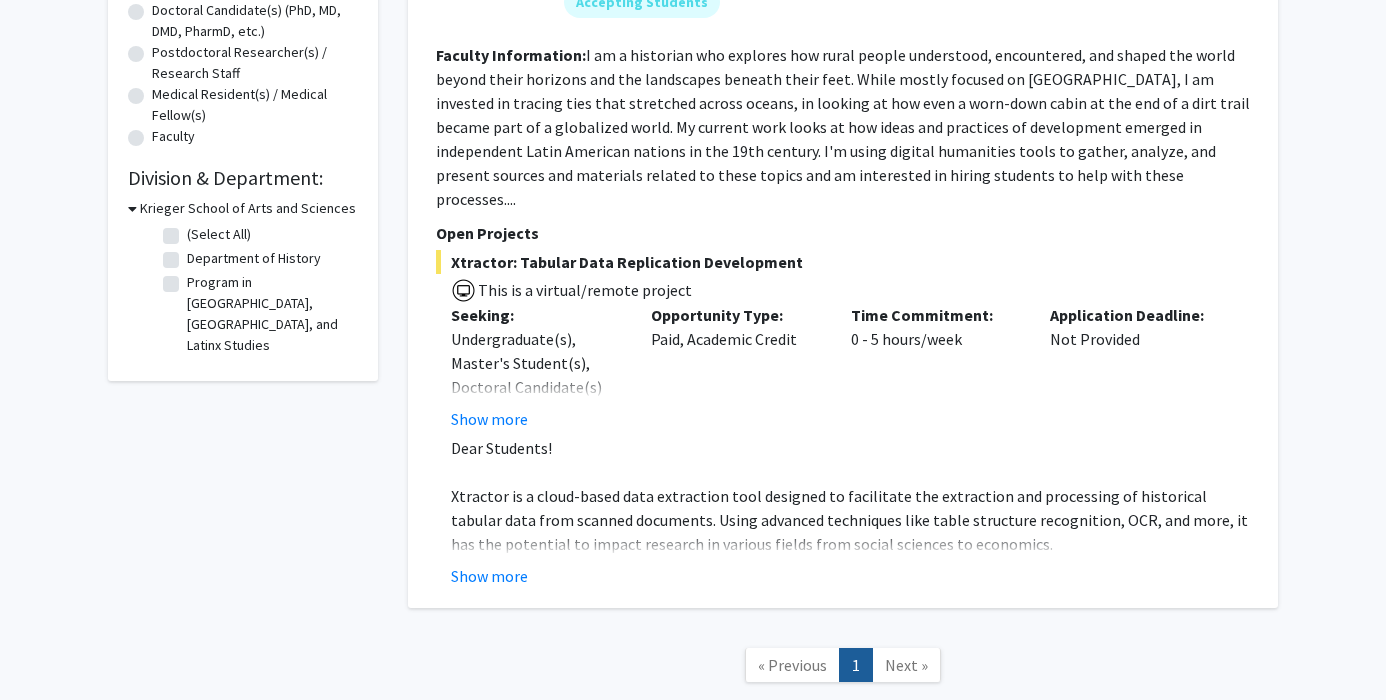 scroll, scrollTop: 531, scrollLeft: 0, axis: vertical 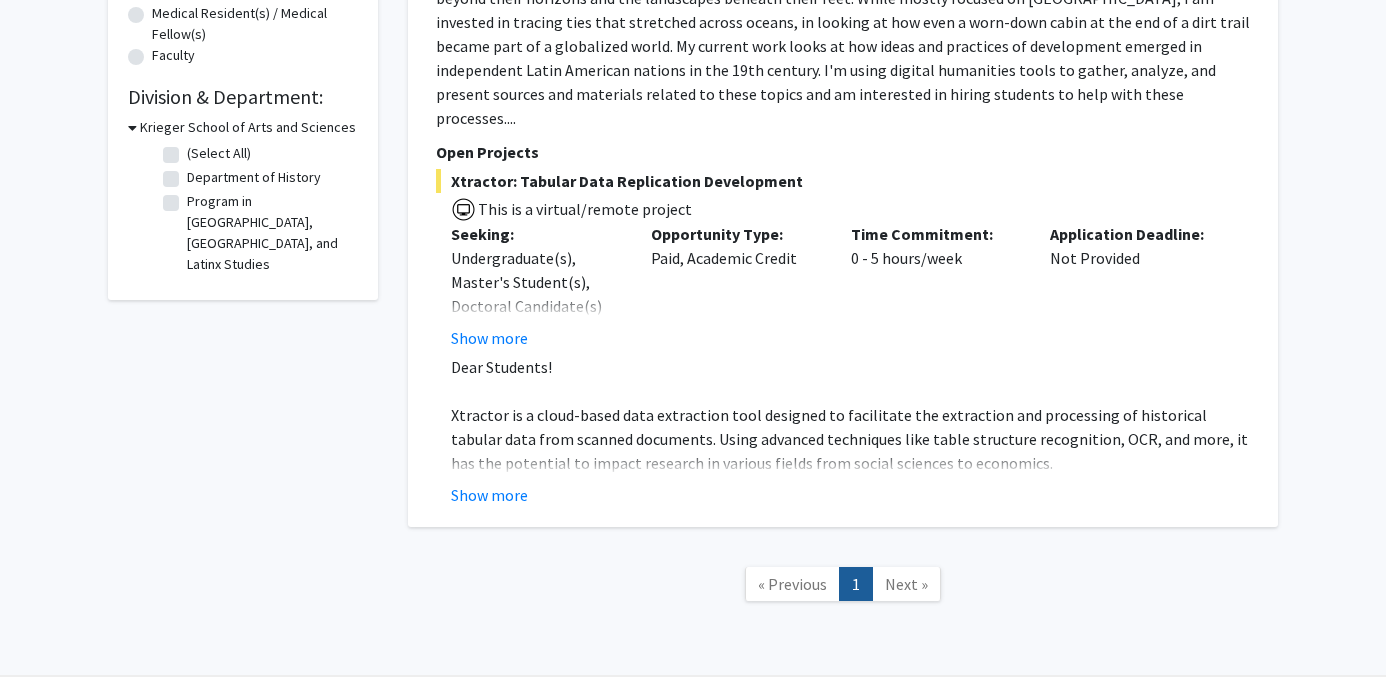 click on "Next »" 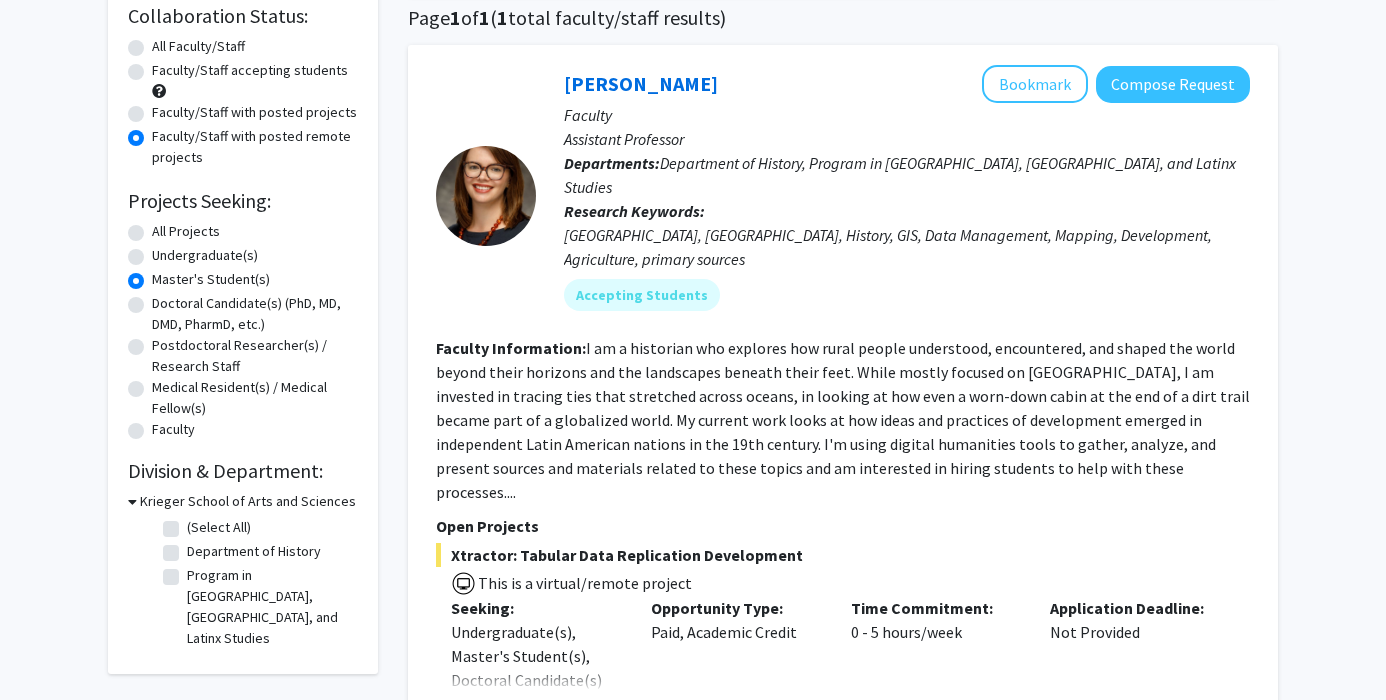scroll, scrollTop: 159, scrollLeft: 0, axis: vertical 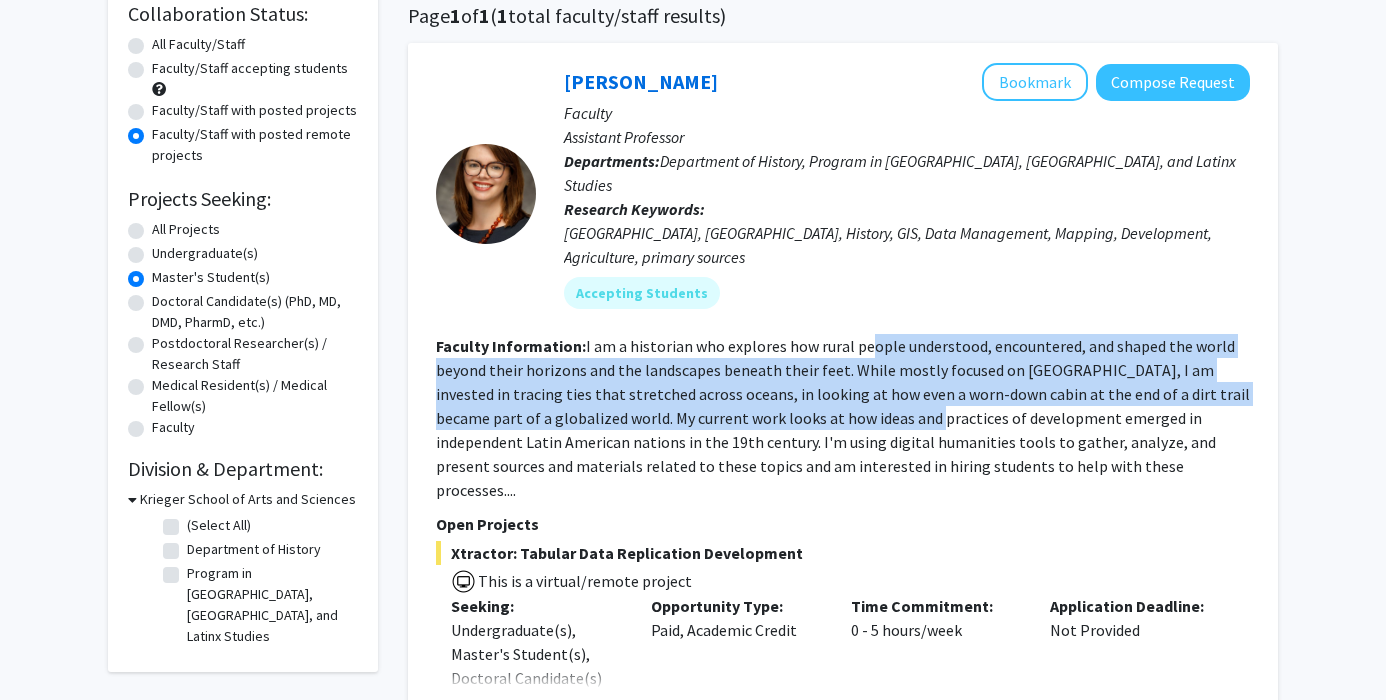 drag, startPoint x: 862, startPoint y: 322, endPoint x: 875, endPoint y: 393, distance: 72.18033 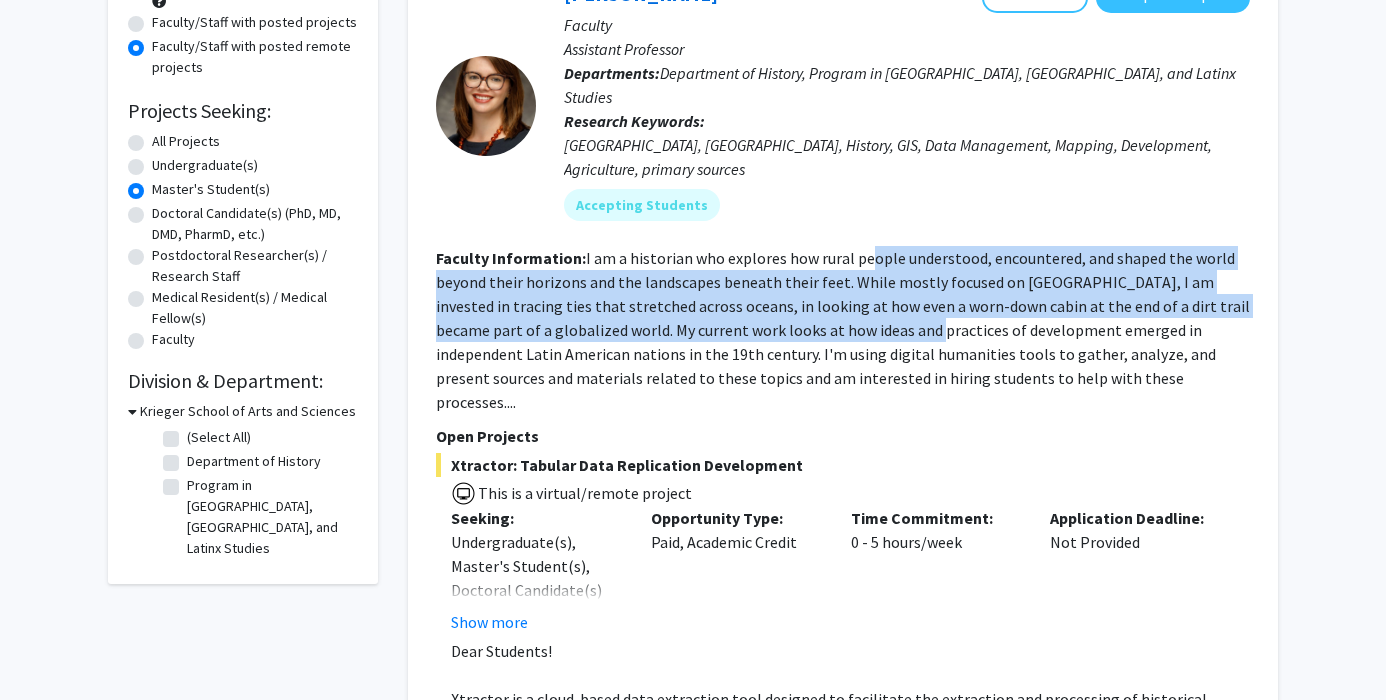 scroll, scrollTop: 268, scrollLeft: 0, axis: vertical 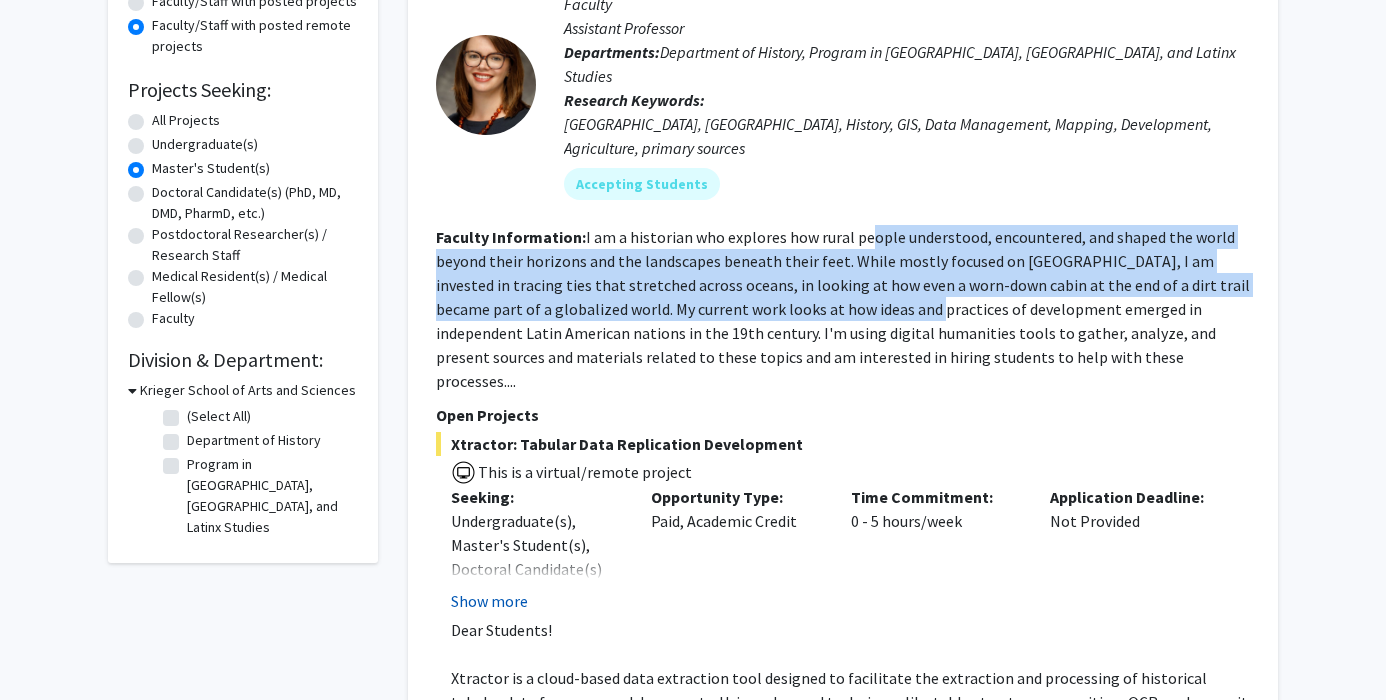 click on "Show more" 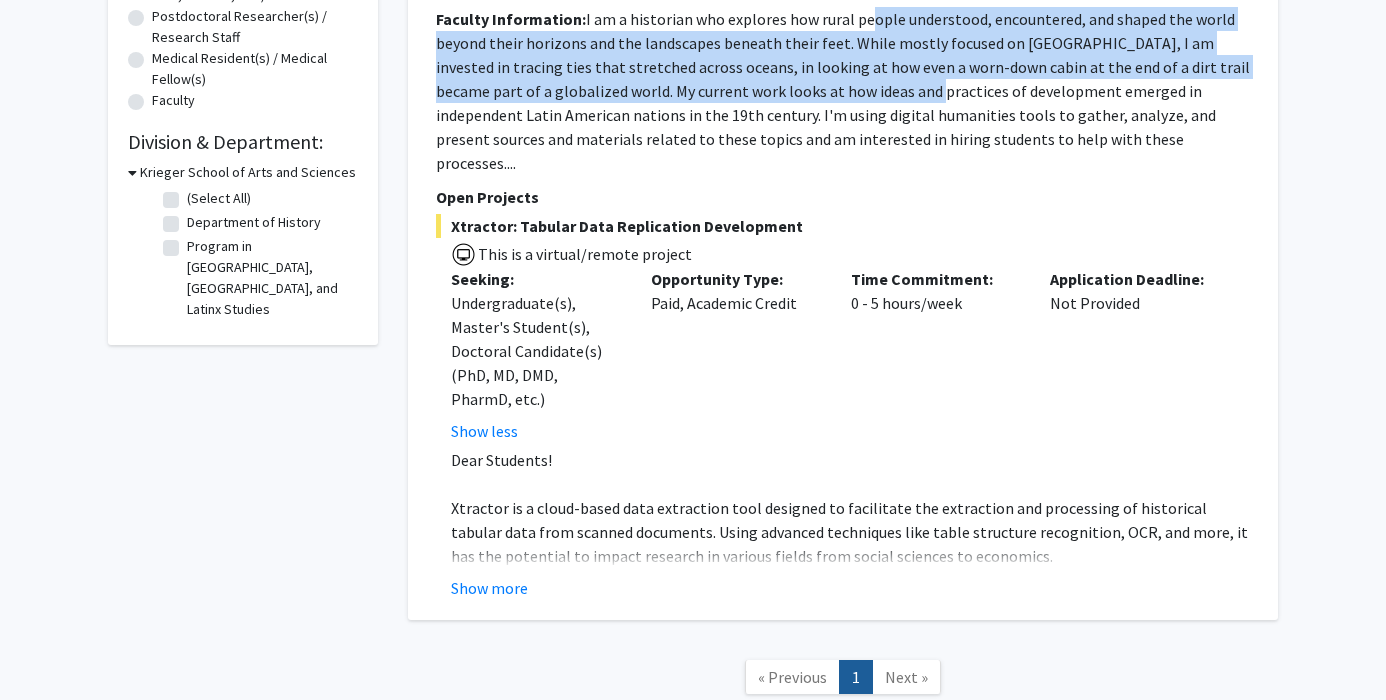 scroll, scrollTop: 579, scrollLeft: 0, axis: vertical 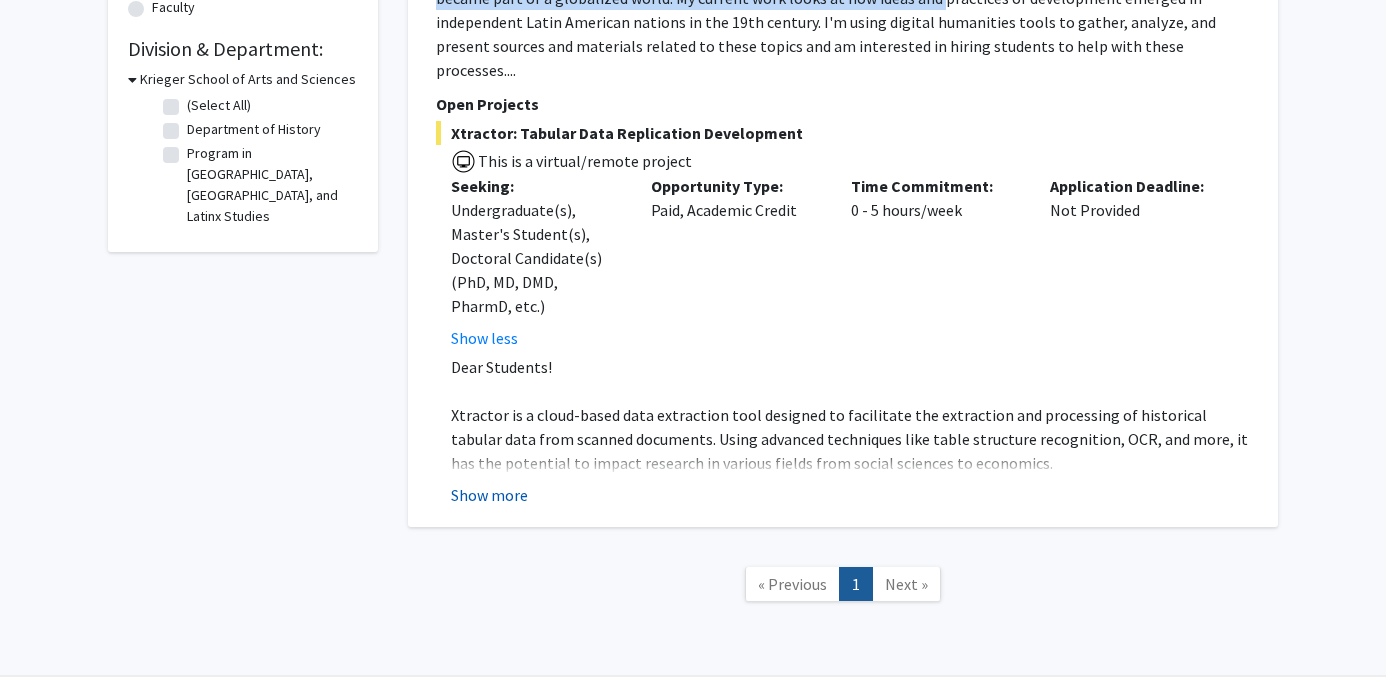 click on "Show more" 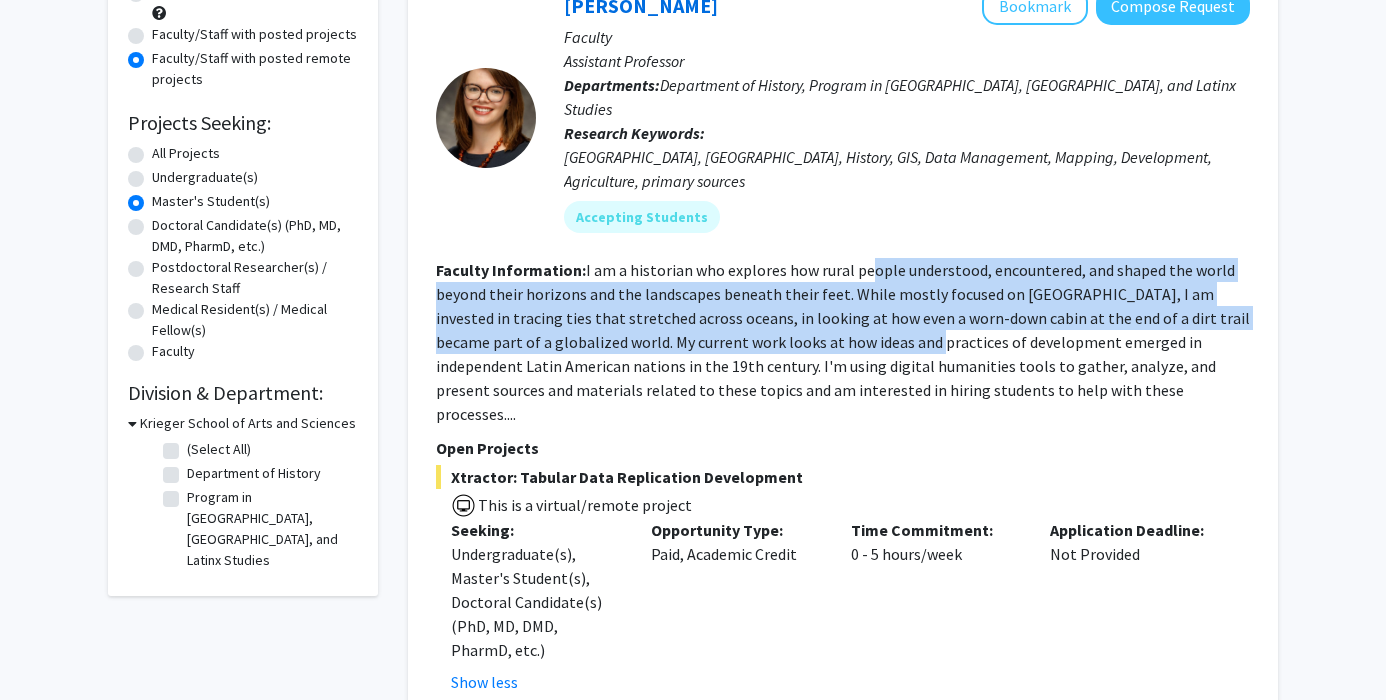 scroll, scrollTop: 165, scrollLeft: 0, axis: vertical 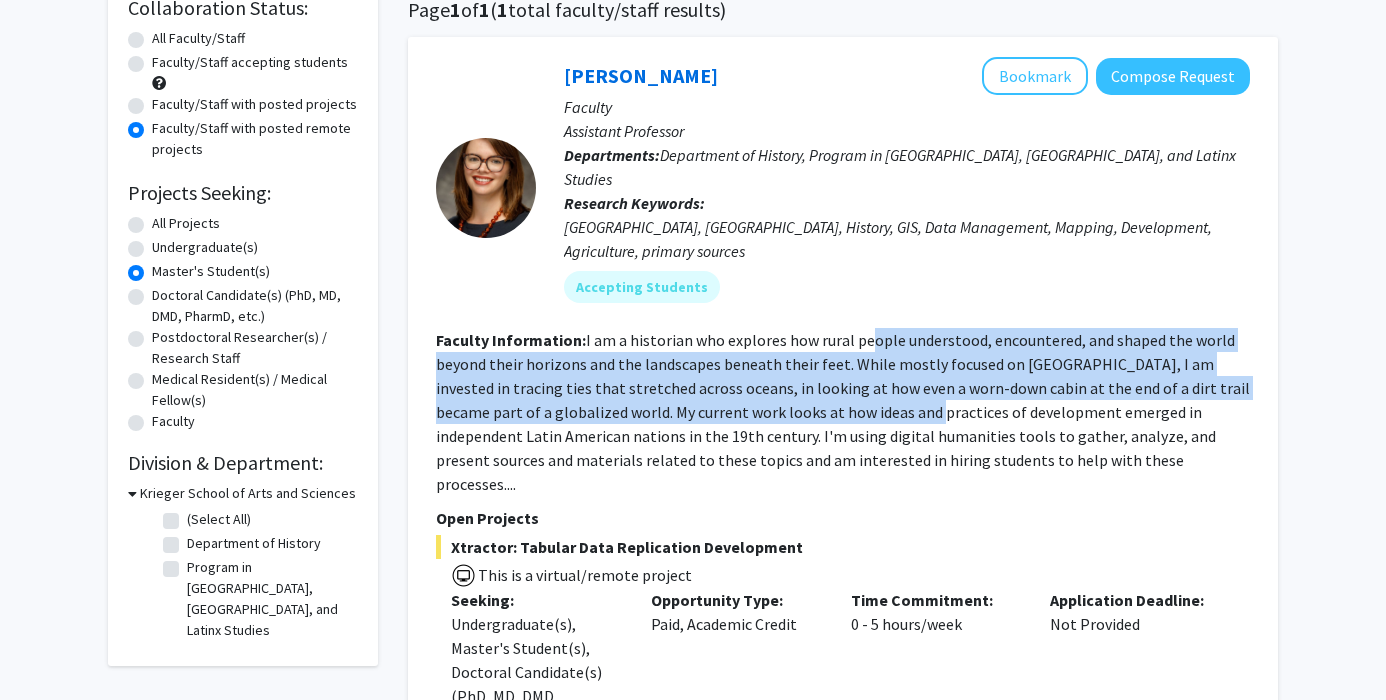 click on "I am a historian who explores how rural people understood, encountered, and shaped the world beyond their horizons and the landscapes beneath their feet. While mostly focused on Latin America, I am invested in tracing ties that stretched across oceans, in looking at how even a worn-down cabin at the end of a dirt trail became part of a globalized world.
My current work looks at how ideas and practices of development emerged in independent Latin American nations in the 19th century. I'm using digital humanities tools to gather, analyze, and present sources and materials related to these topics and am interested in hiring students to help with these processes...." 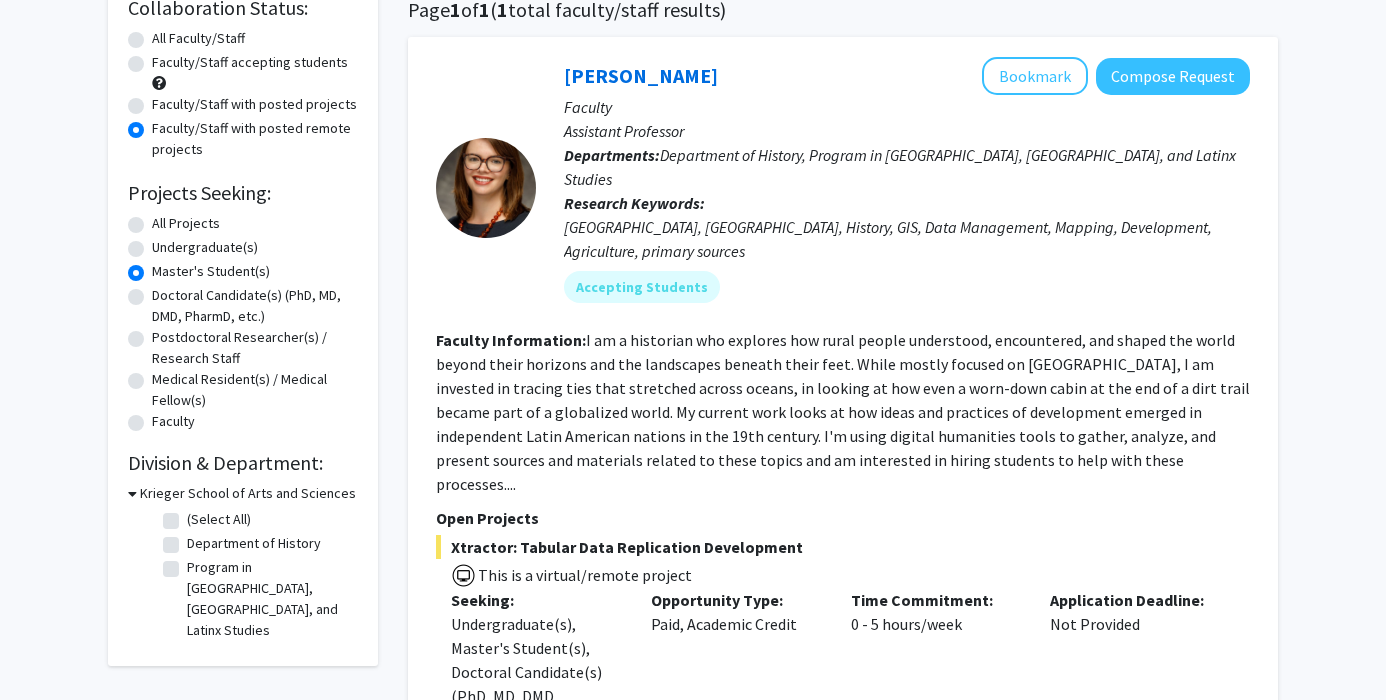 click on "Faculty Information:  I am a historian who explores how rural people understood, encountered, and shaped the world beyond their horizons and the landscapes beneath their feet. While mostly focused on Latin America, I am invested in tracing ties that stretched across oceans, in looking at how even a worn-down cabin at the end of a dirt trail became part of a globalized world.
My current work looks at how ideas and practices of development emerged in independent Latin American nations in the 19th century. I'm using digital humanities tools to gather, analyze, and present sources and materials related to these topics and am interested in hiring students to help with these processes...." 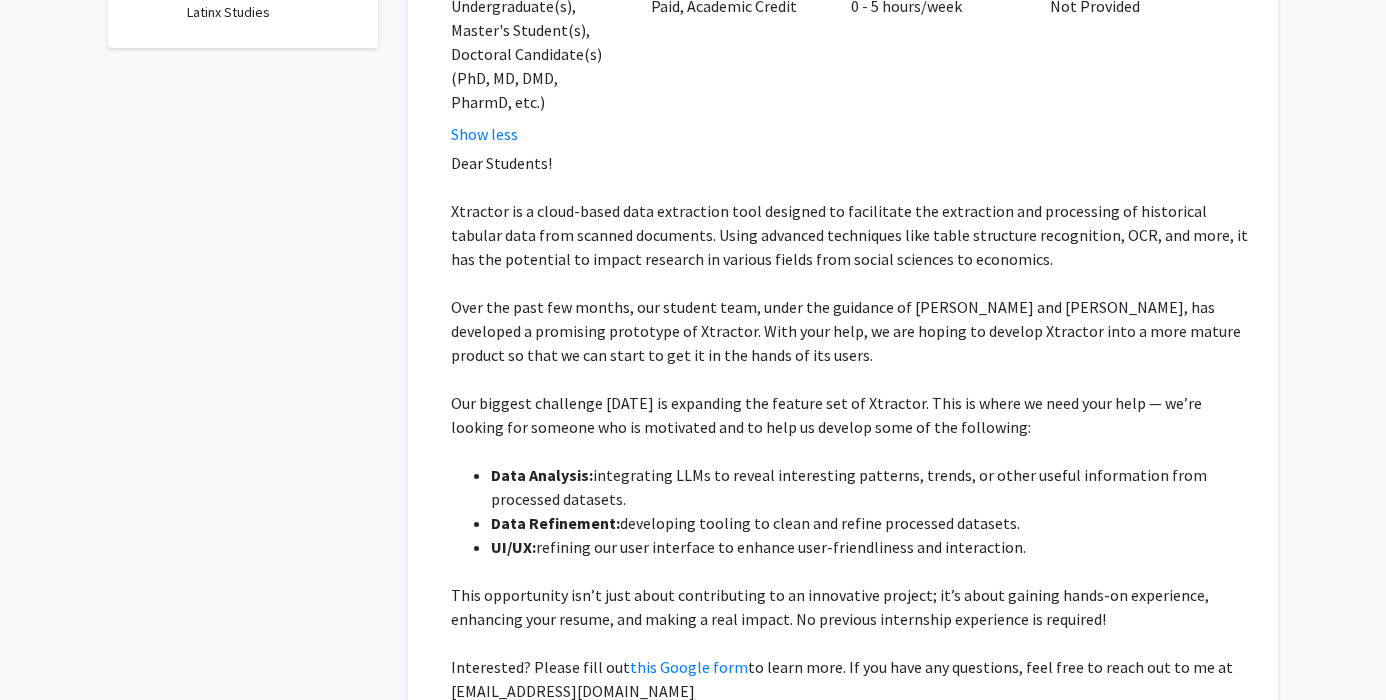 scroll, scrollTop: 795, scrollLeft: 0, axis: vertical 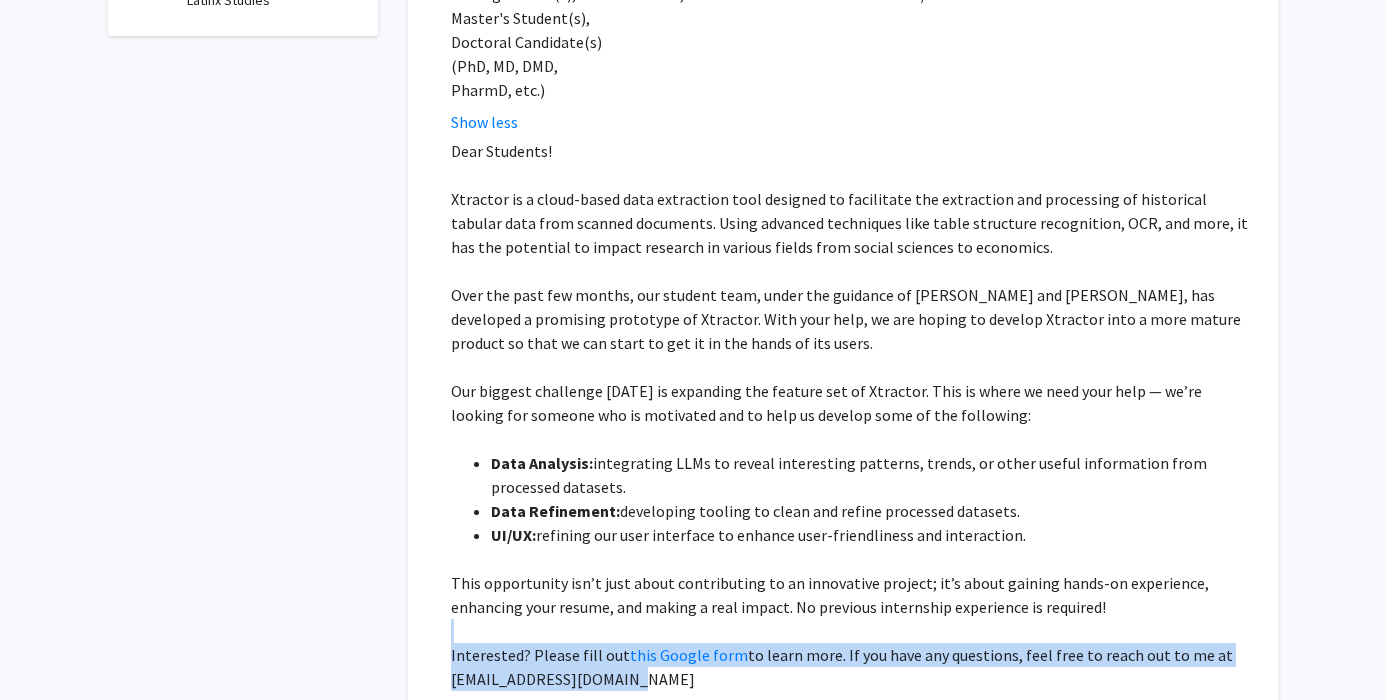 drag, startPoint x: 835, startPoint y: 592, endPoint x: 836, endPoint y: 626, distance: 34.0147 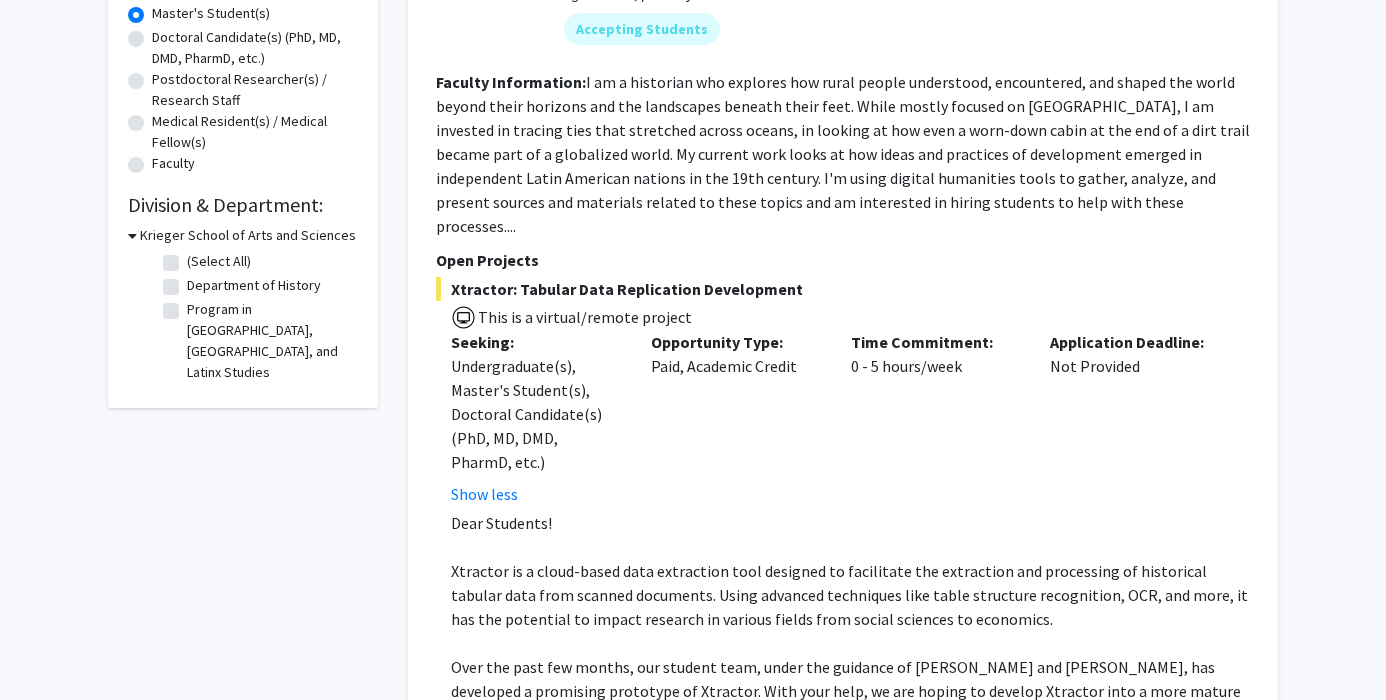 scroll, scrollTop: 347, scrollLeft: 0, axis: vertical 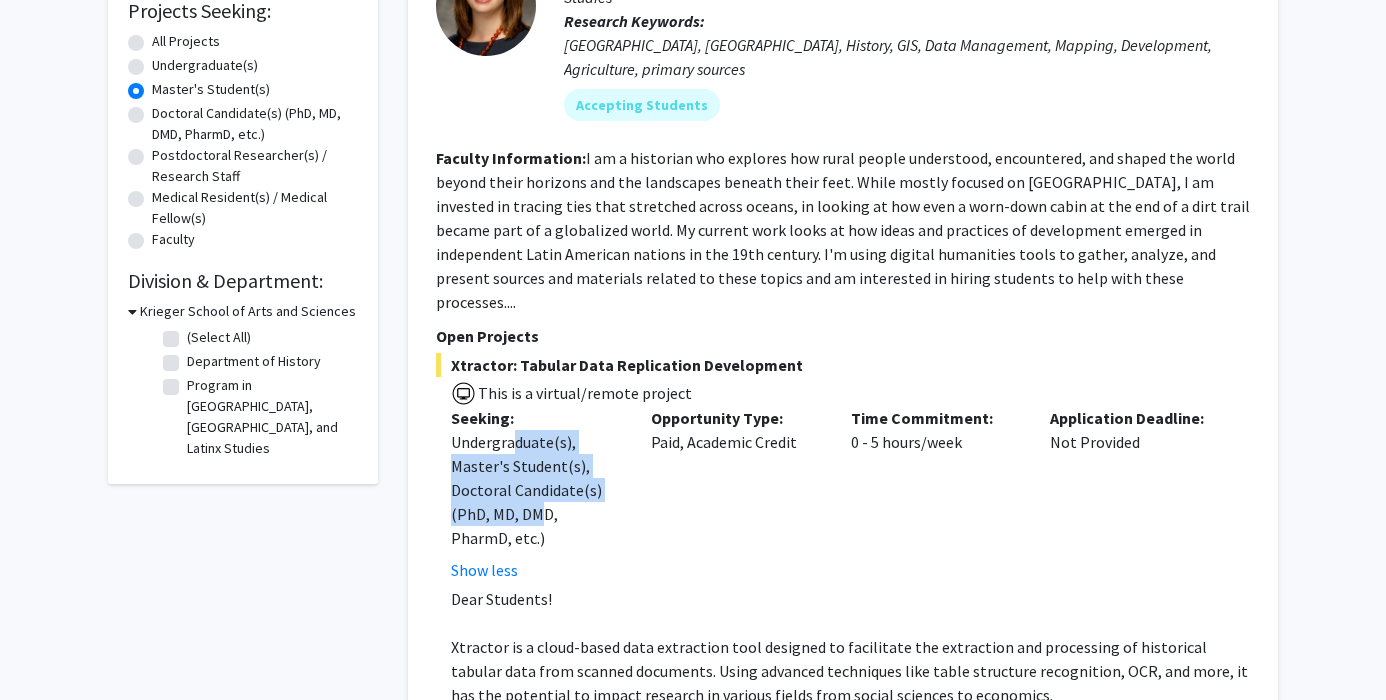 drag, startPoint x: 517, startPoint y: 385, endPoint x: 540, endPoint y: 474, distance: 91.92388 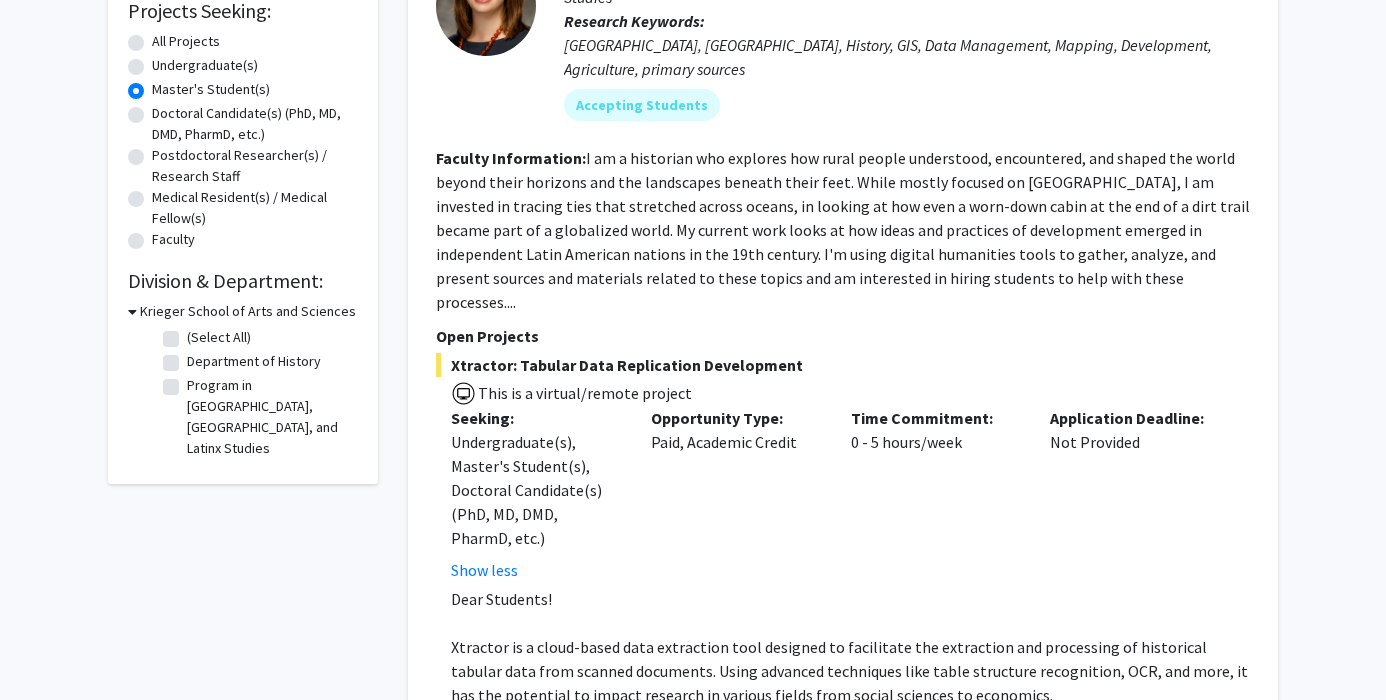 drag, startPoint x: 737, startPoint y: 353, endPoint x: 742, endPoint y: 398, distance: 45.276924 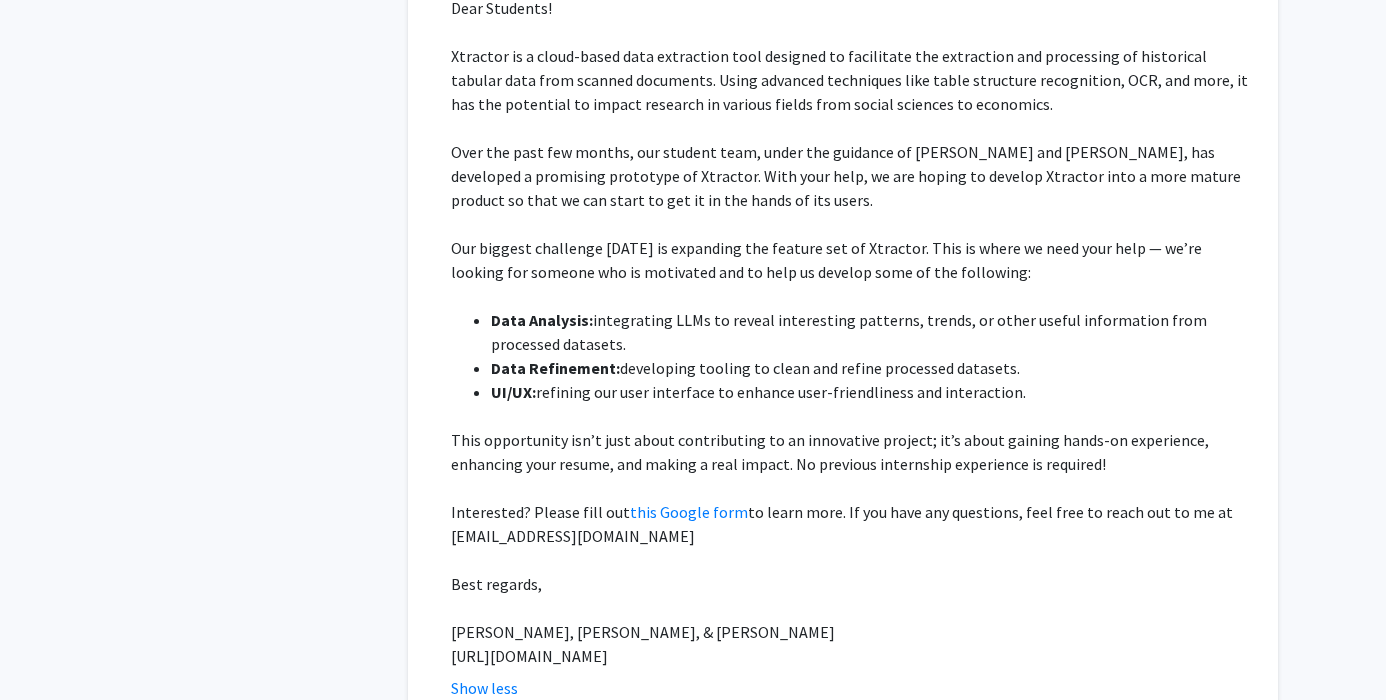 scroll, scrollTop: 1062, scrollLeft: 0, axis: vertical 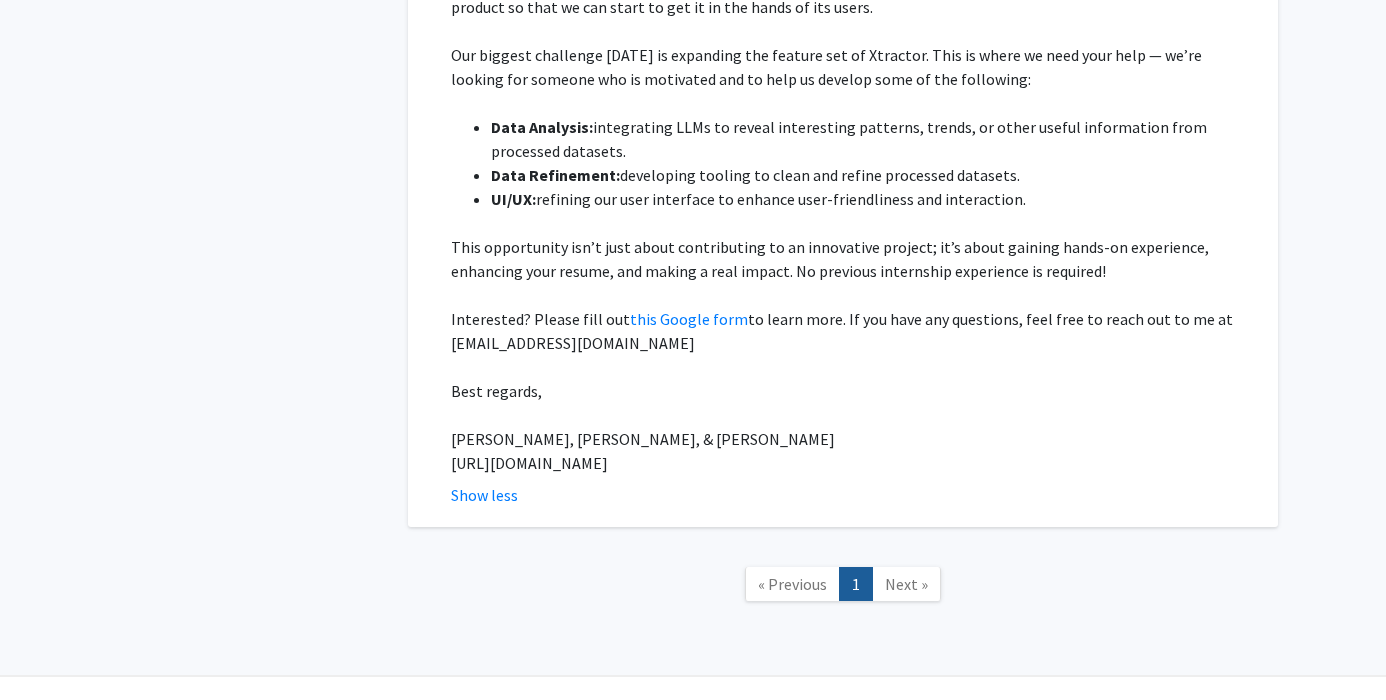 click 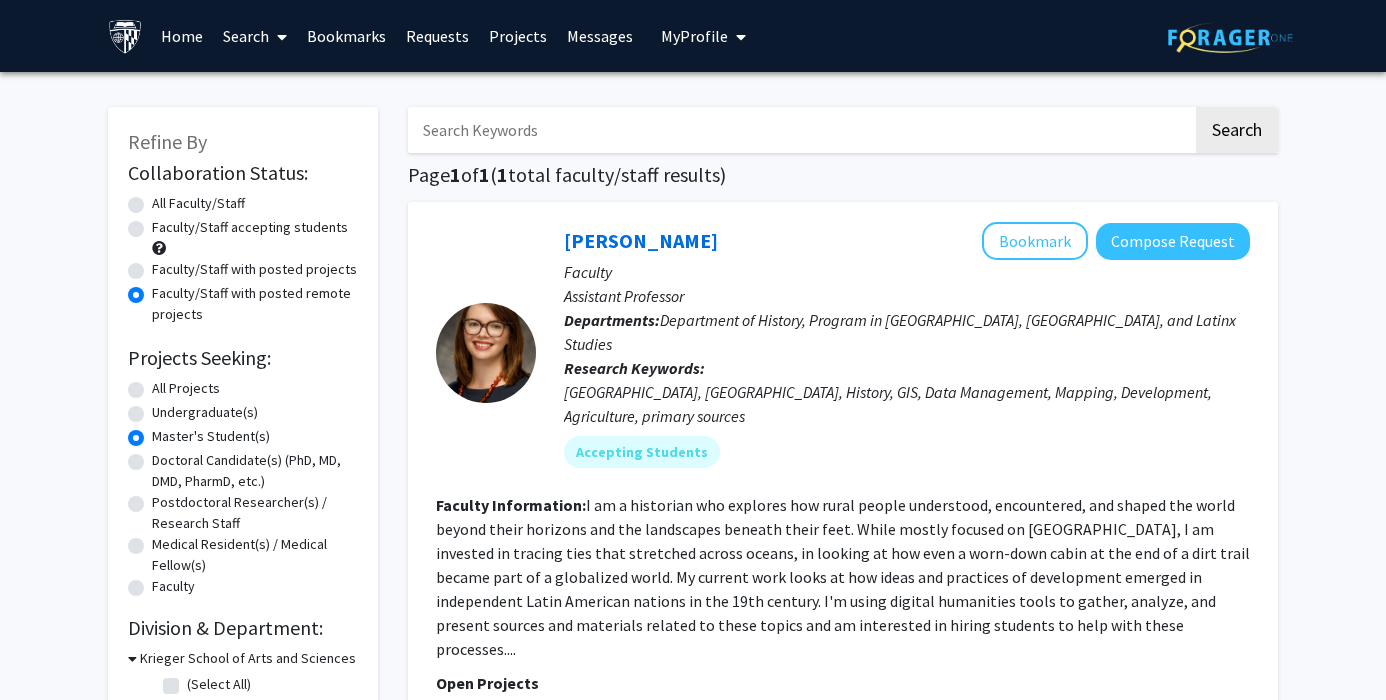 scroll, scrollTop: 98, scrollLeft: 0, axis: vertical 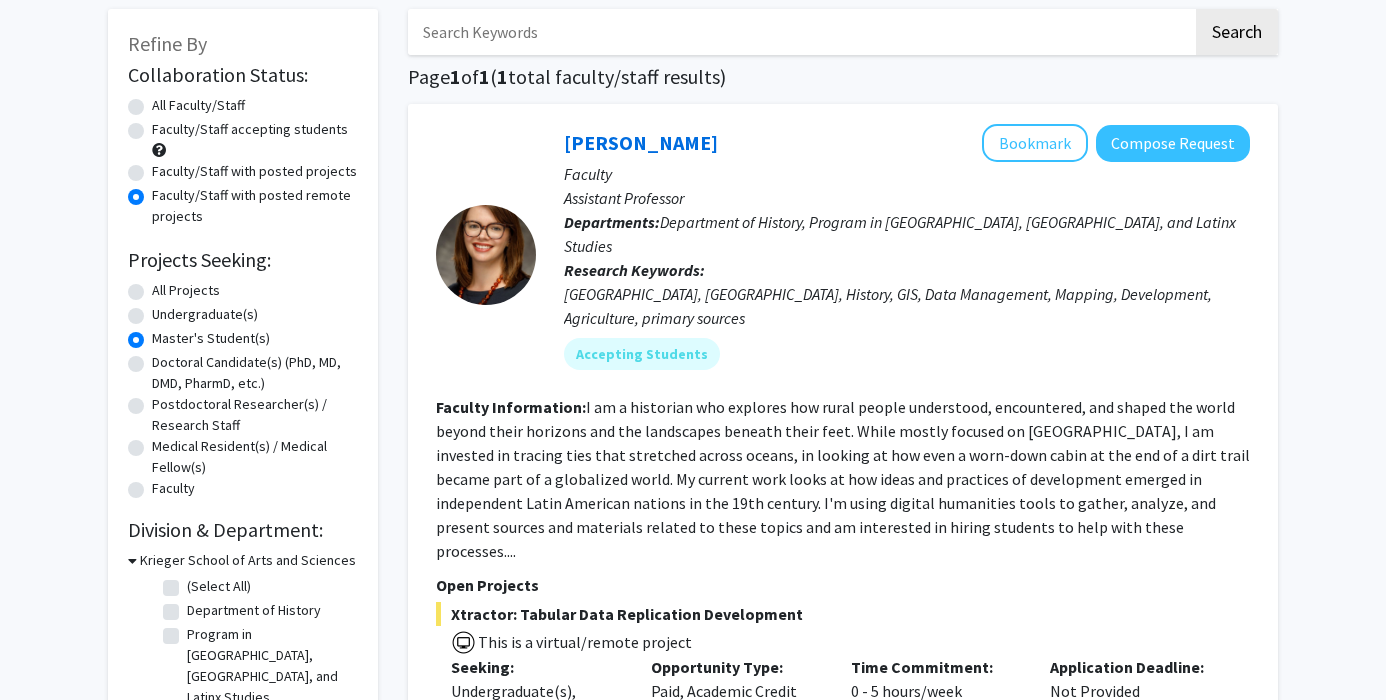 click on "Faculty/Staff accepting students" 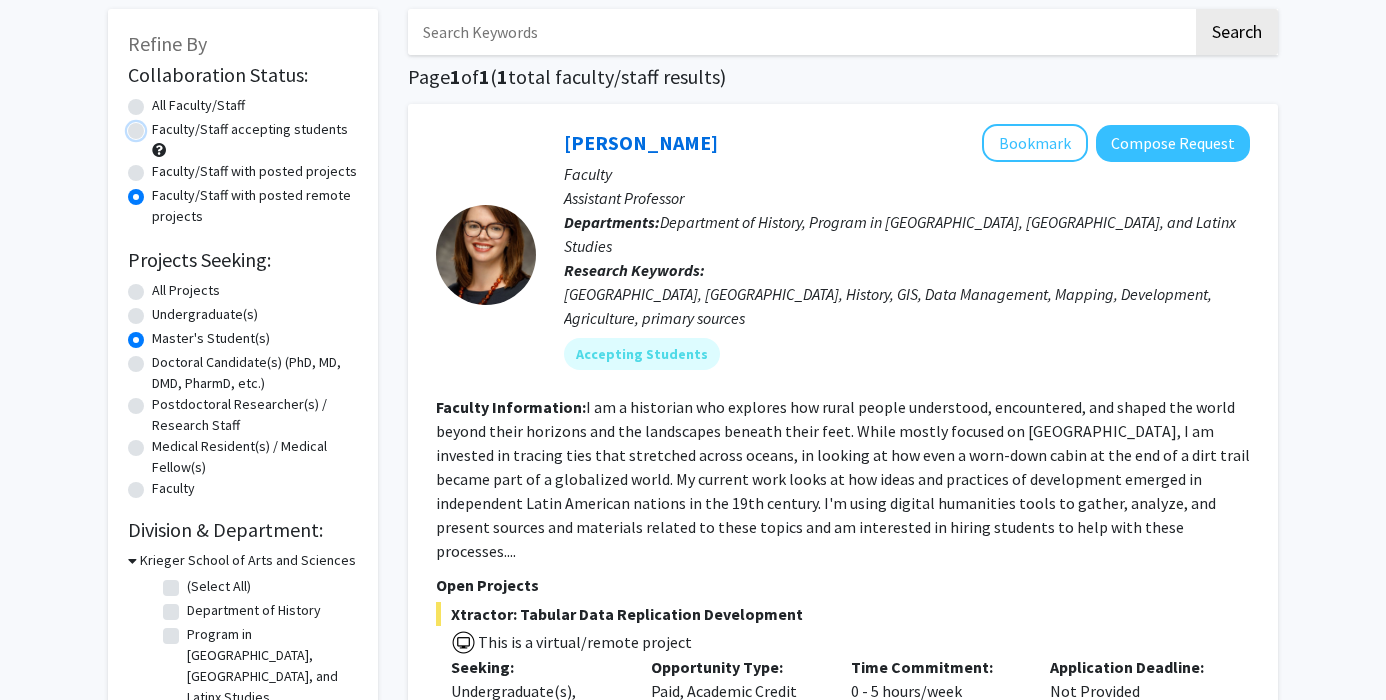 click on "Faculty/Staff accepting students" at bounding box center [158, 125] 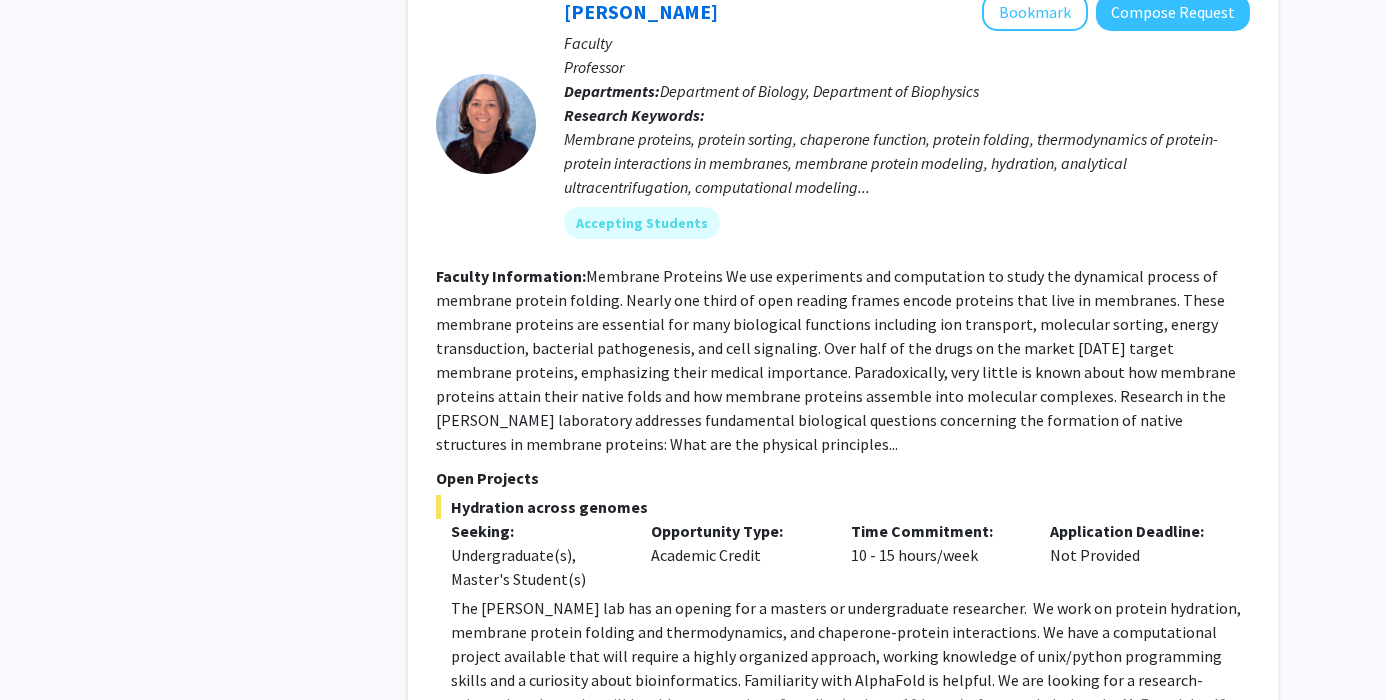 scroll, scrollTop: 5005, scrollLeft: 0, axis: vertical 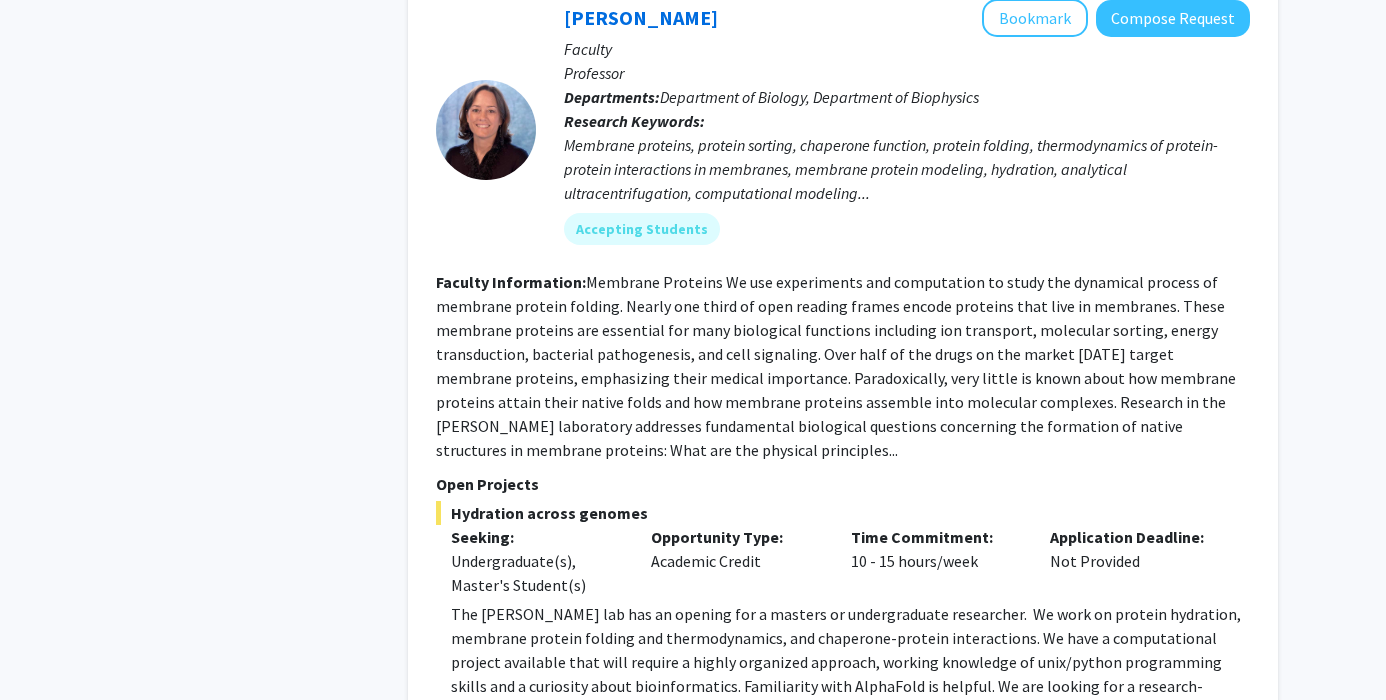 click on "Opportunity Type:  Academic Credit" 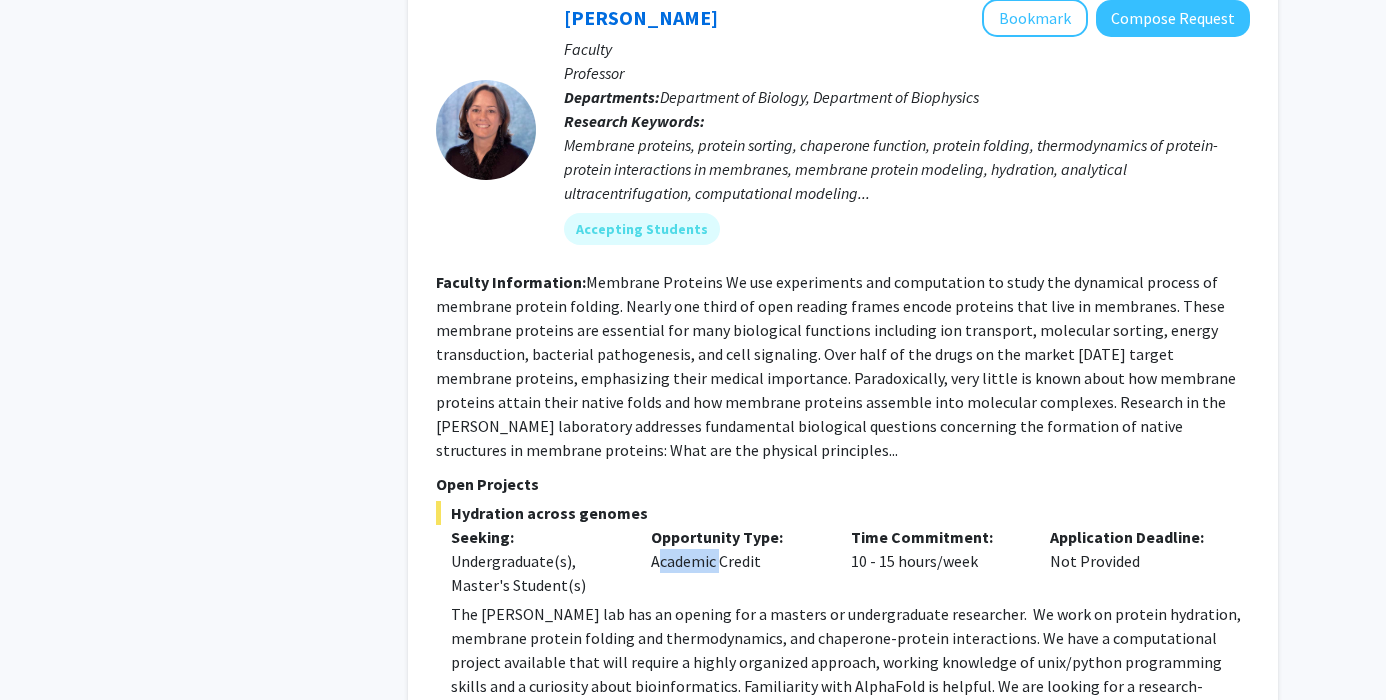 click on "Opportunity Type:  Academic Credit" 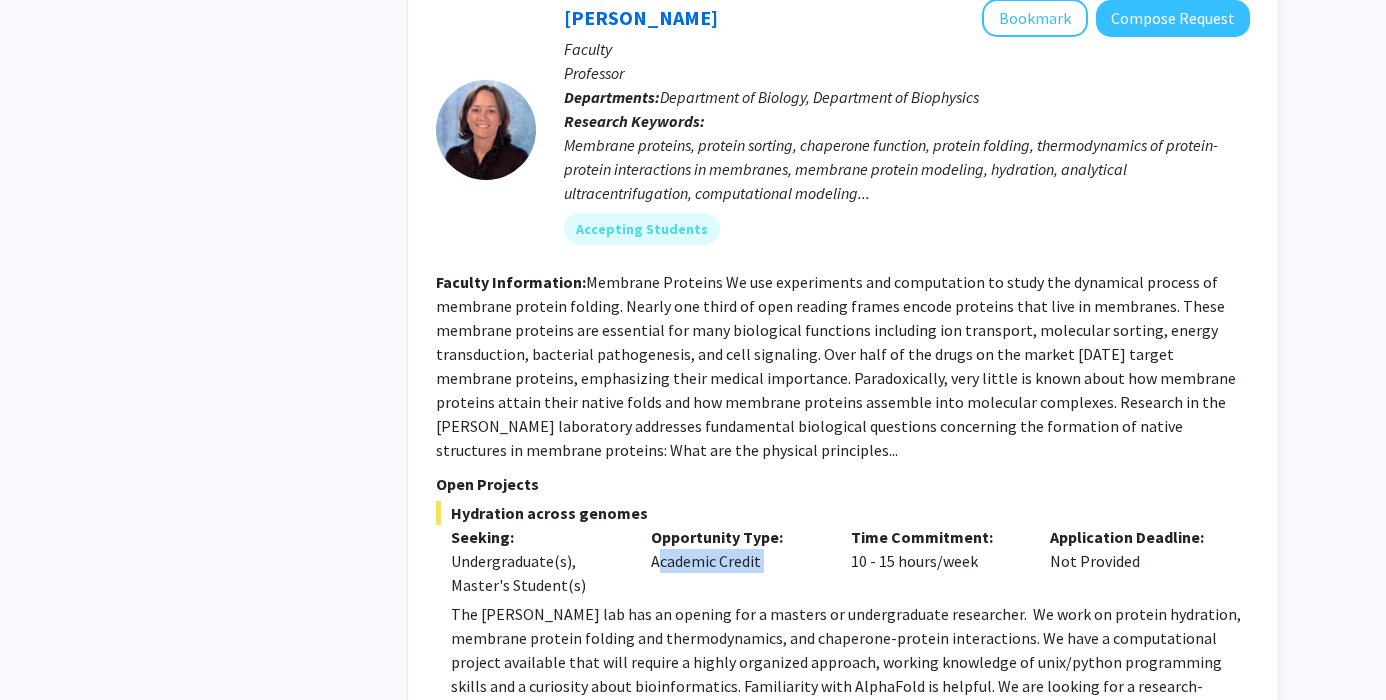 click on "Opportunity Type:  Academic Credit" 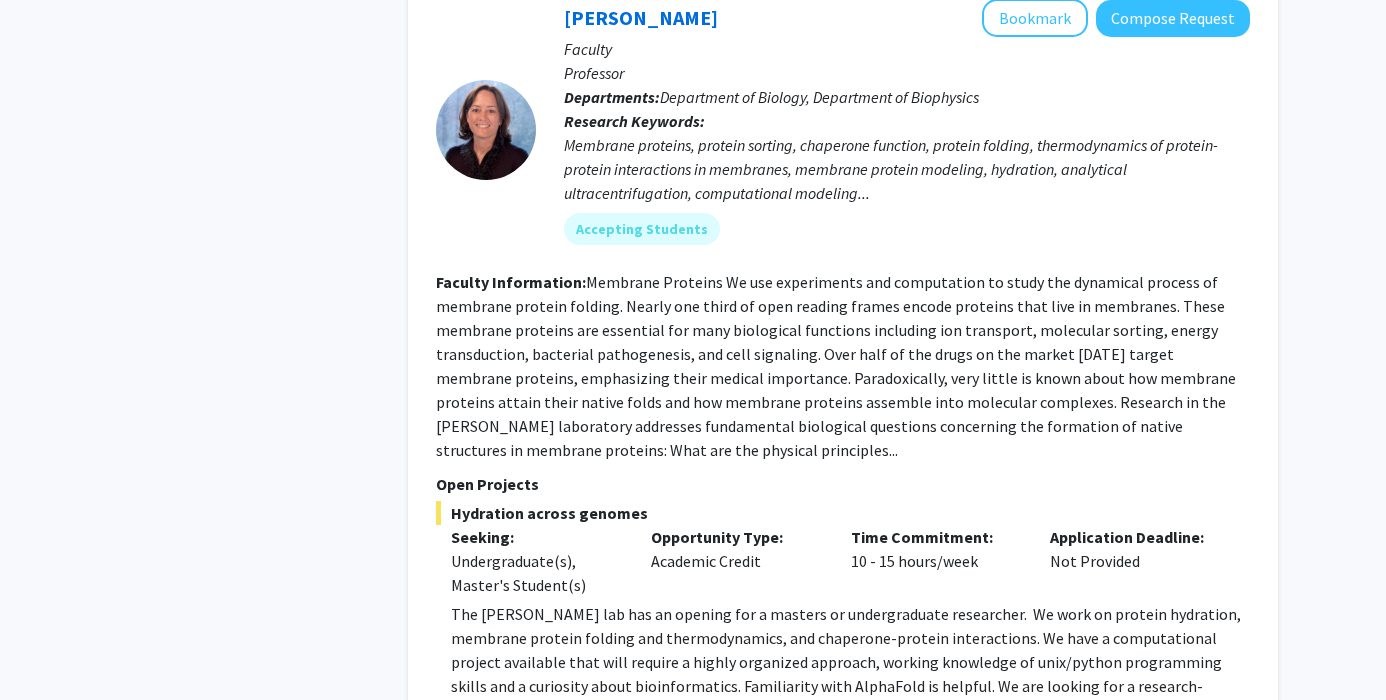 click on "Hydration across genomes" 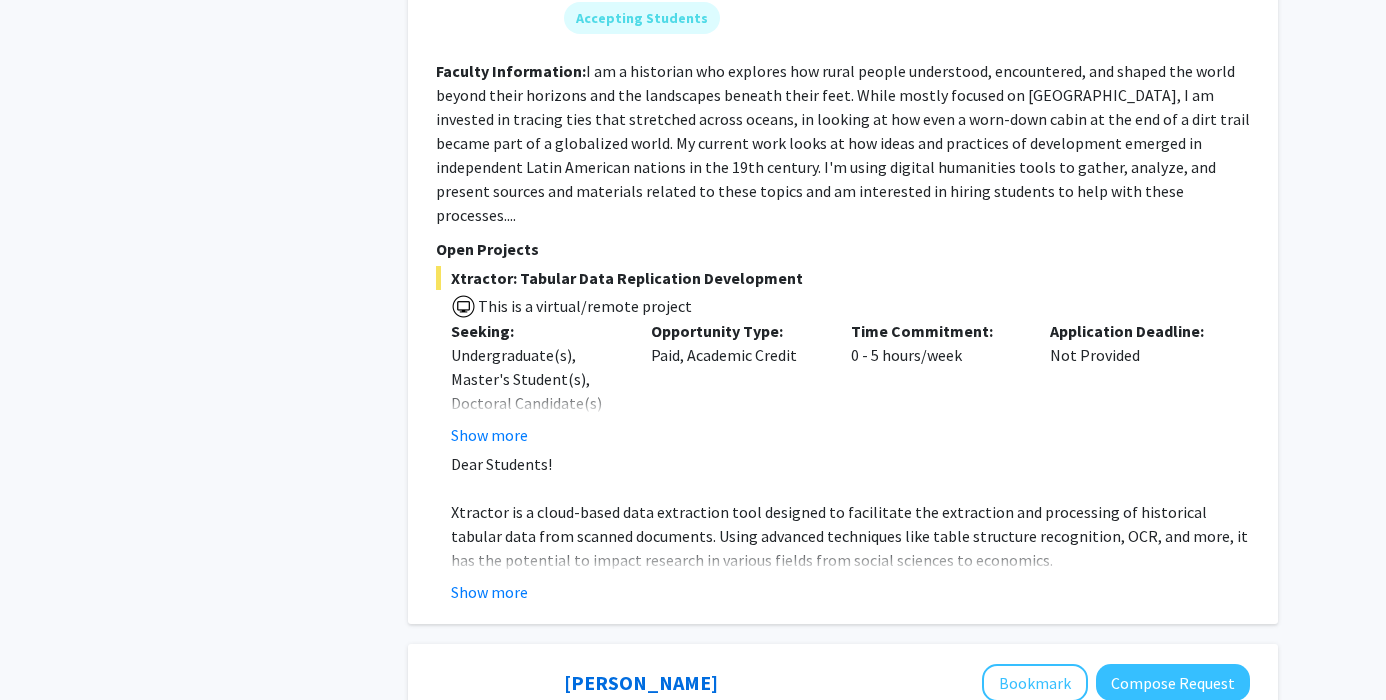 scroll, scrollTop: 5934, scrollLeft: 0, axis: vertical 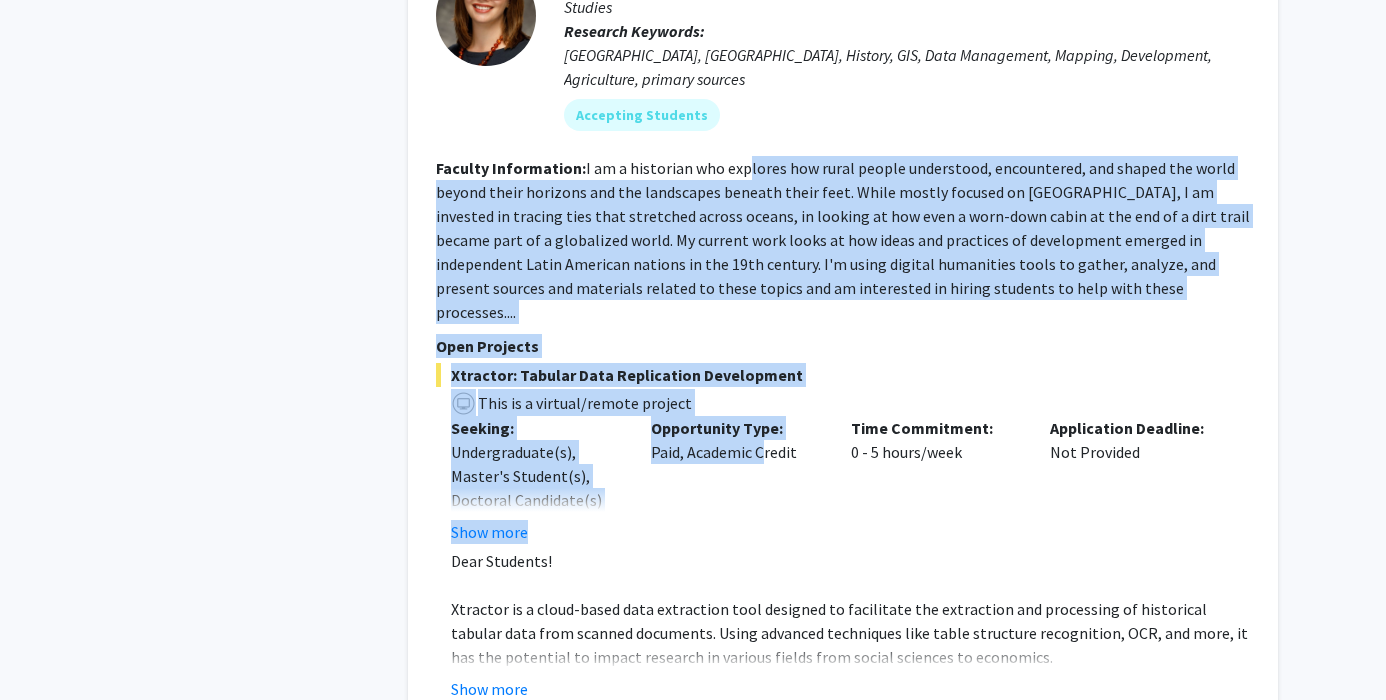 drag, startPoint x: 743, startPoint y: 88, endPoint x: 754, endPoint y: 355, distance: 267.2265 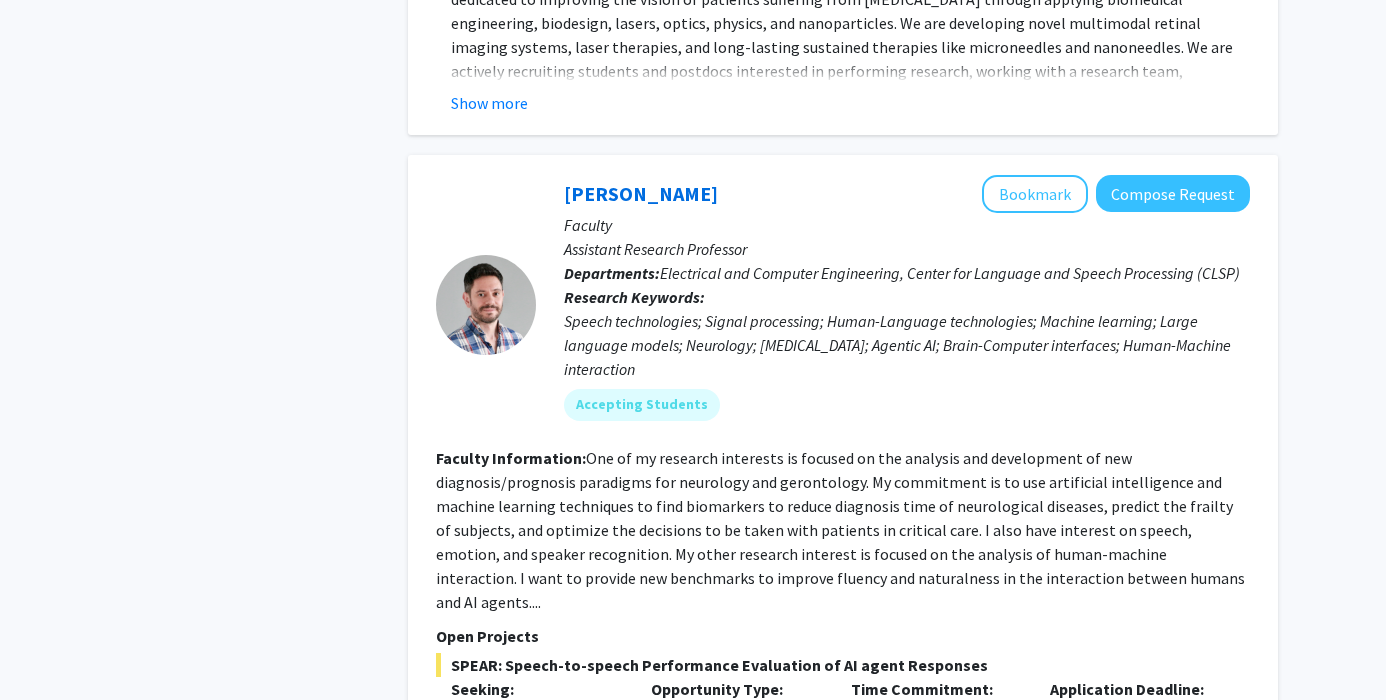 scroll, scrollTop: 8959, scrollLeft: 0, axis: vertical 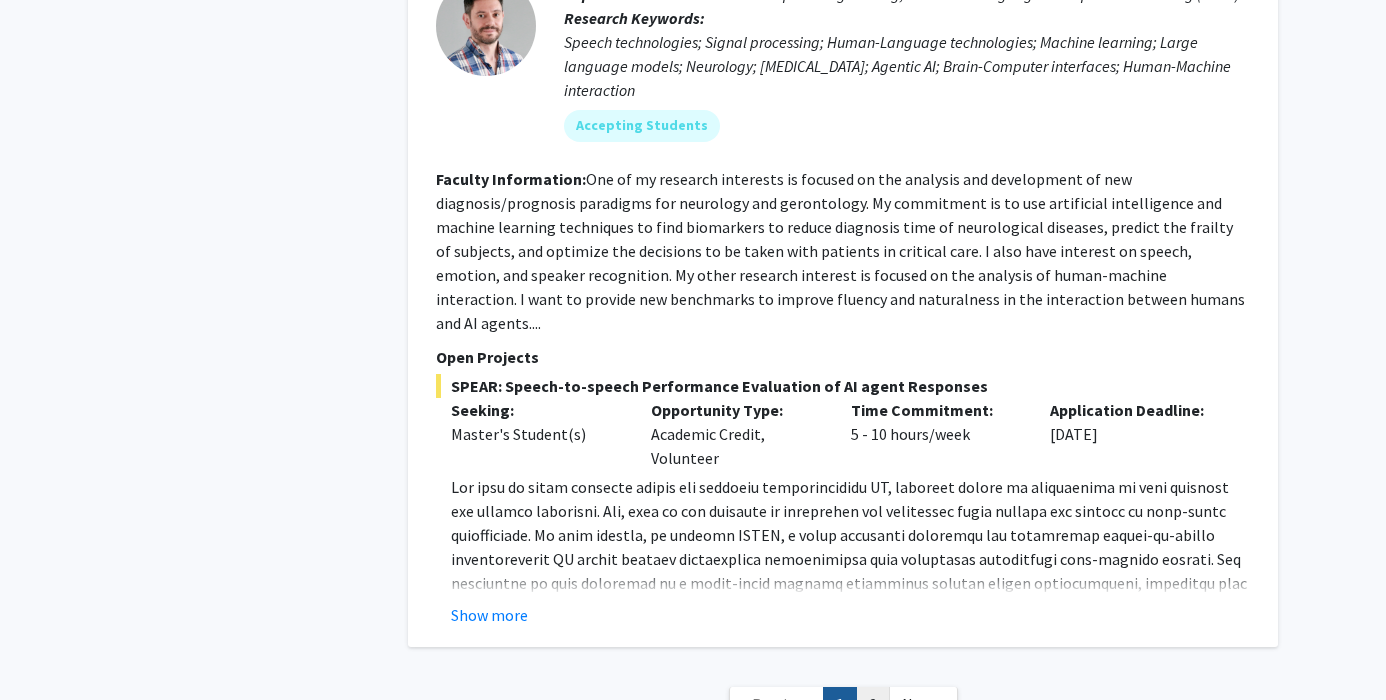 click on "2" 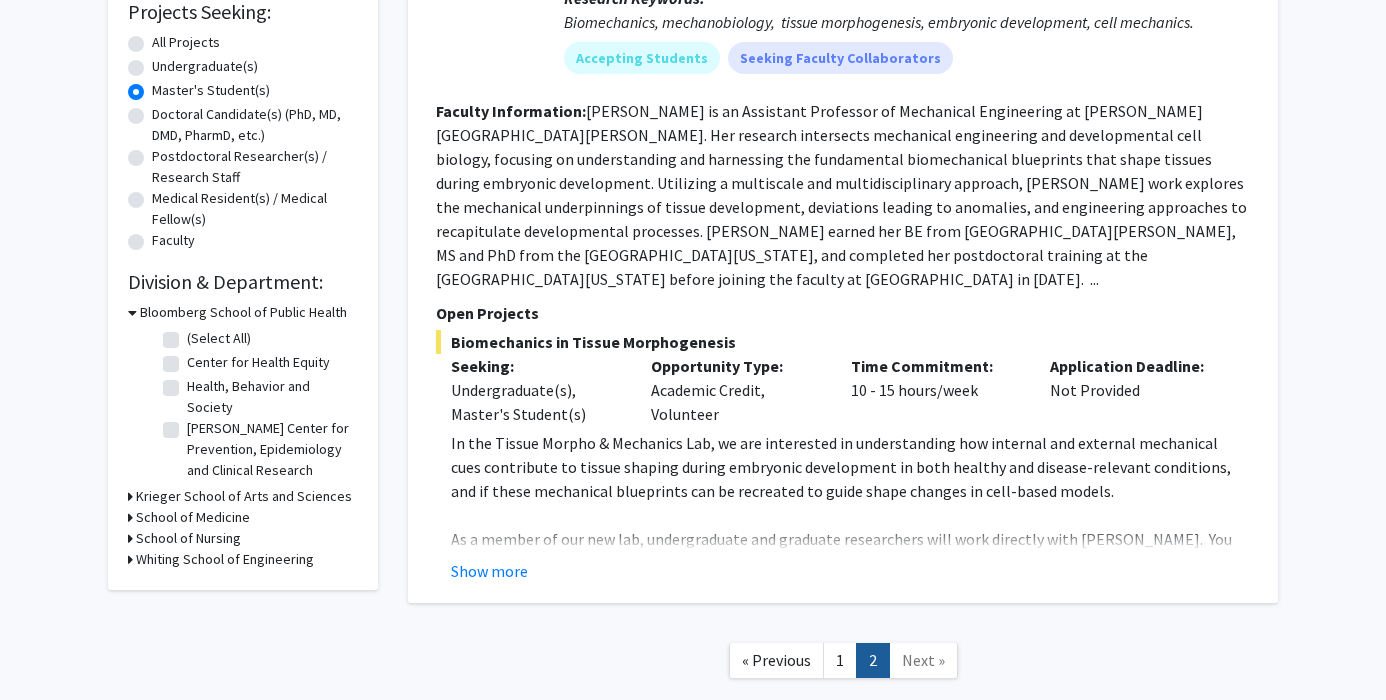 scroll, scrollTop: 350, scrollLeft: 0, axis: vertical 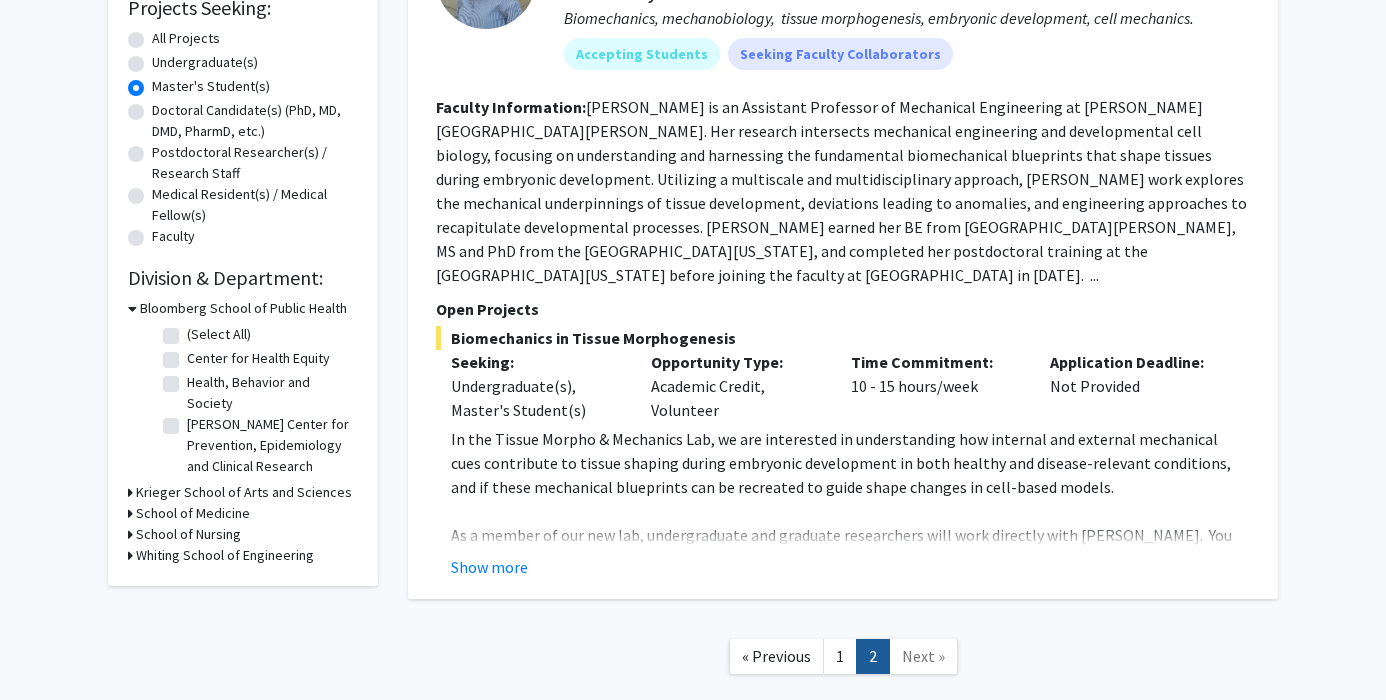 click 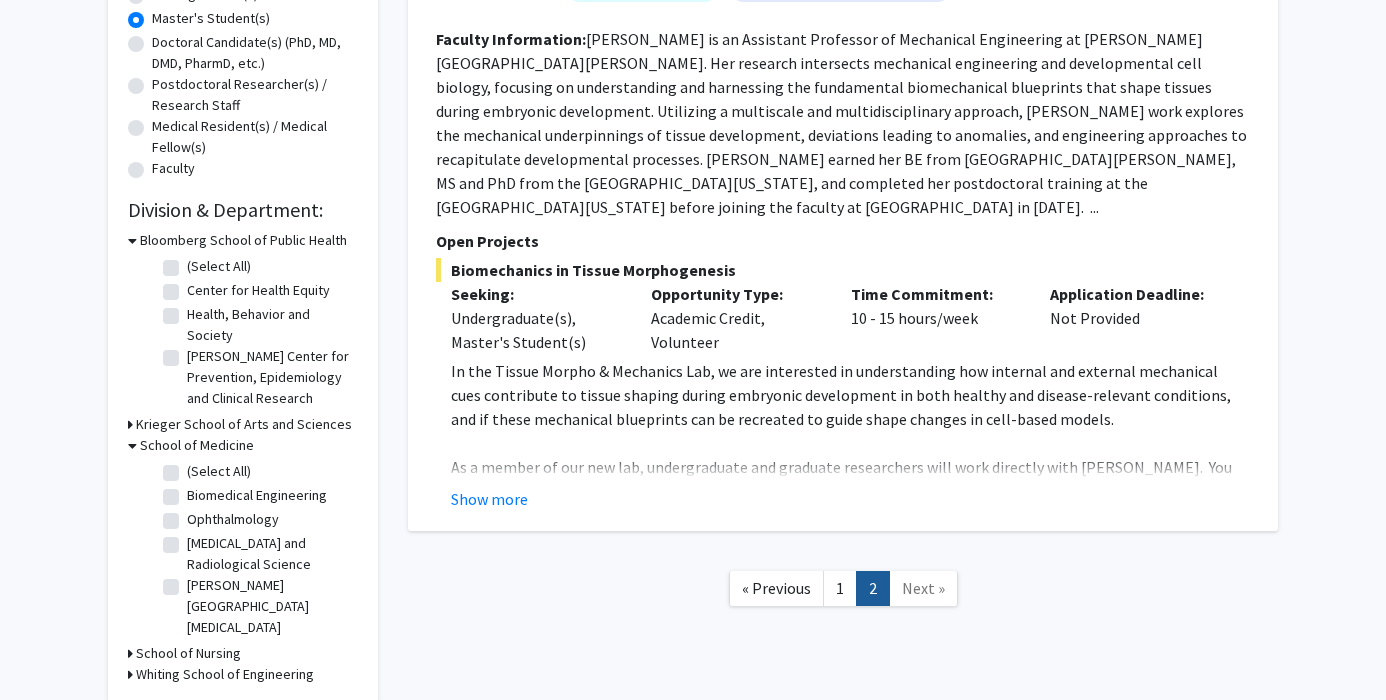 scroll, scrollTop: 528, scrollLeft: 0, axis: vertical 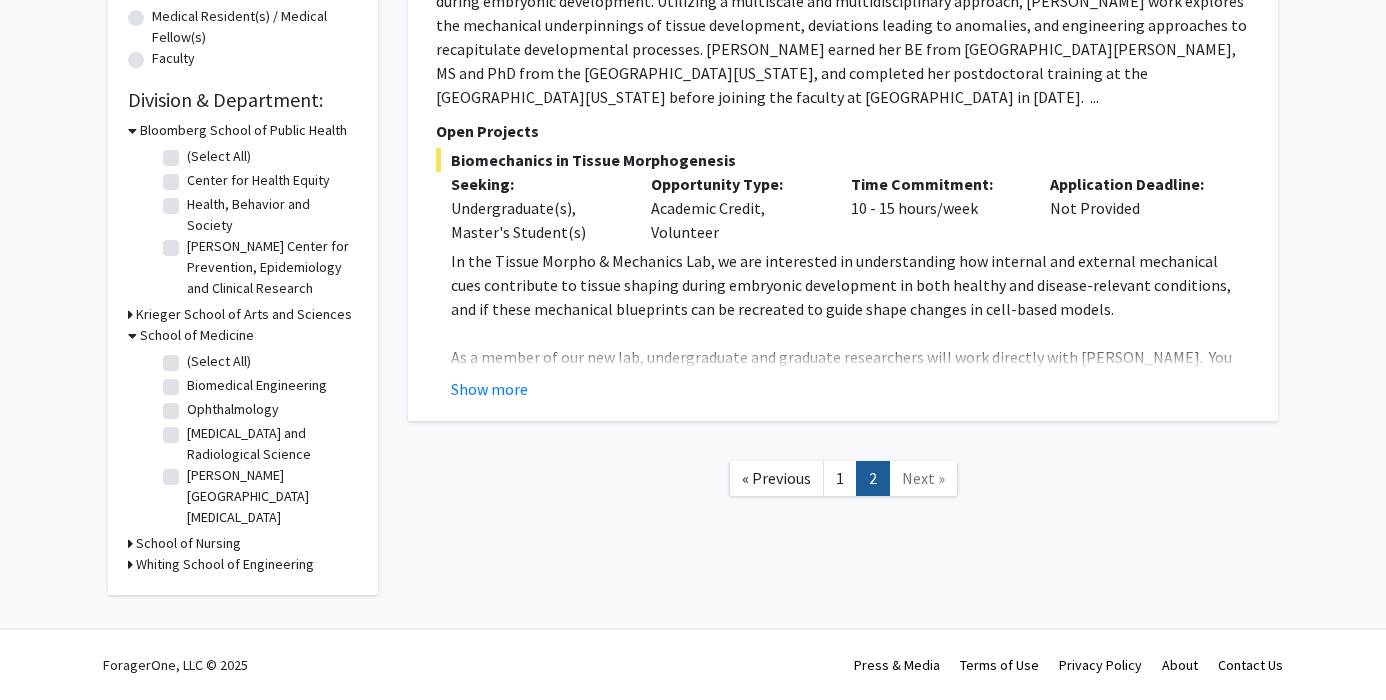 click on "(Select All)" 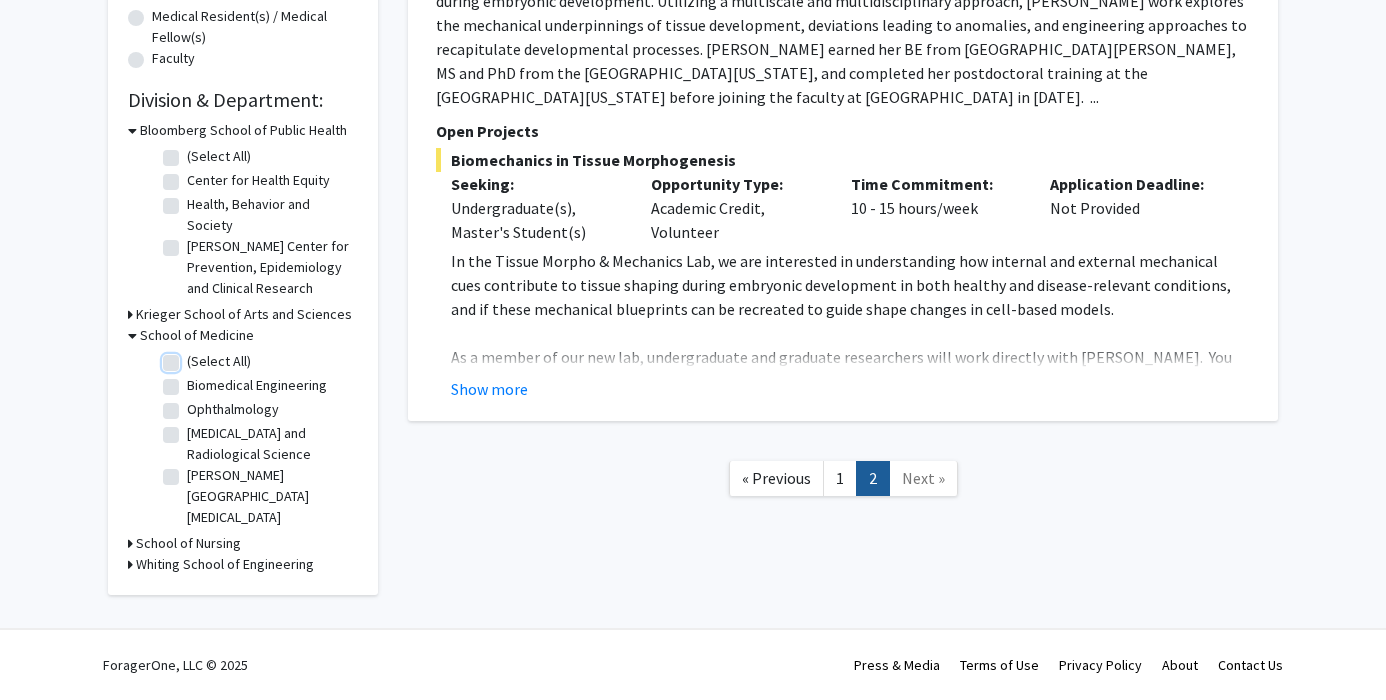 click on "(Select All)" at bounding box center (193, 357) 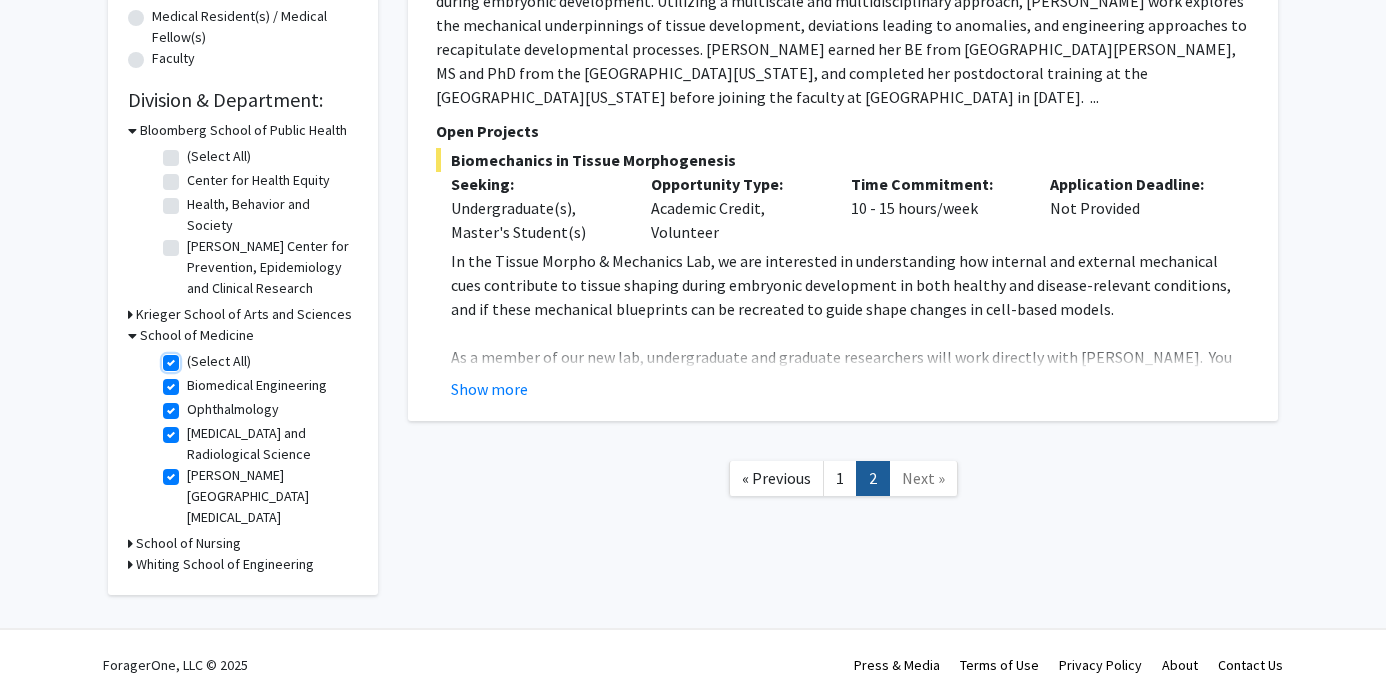 checkbox on "true" 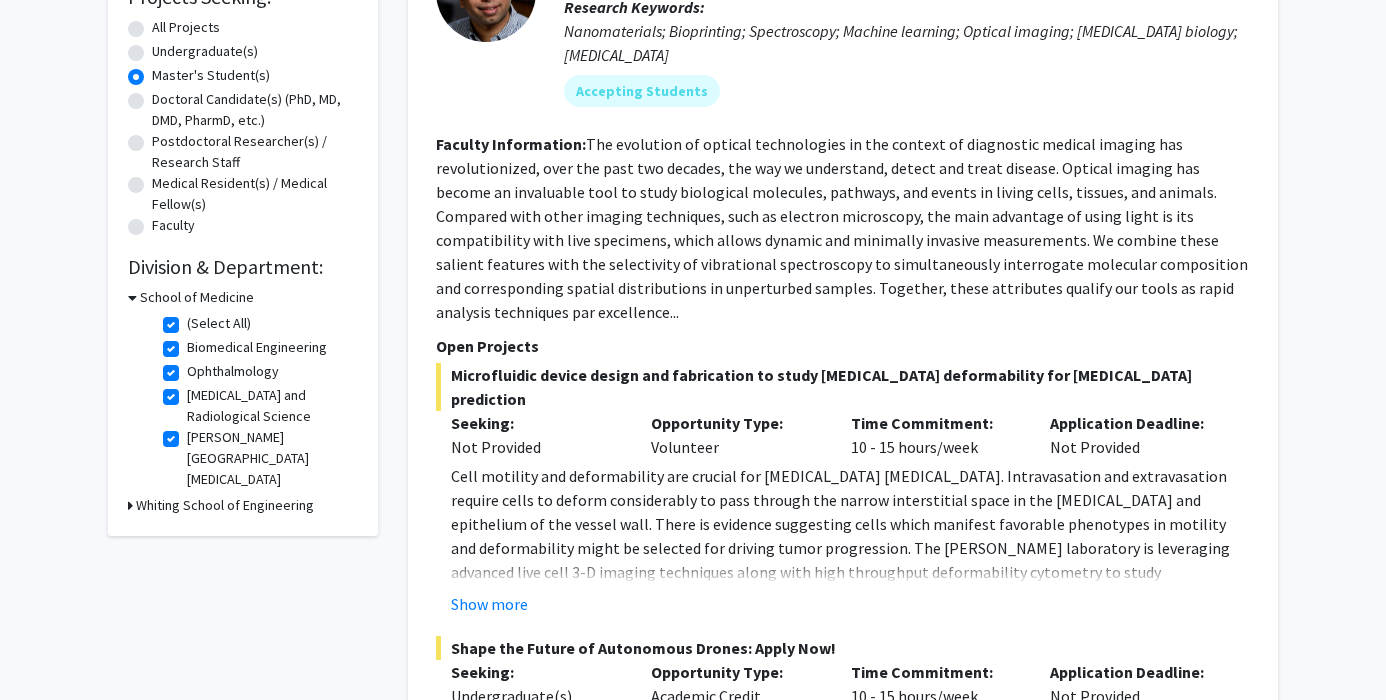 scroll, scrollTop: 371, scrollLeft: 0, axis: vertical 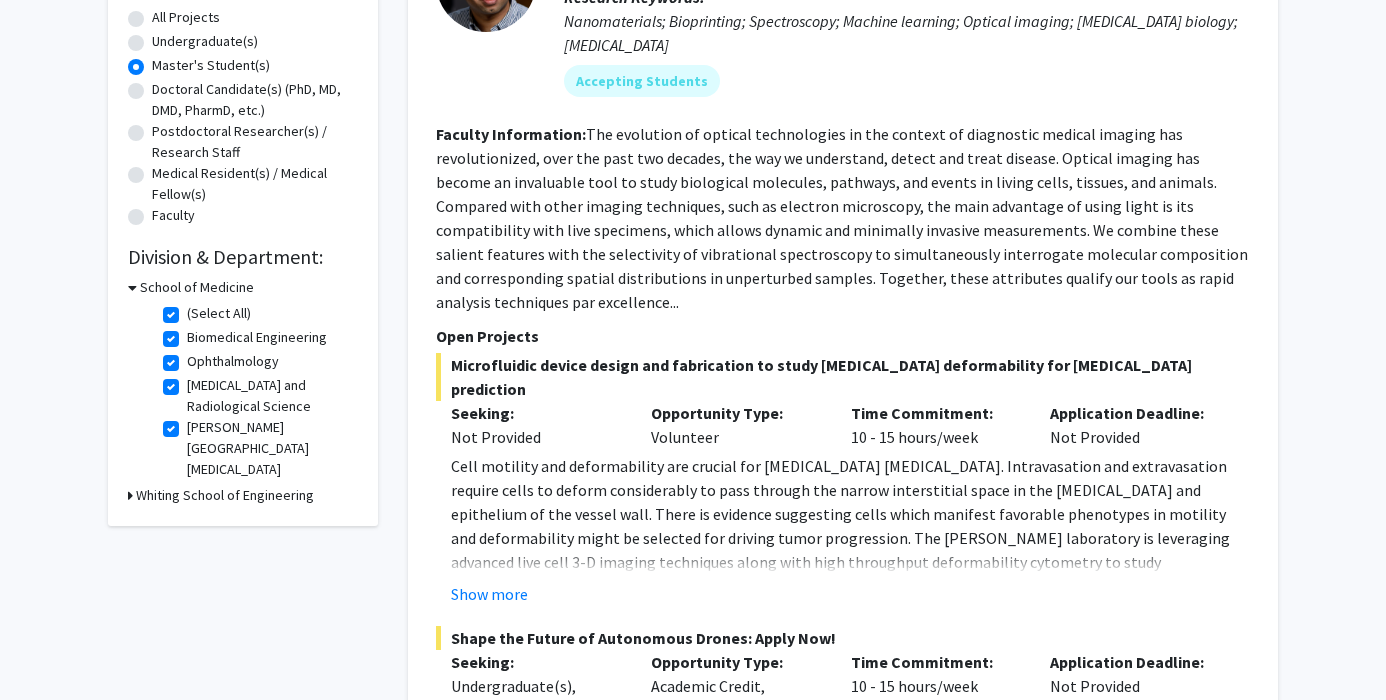 click on "School of Medicine" 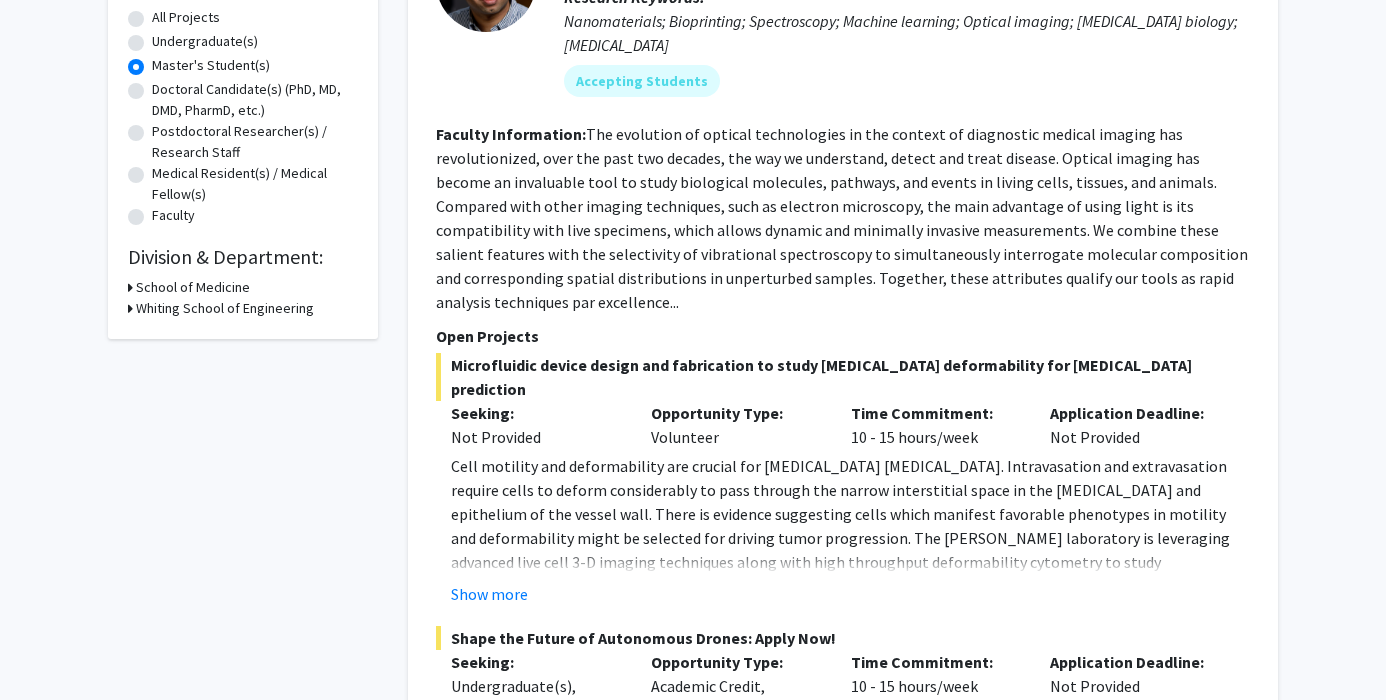 click 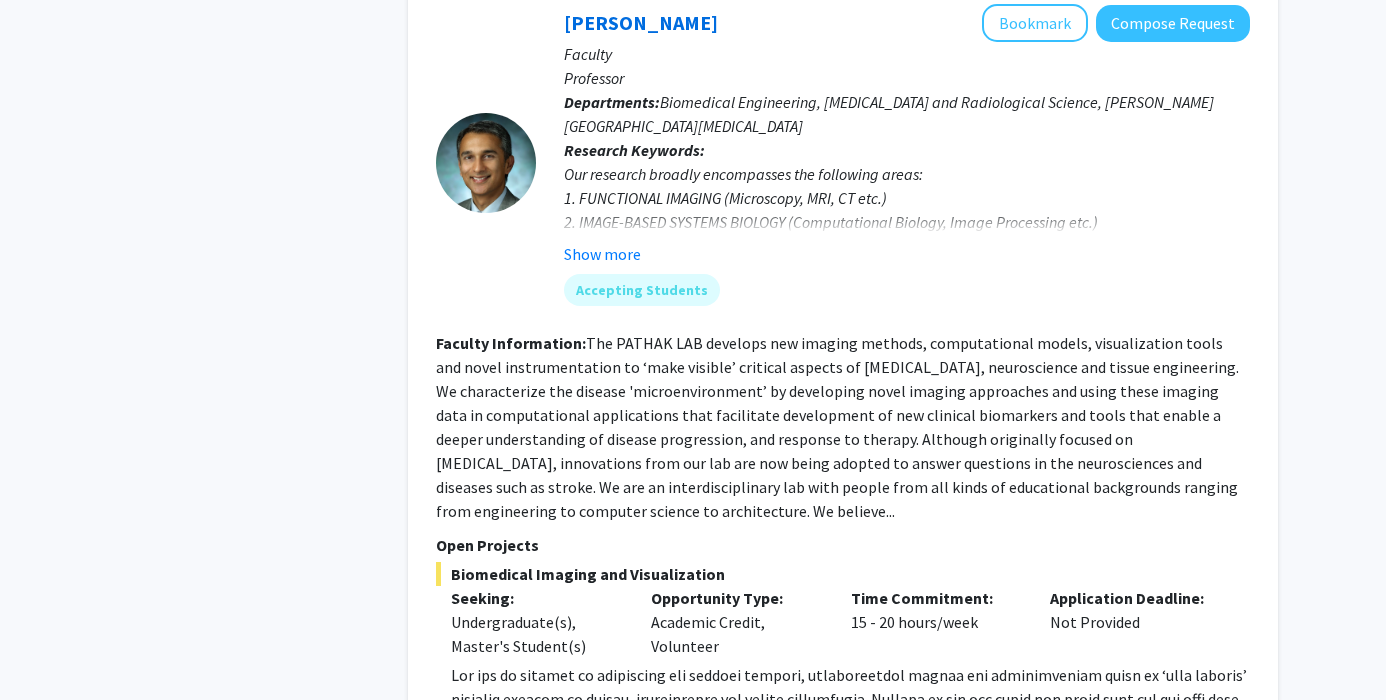 scroll, scrollTop: 2638, scrollLeft: 0, axis: vertical 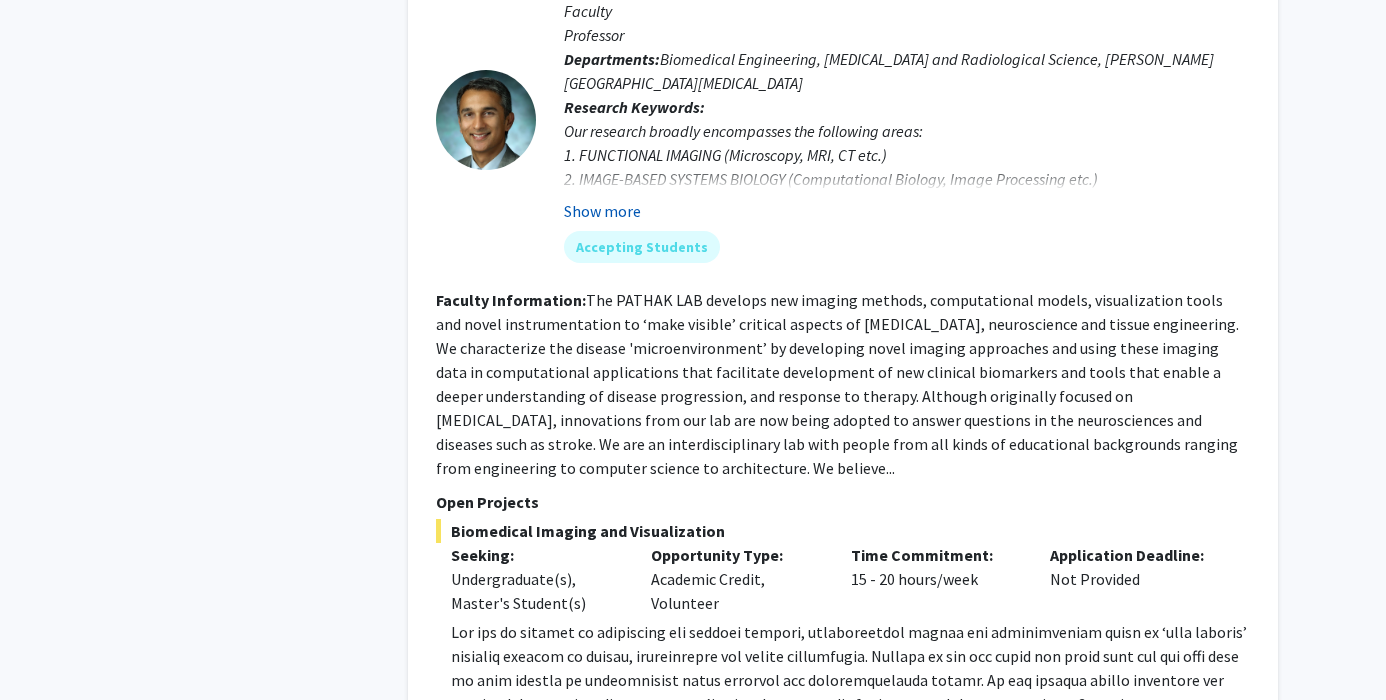 click on "Show more" 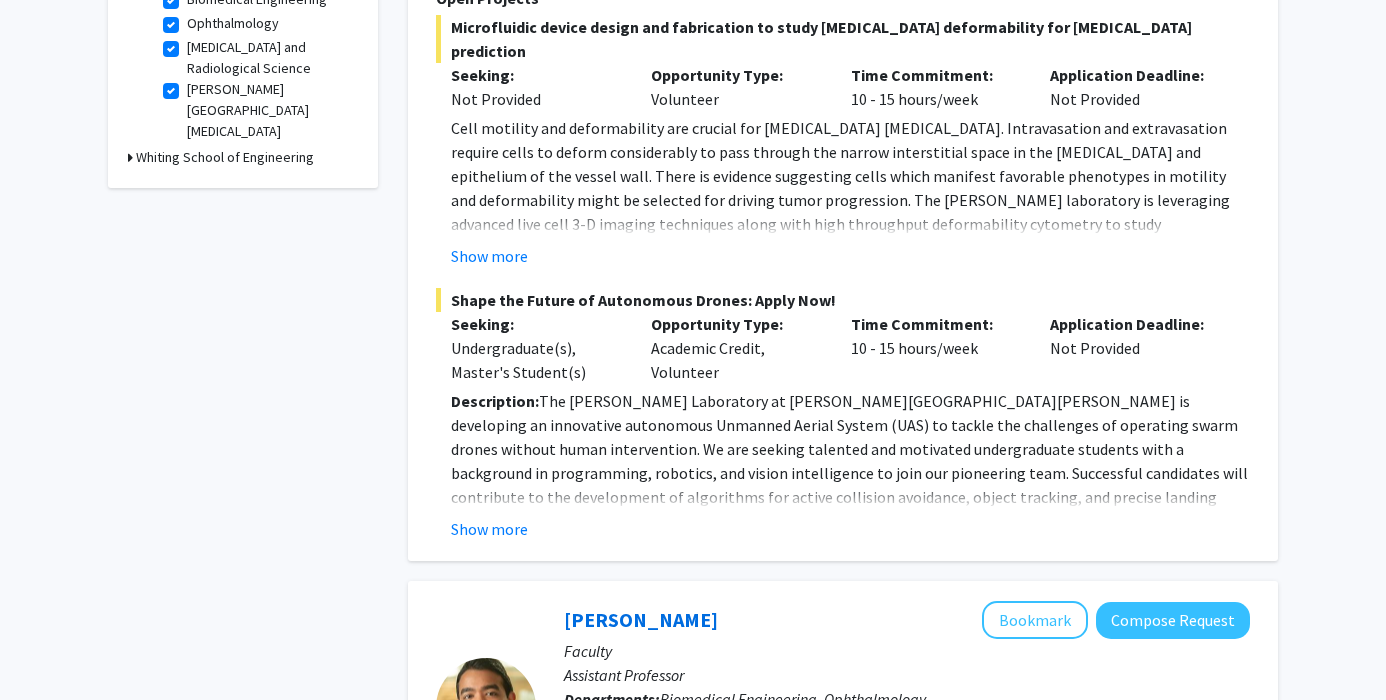 scroll, scrollTop: 0, scrollLeft: 0, axis: both 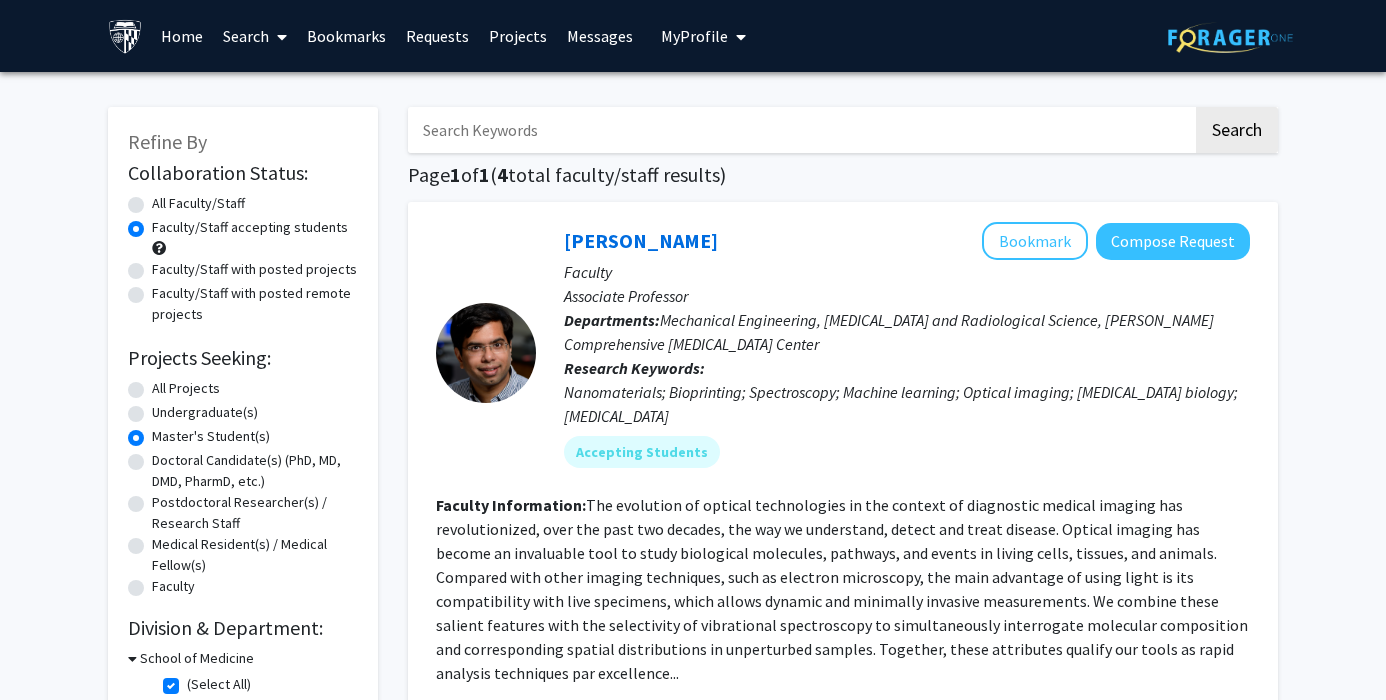 click at bounding box center (737, 37) 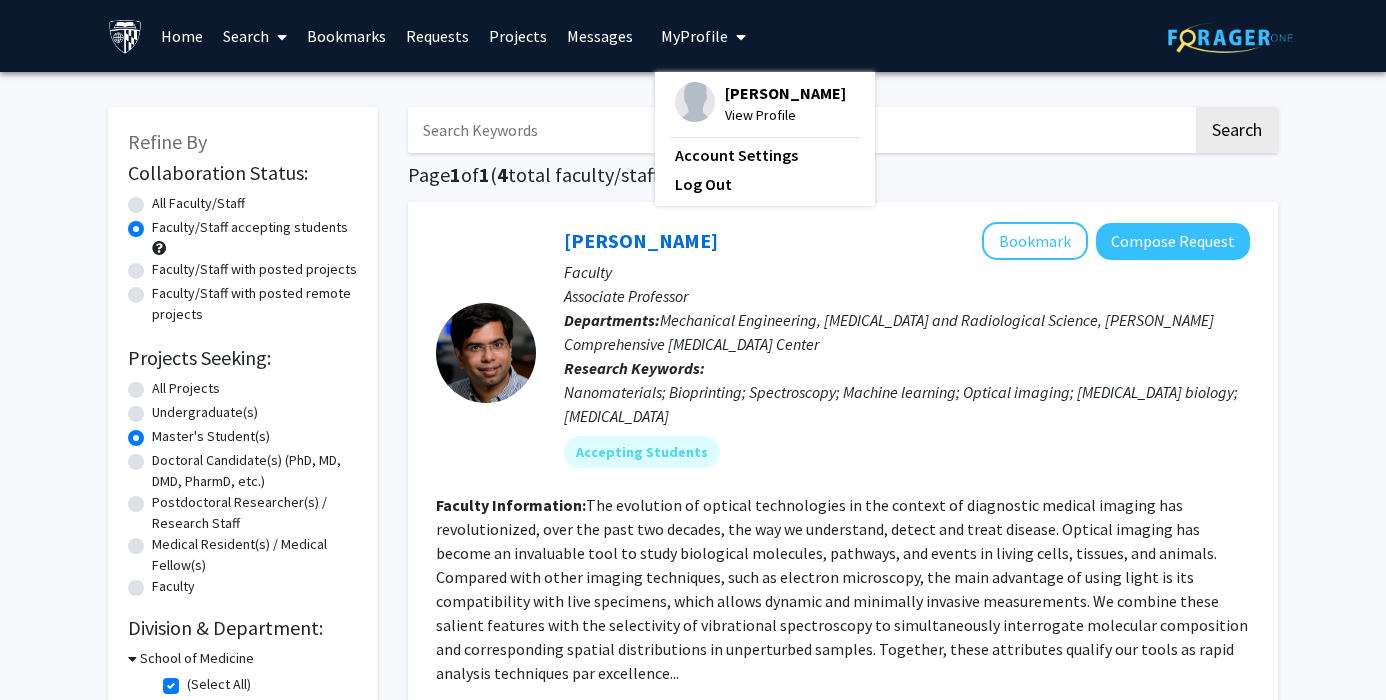 click on "Mechanical Engineering, Radiology and Radiological Science, Sidney Kimmel Comprehensive Cancer Center" 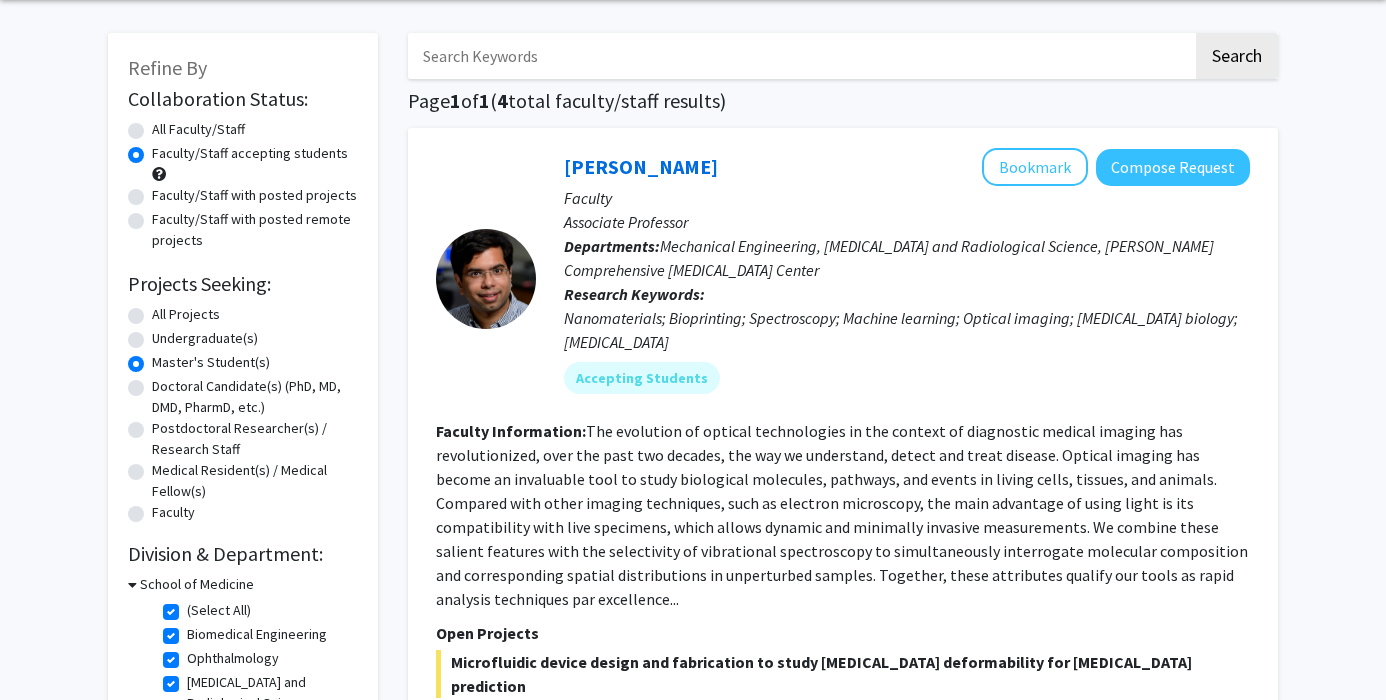 scroll, scrollTop: 73, scrollLeft: 0, axis: vertical 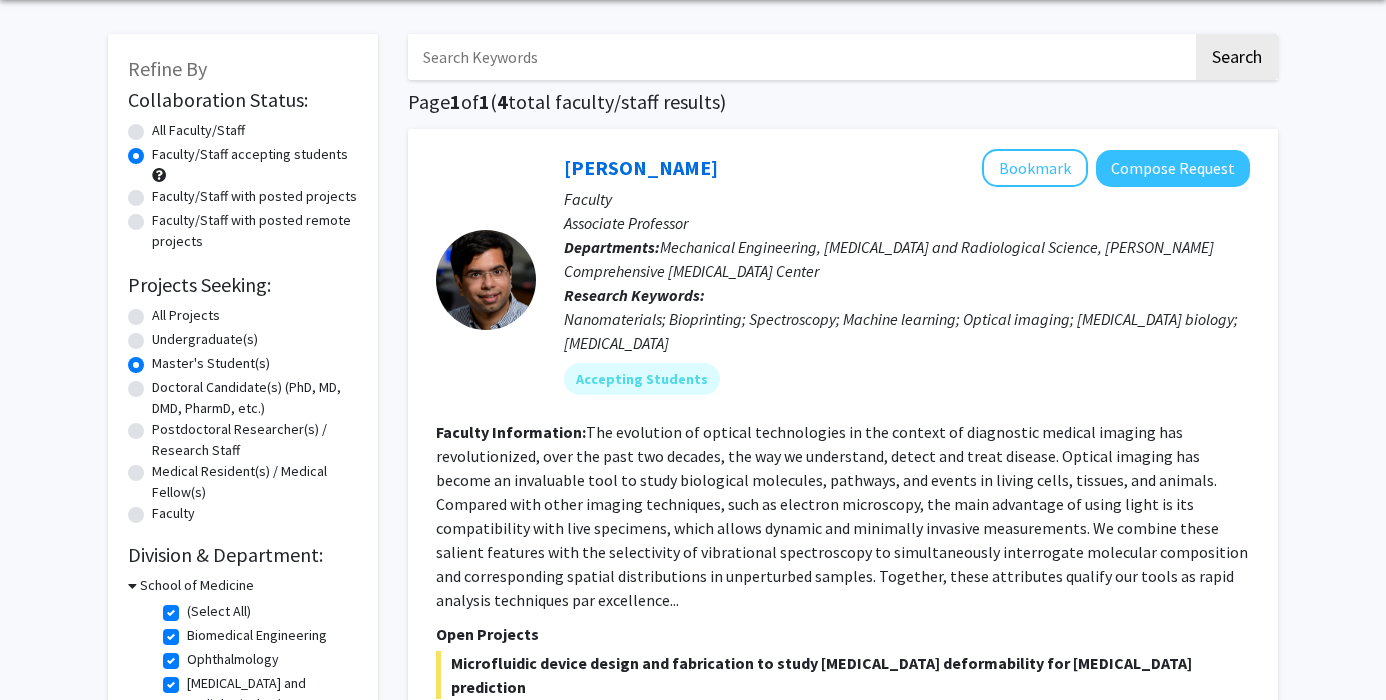 click on "Faculty/Staff with posted projects" 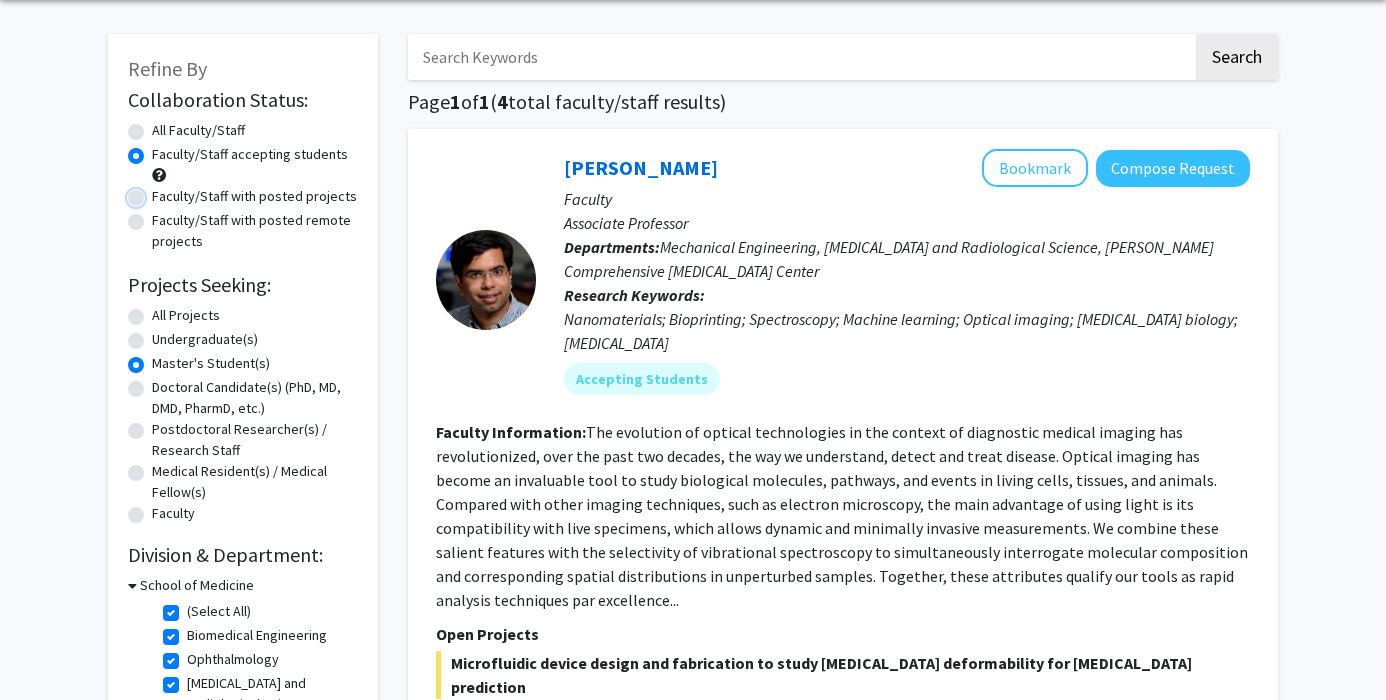click on "Faculty/Staff with posted projects" at bounding box center [158, 192] 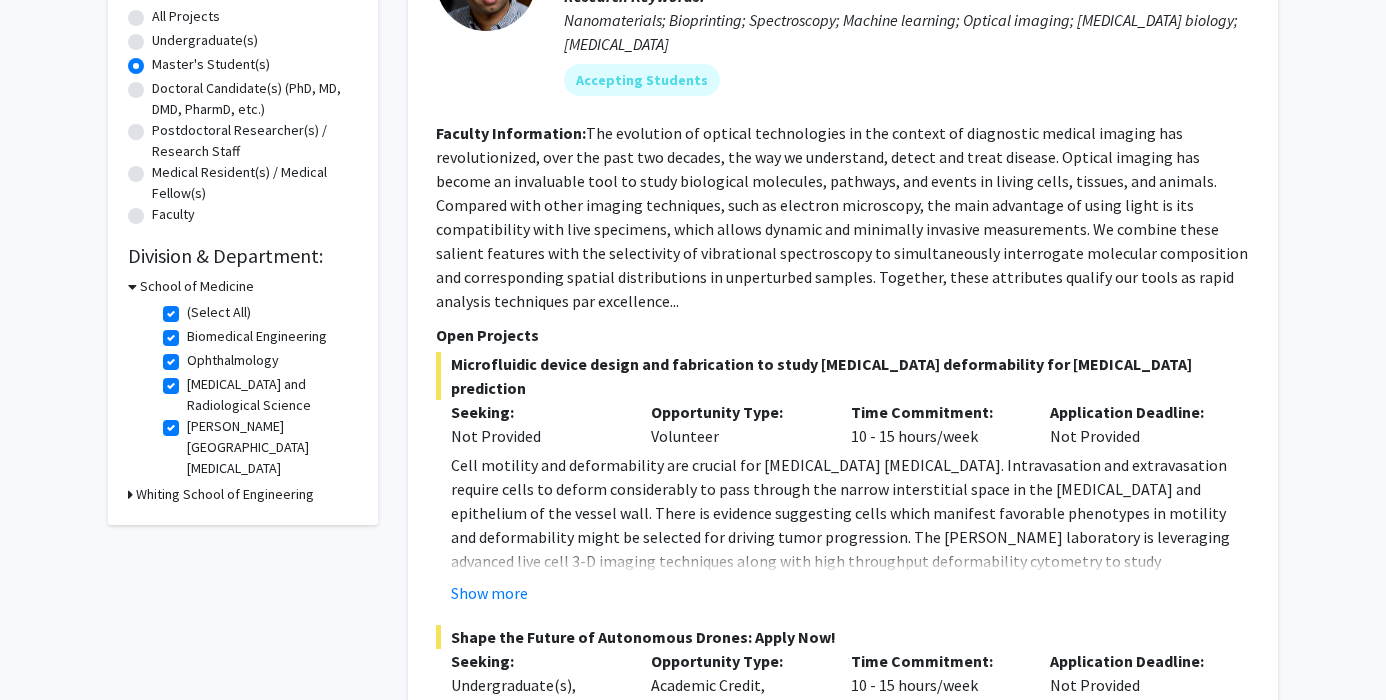 scroll, scrollTop: 388, scrollLeft: 0, axis: vertical 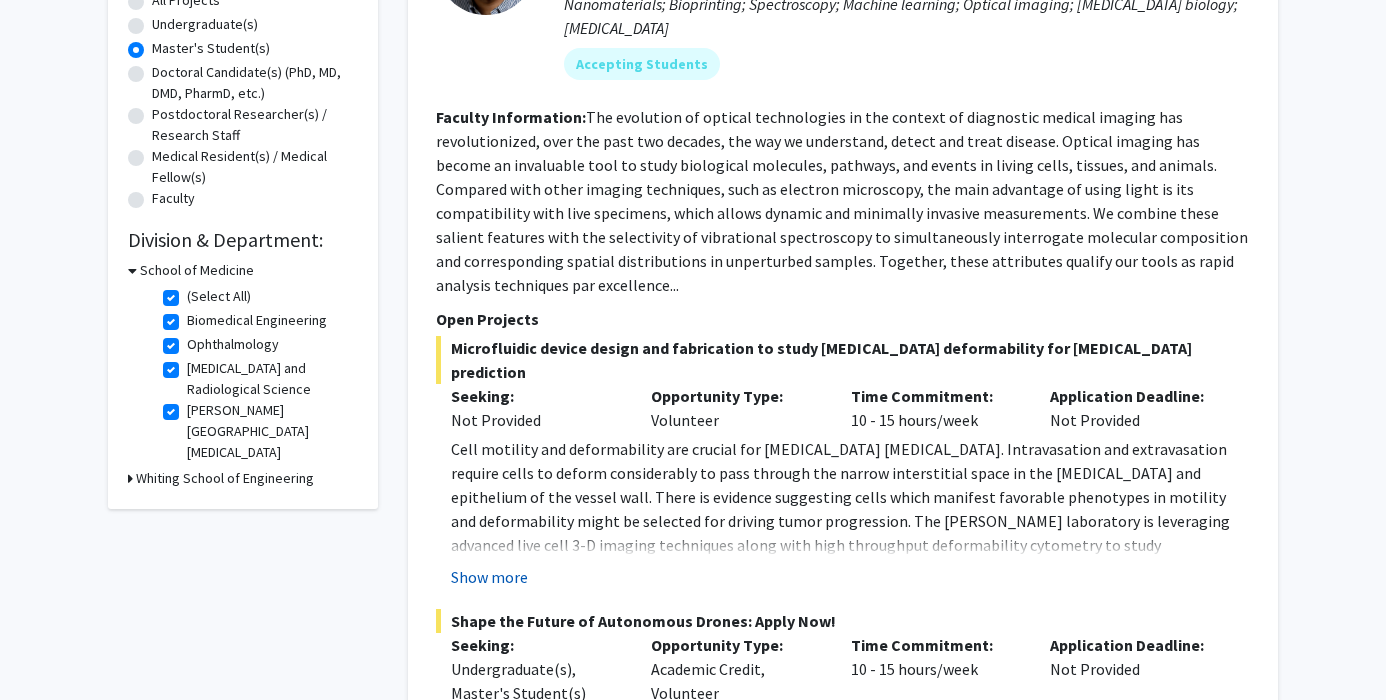 click on "Show more" 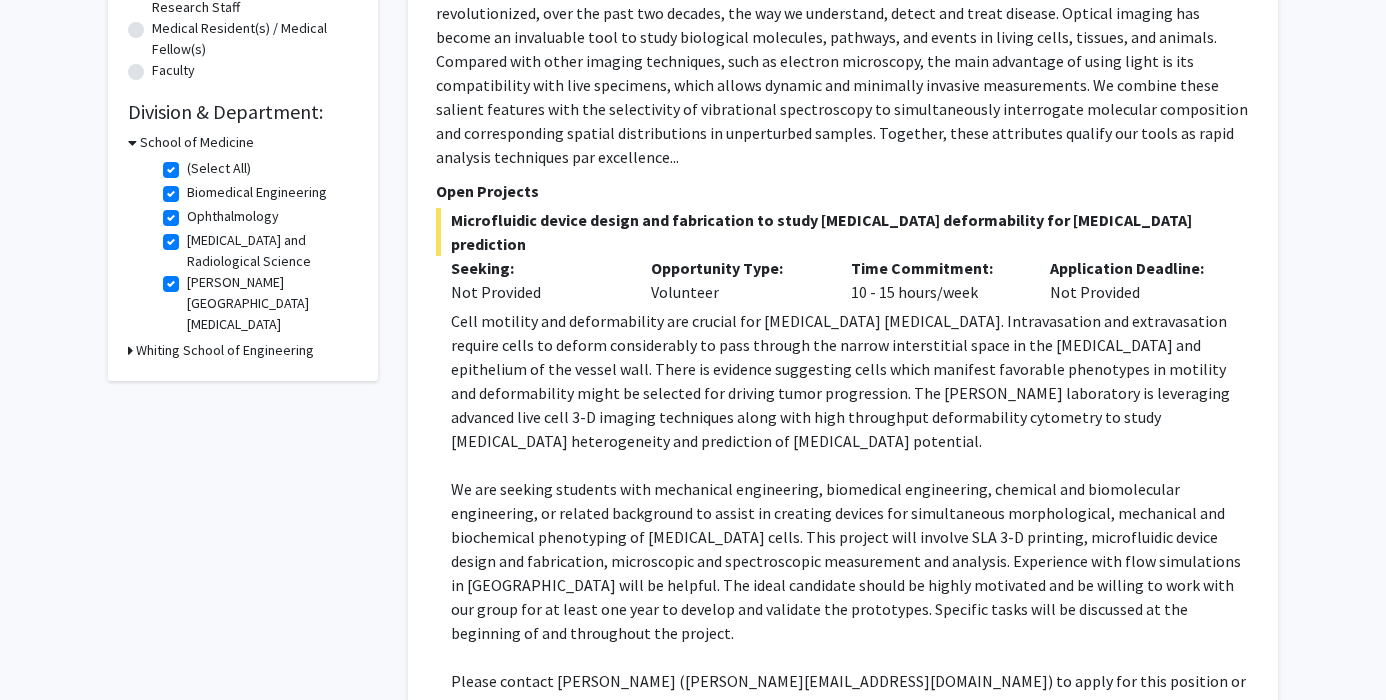 scroll, scrollTop: 517, scrollLeft: 0, axis: vertical 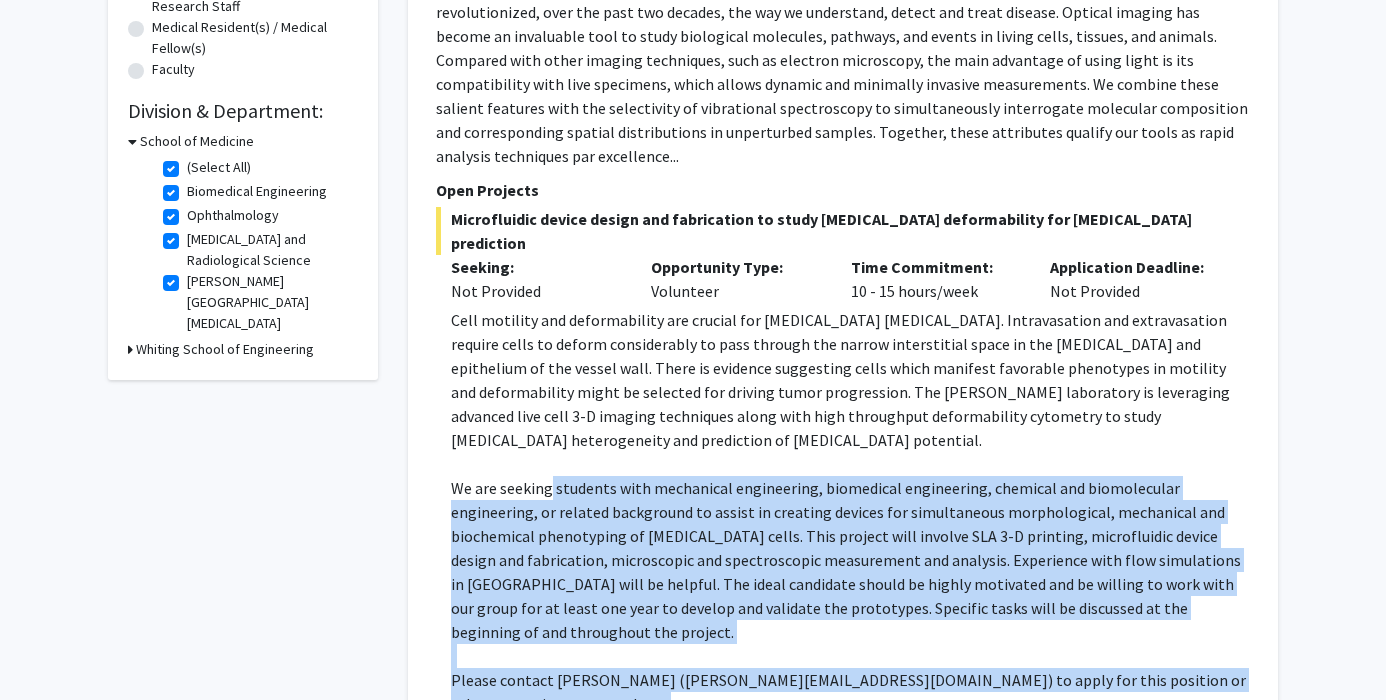 drag, startPoint x: 547, startPoint y: 429, endPoint x: 575, endPoint y: 628, distance: 200.96019 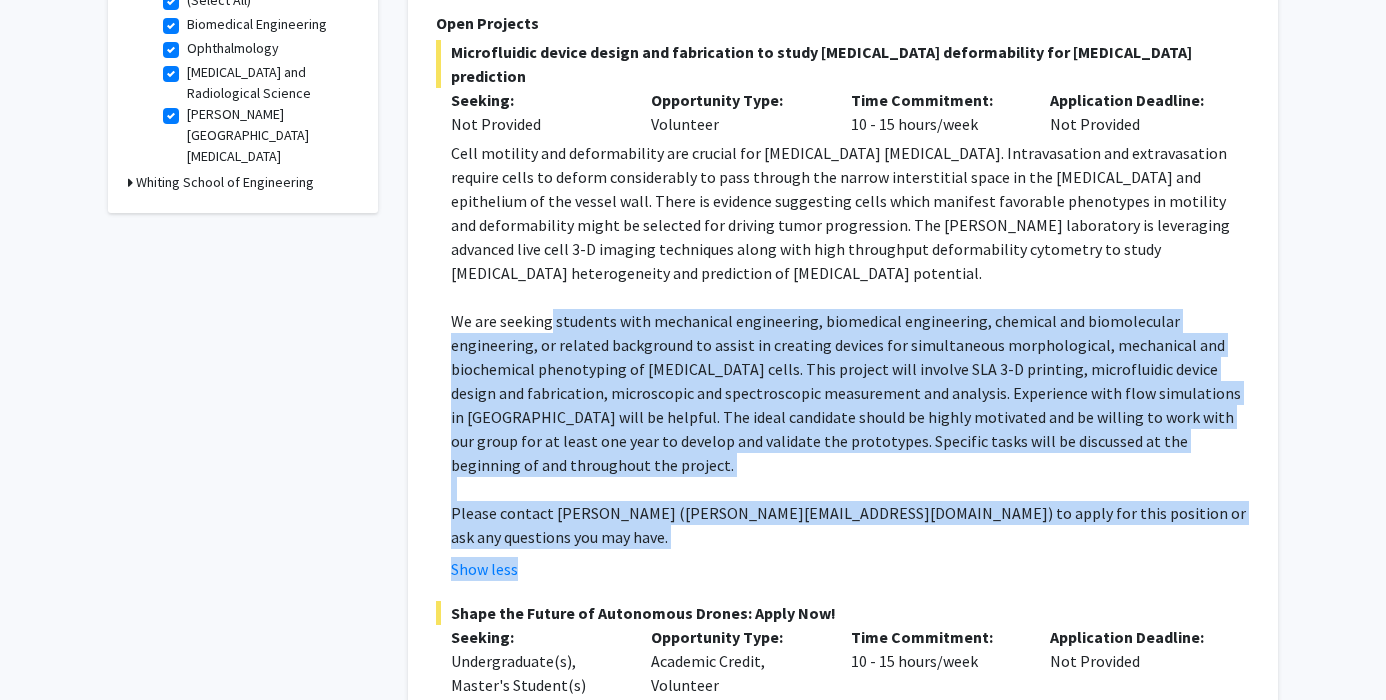 scroll, scrollTop: 821, scrollLeft: 0, axis: vertical 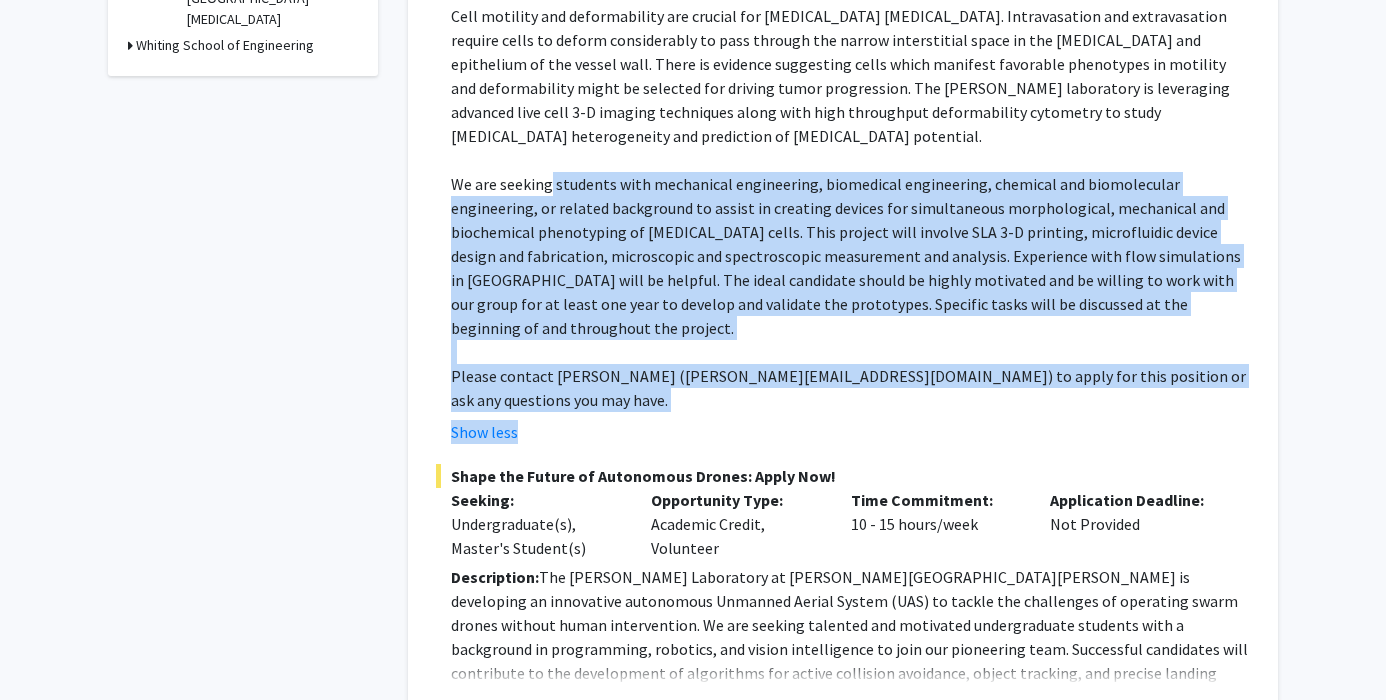 click on "Show more" 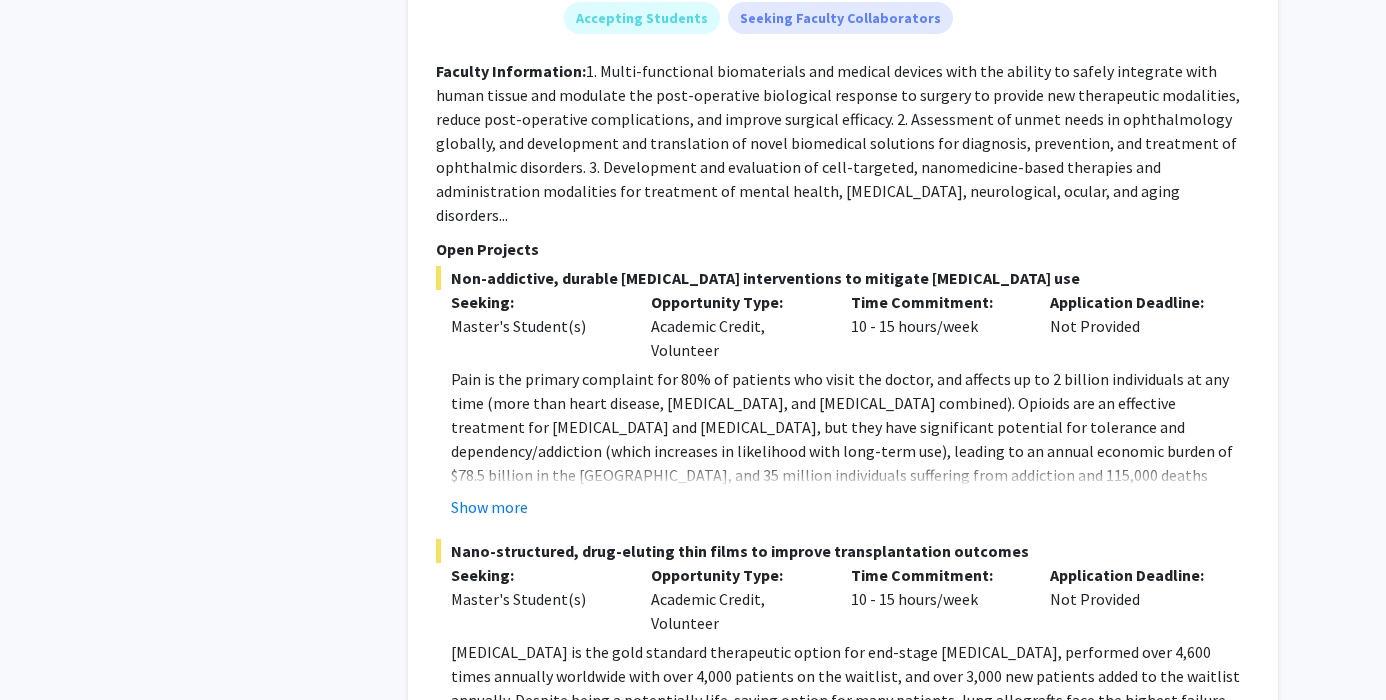 scroll, scrollTop: 2411, scrollLeft: 0, axis: vertical 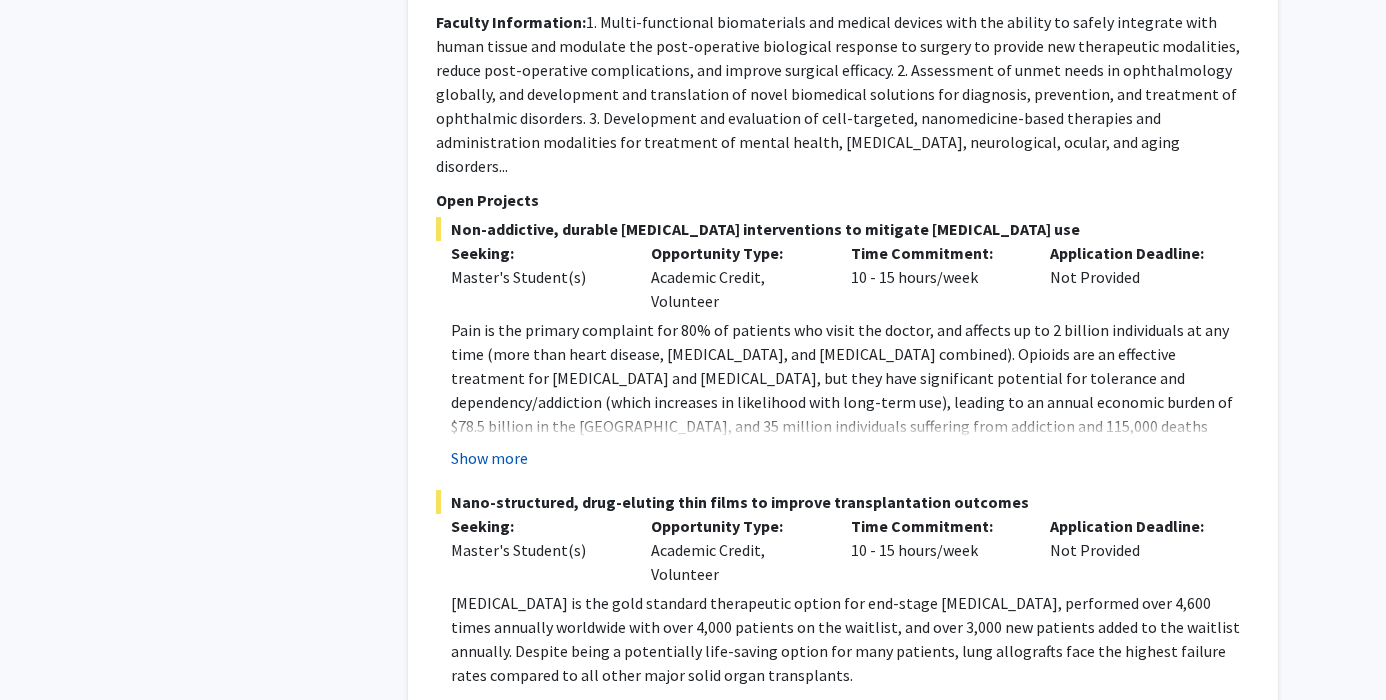 click on "Show more" 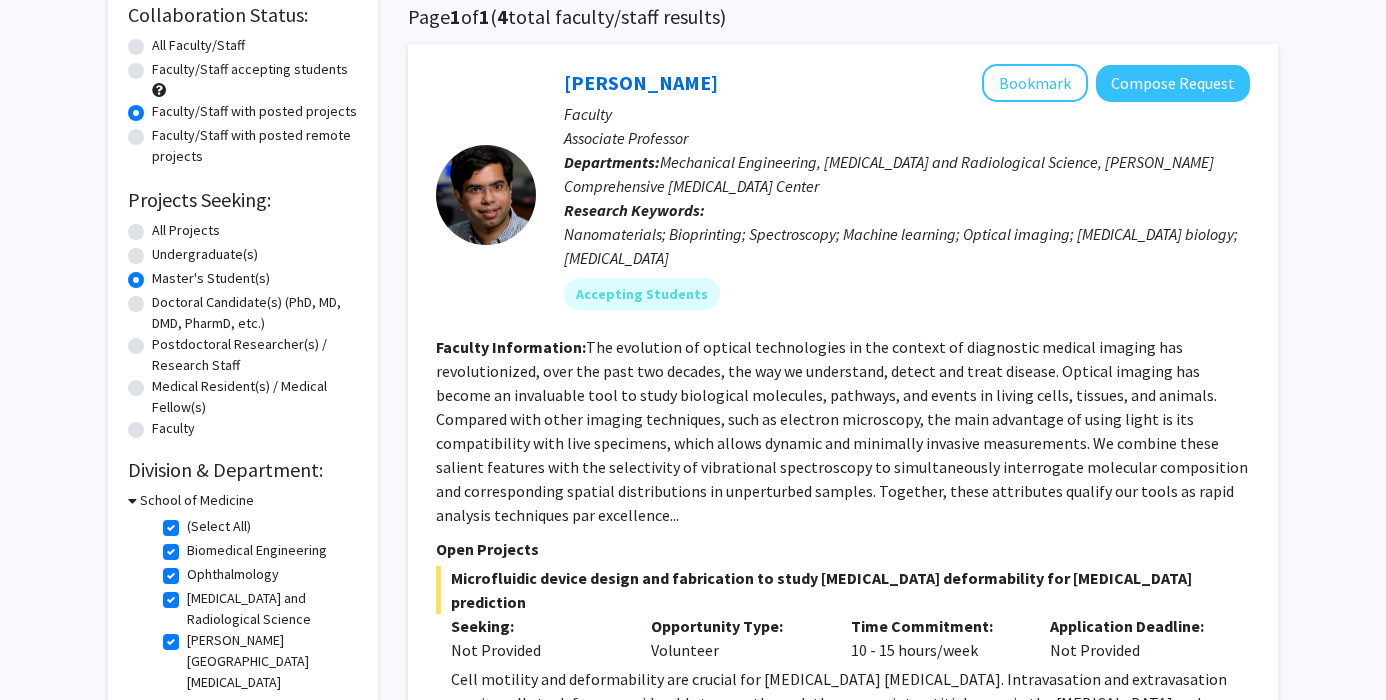 scroll, scrollTop: 162, scrollLeft: 0, axis: vertical 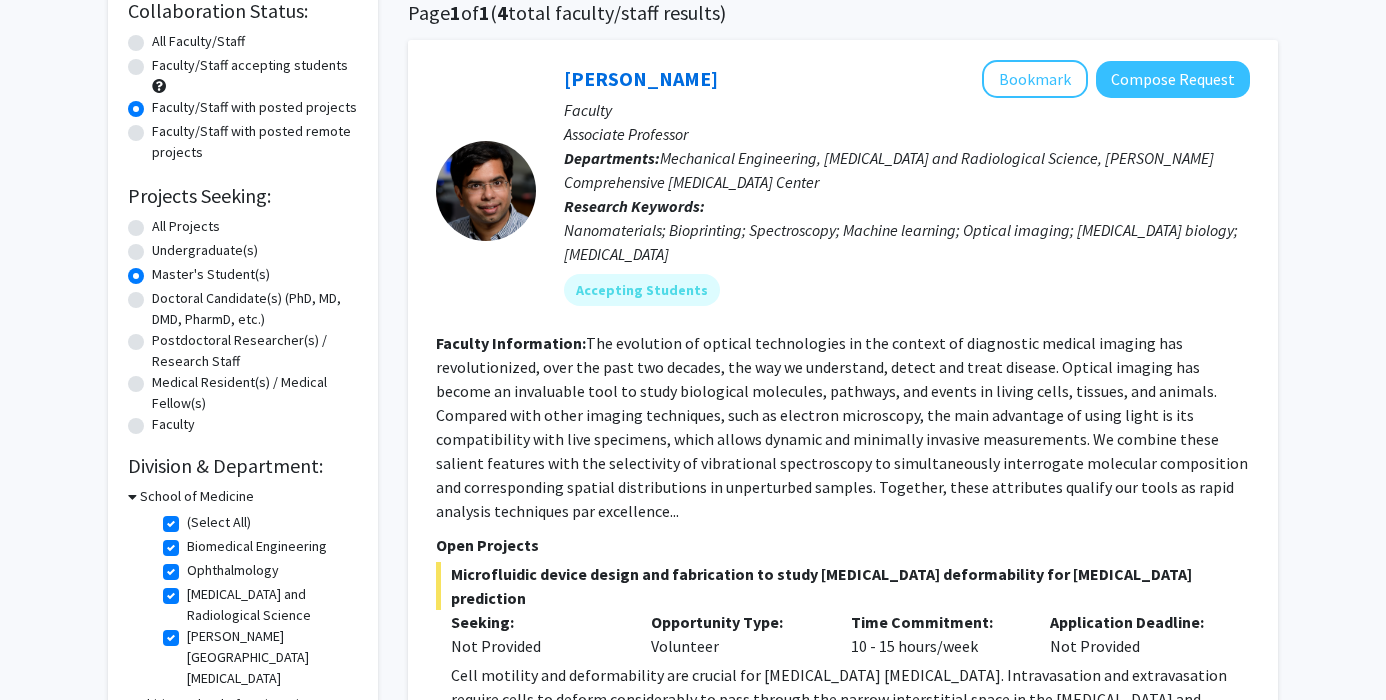 click on "(Select All)" 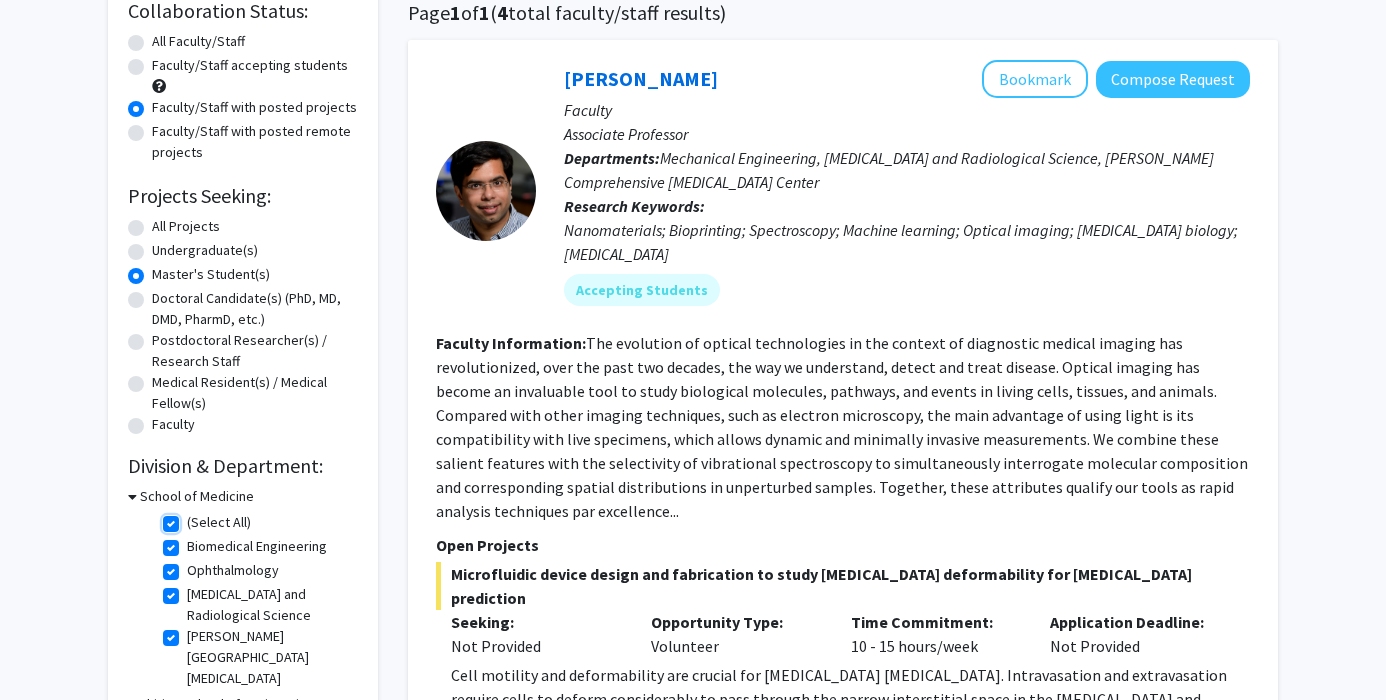 click on "(Select All)" at bounding box center [193, 518] 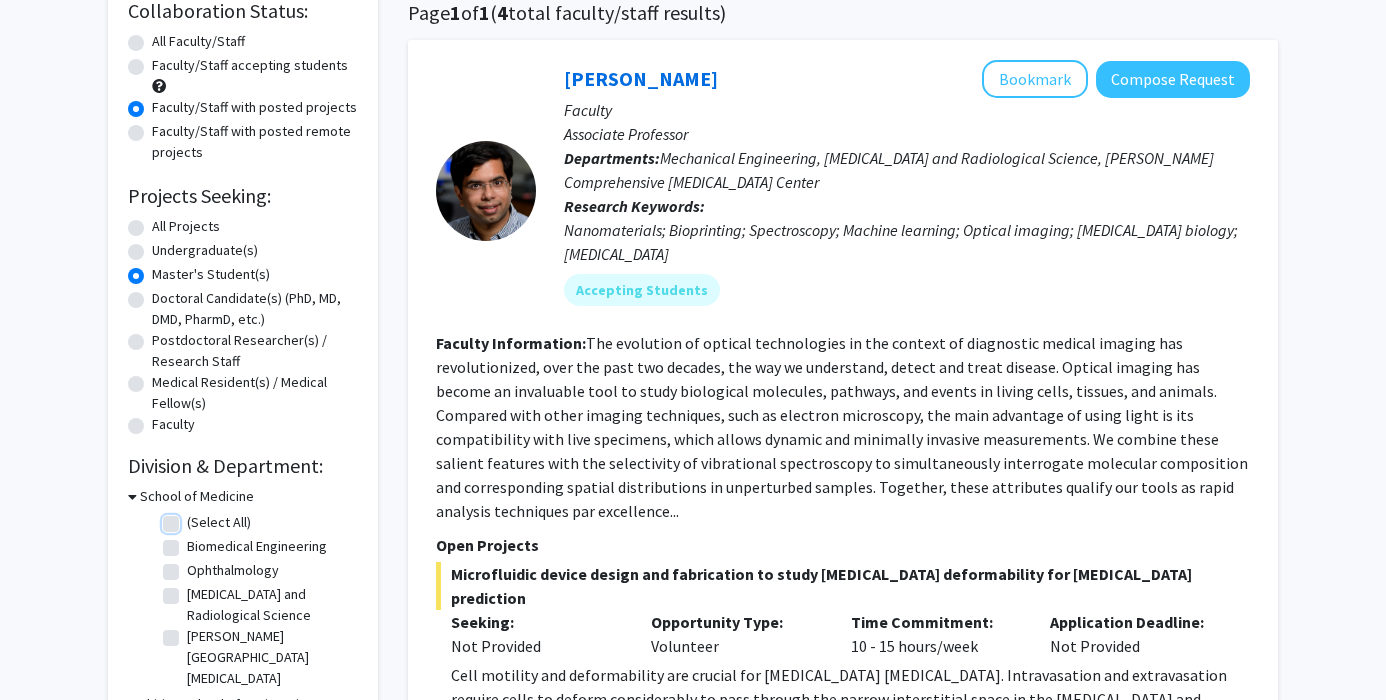 checkbox on "false" 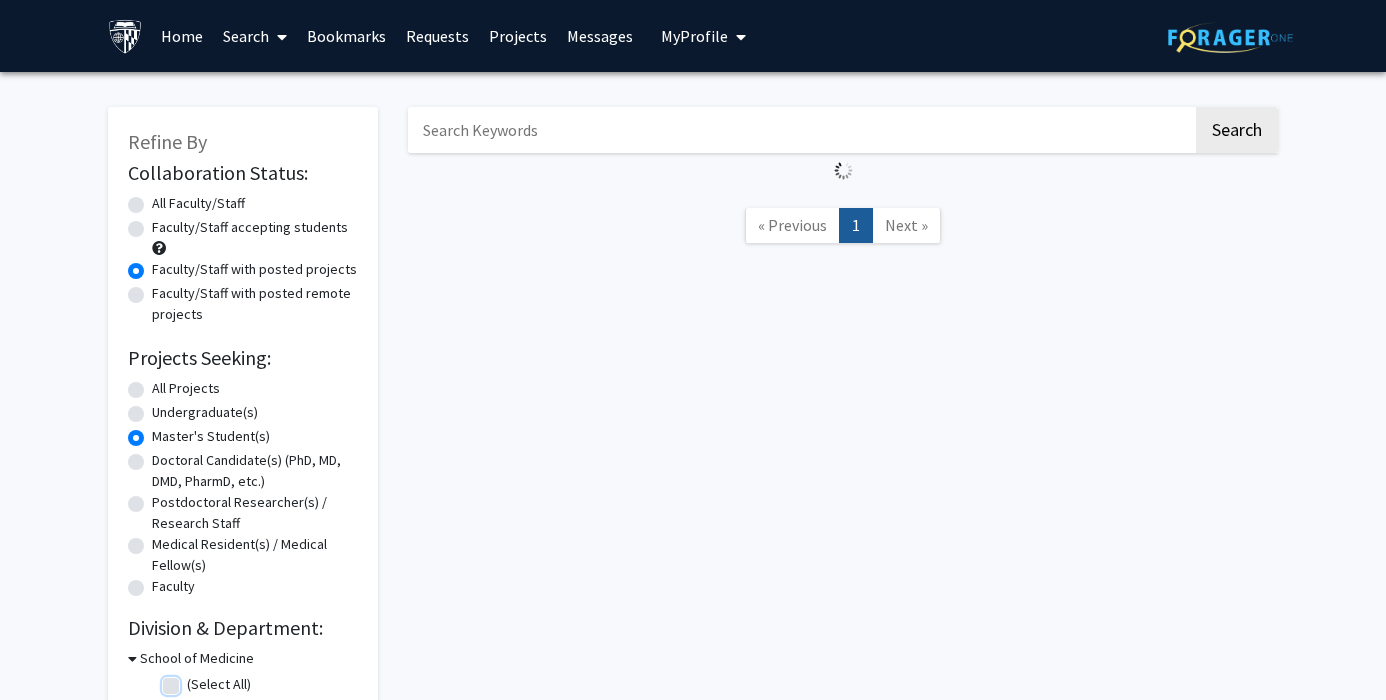 scroll, scrollTop: 302, scrollLeft: 0, axis: vertical 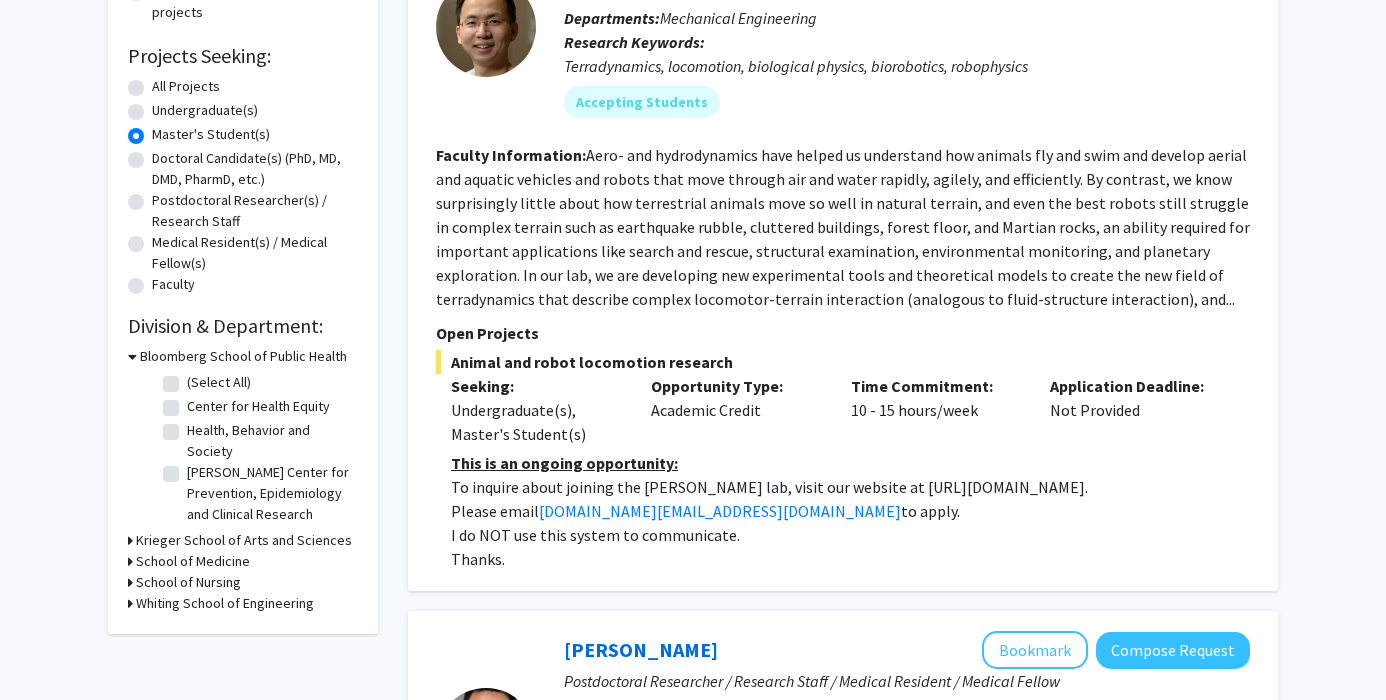 click on "(Select All)" 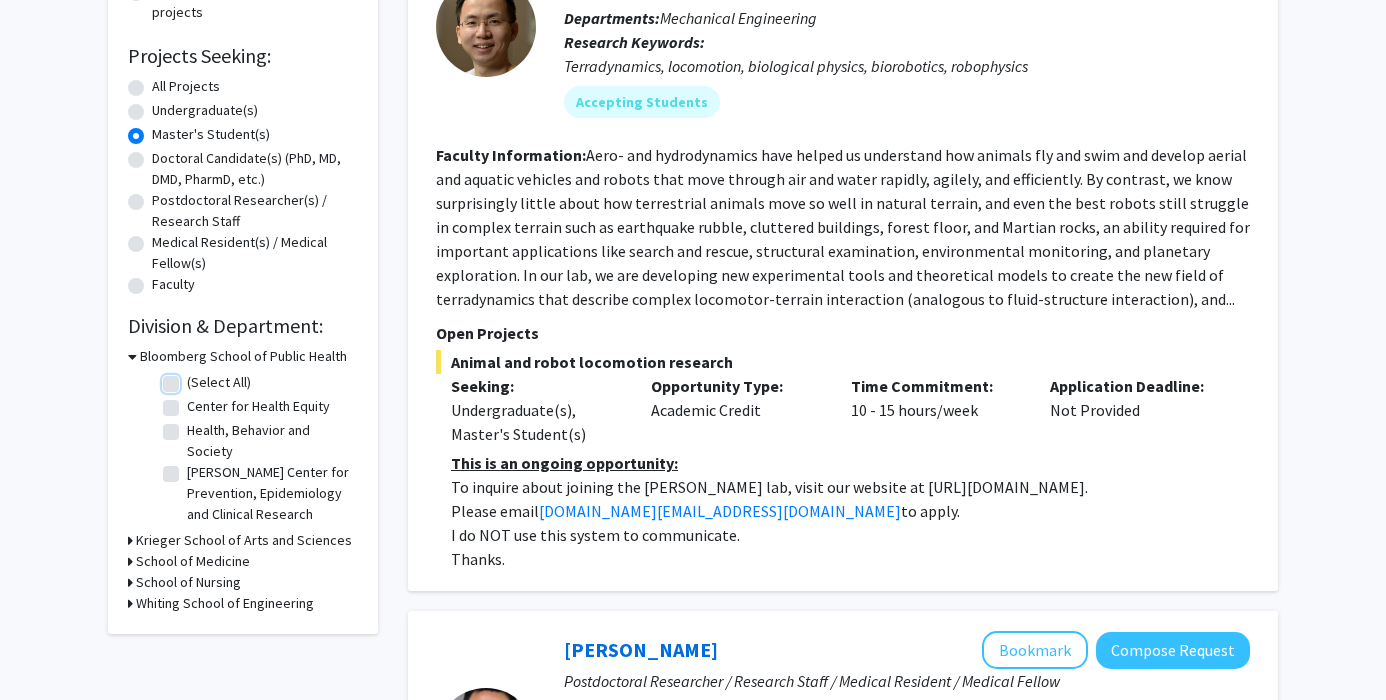 click on "(Select All)" at bounding box center [193, 378] 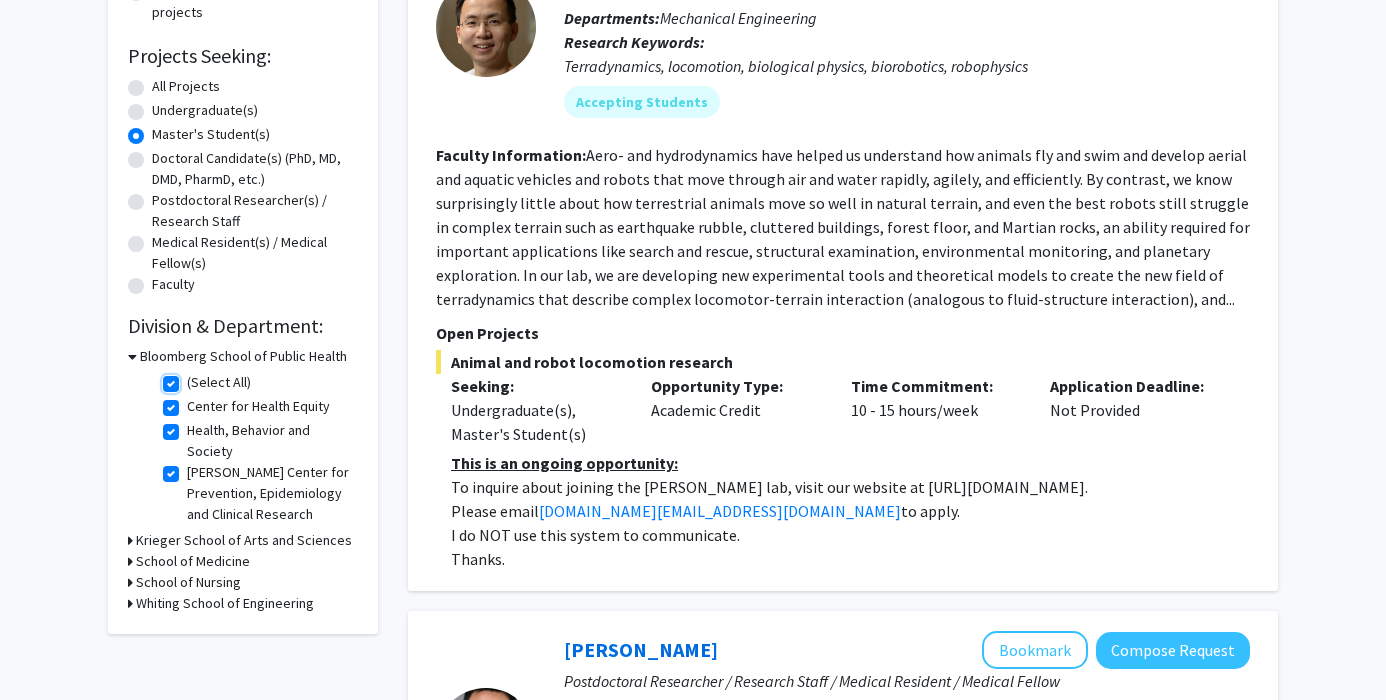 checkbox on "true" 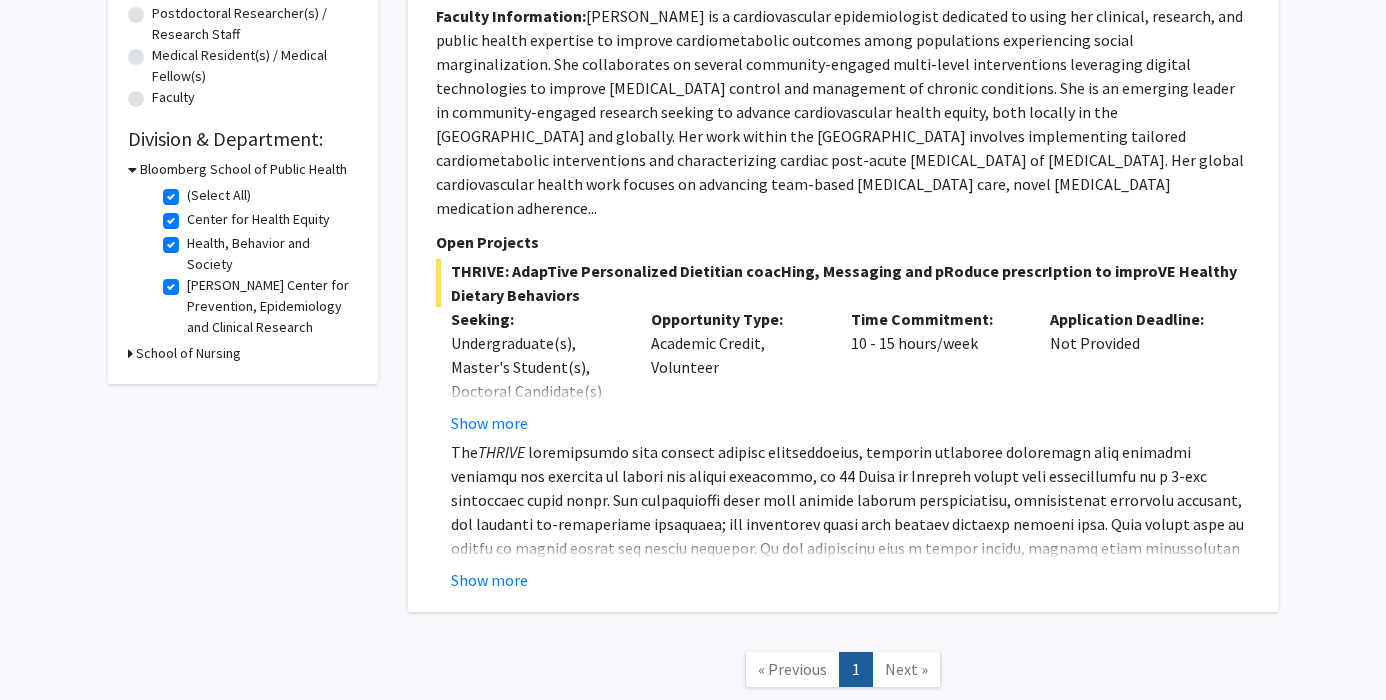 scroll, scrollTop: 504, scrollLeft: 0, axis: vertical 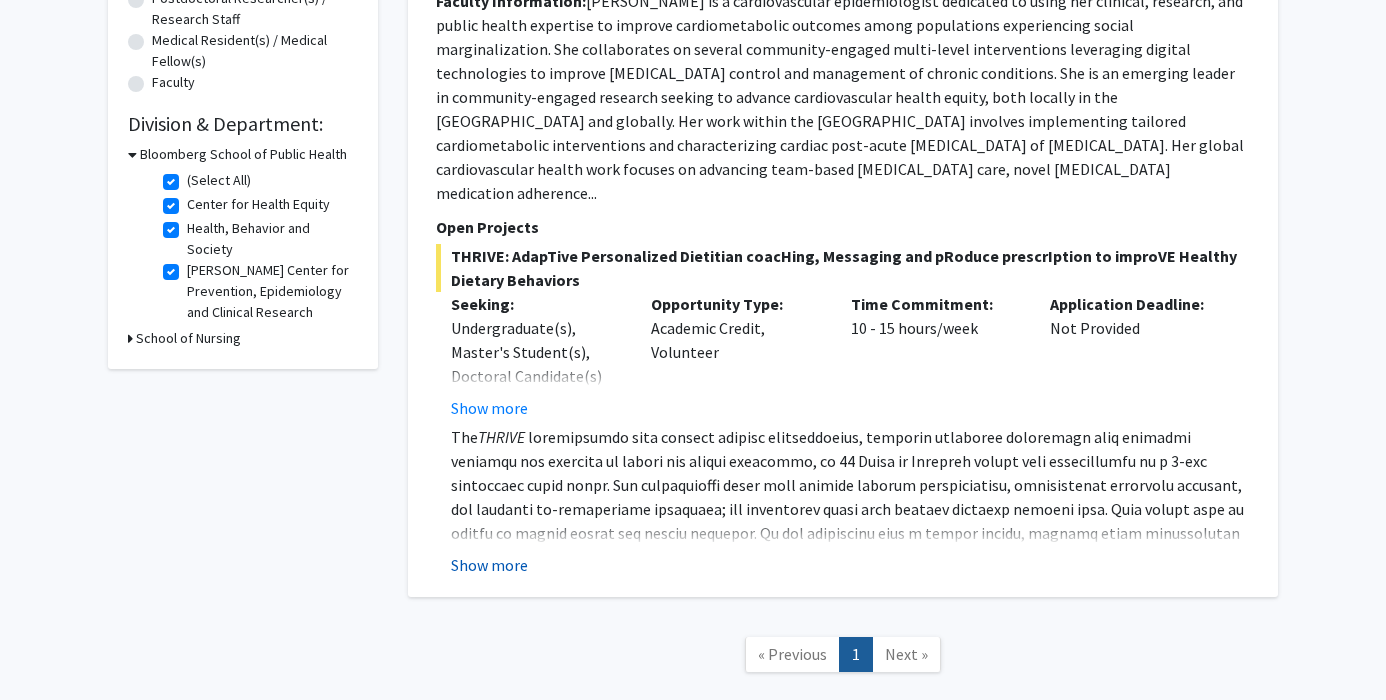 click on "Show more" 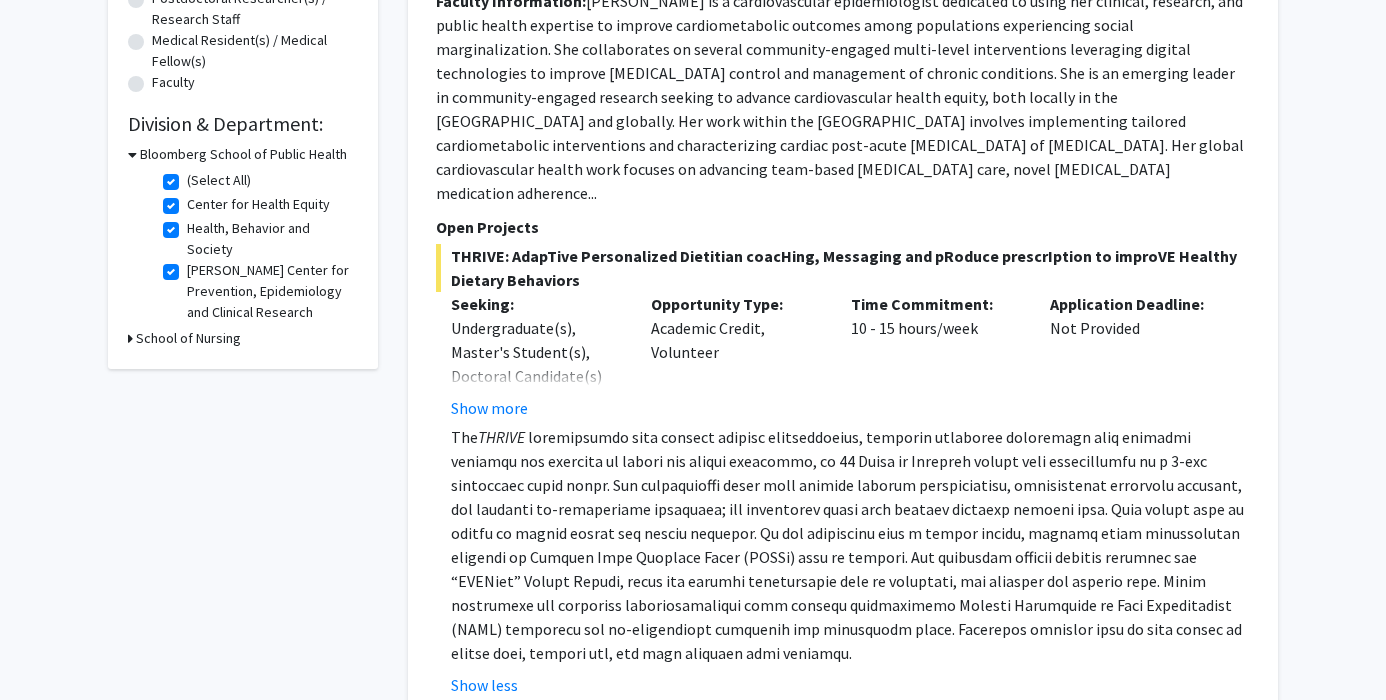click on "Center for Health Equity" 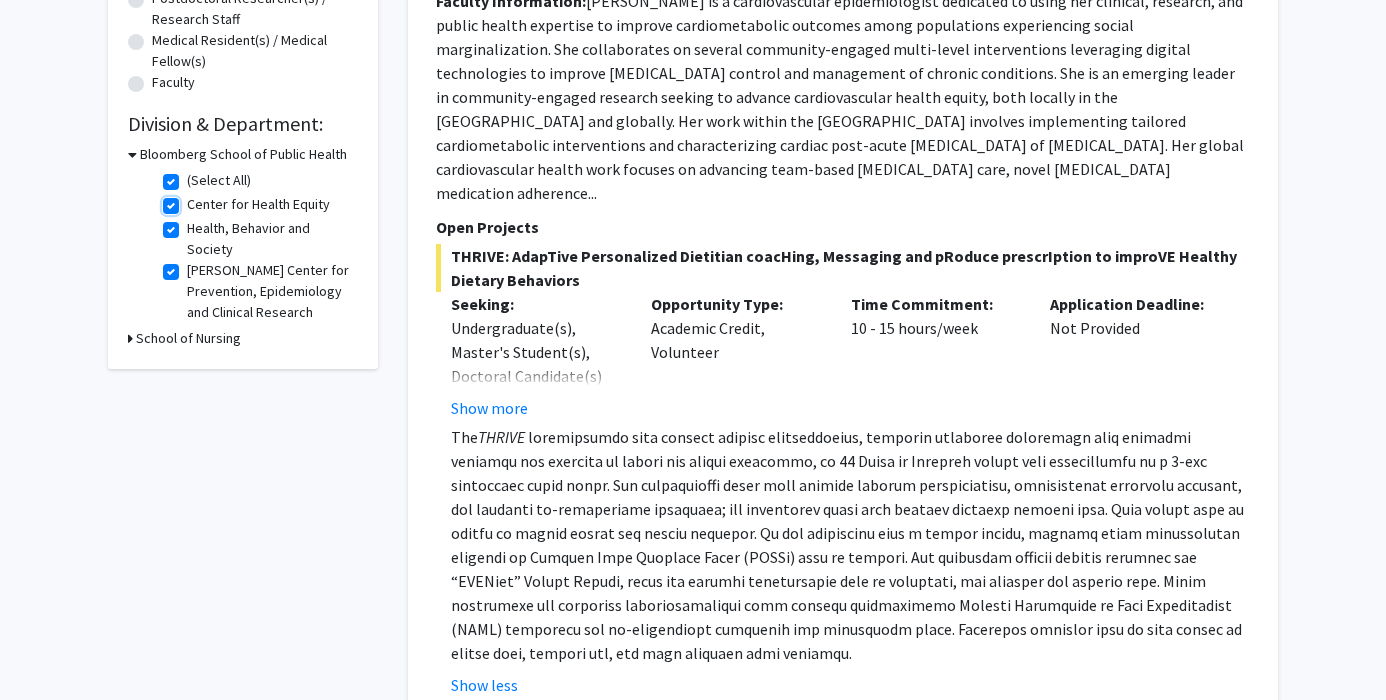 click on "Center for Health Equity" at bounding box center [193, 200] 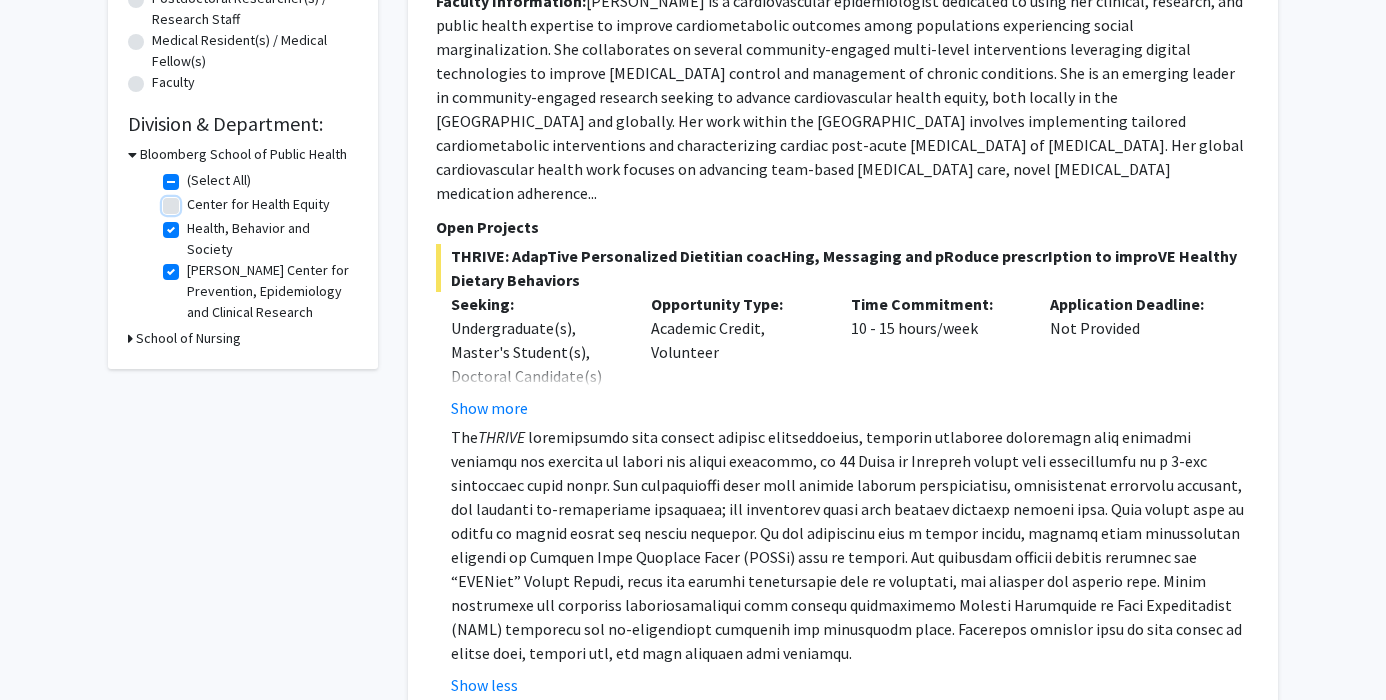 checkbox on "true" 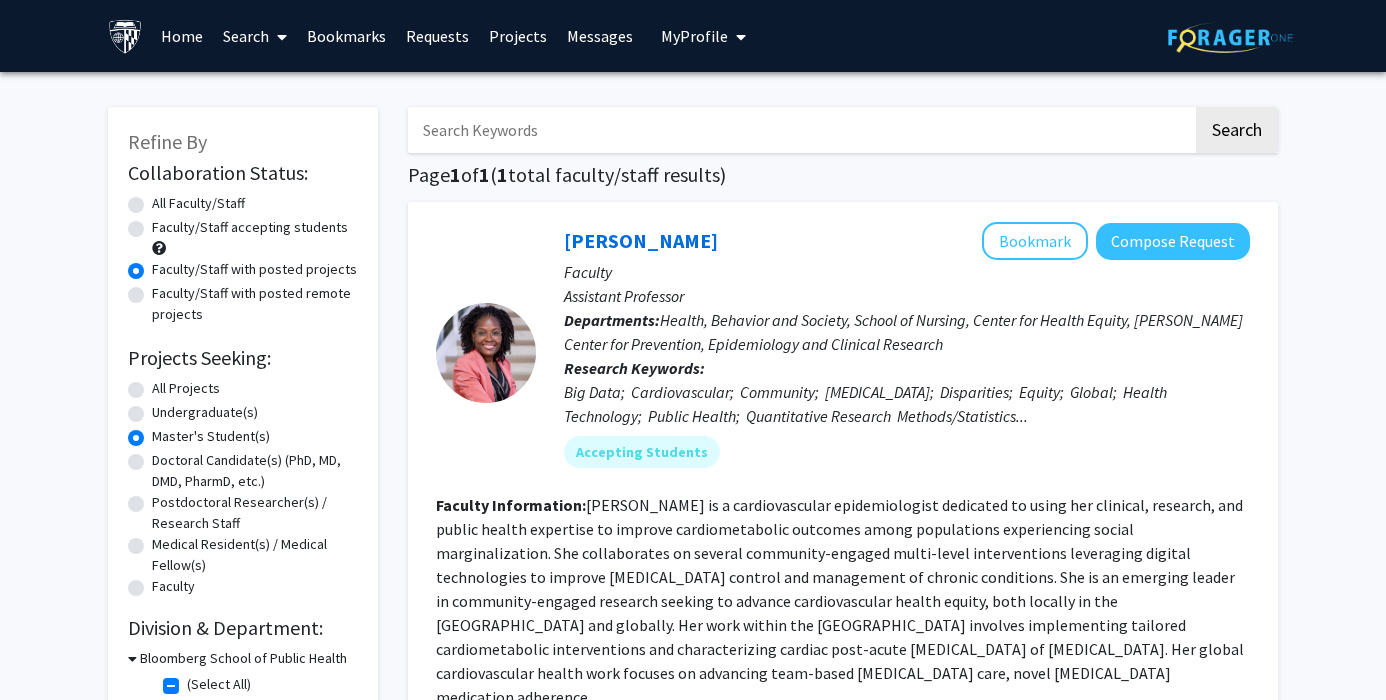 scroll, scrollTop: 287, scrollLeft: 0, axis: vertical 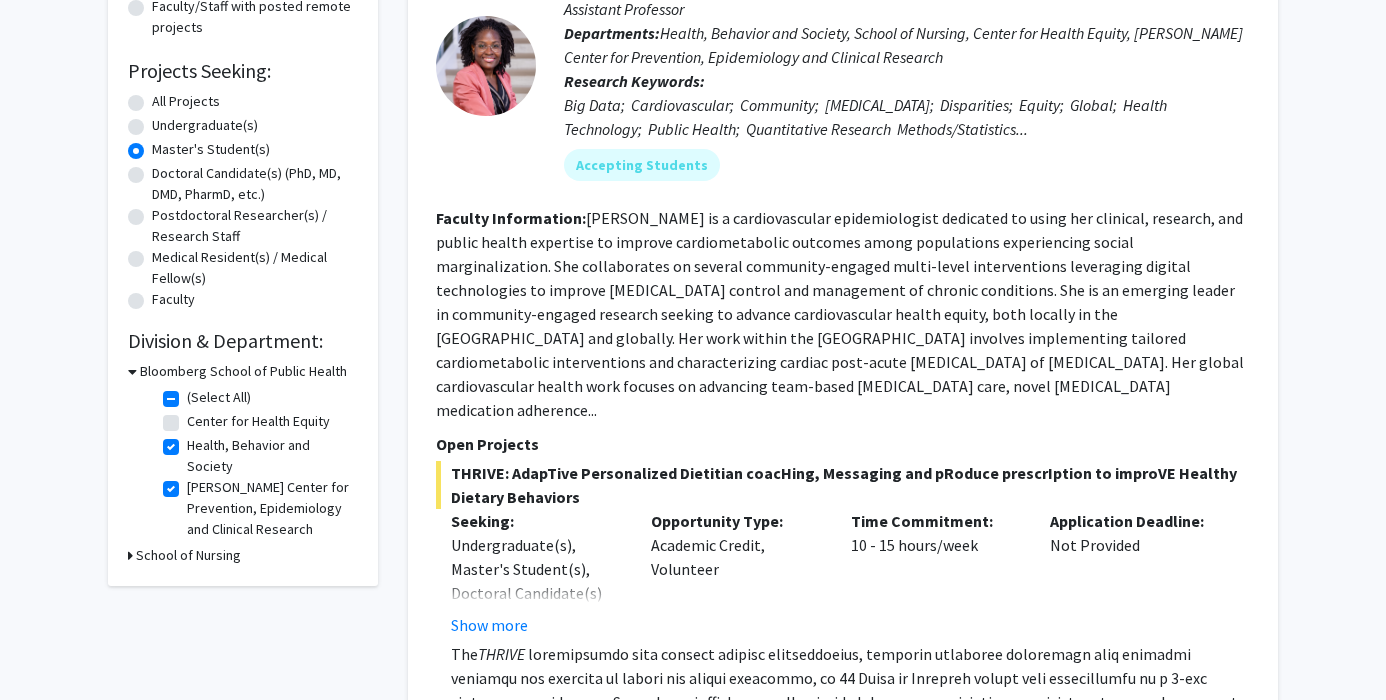 click on "Health, Behavior and Society" 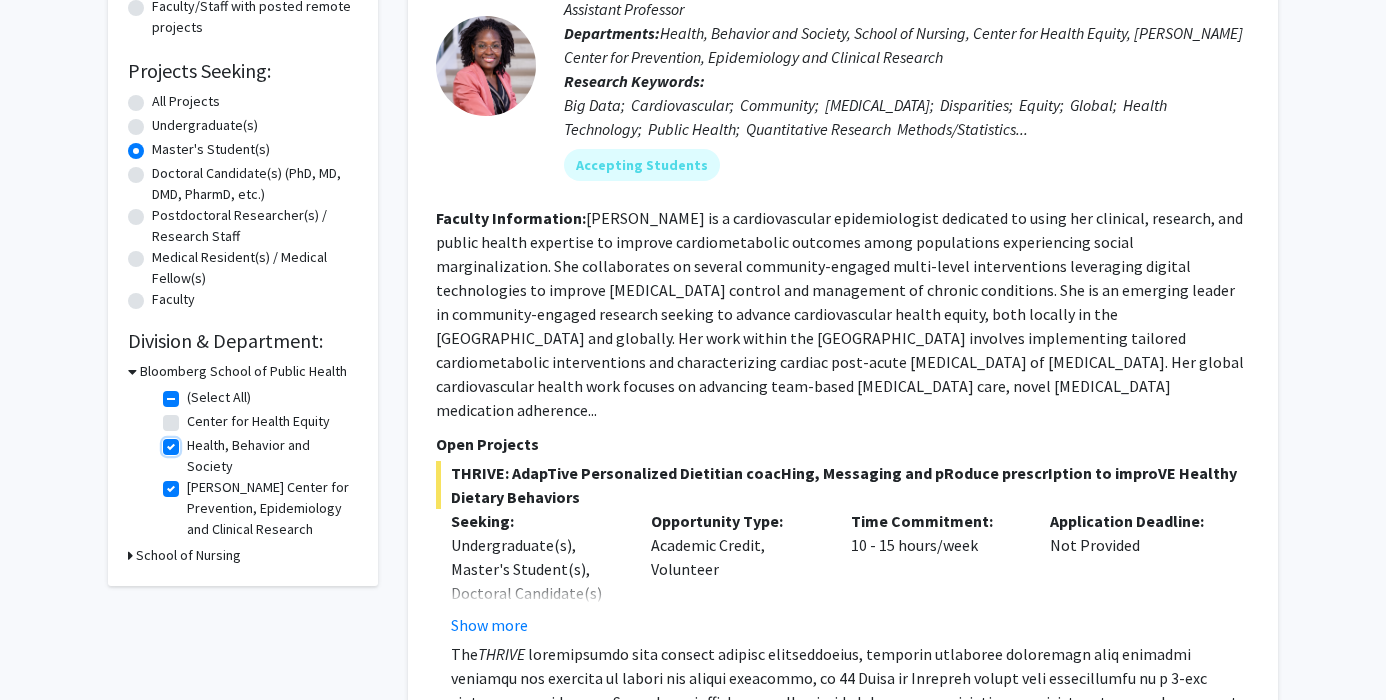click on "Health, Behavior and Society" at bounding box center (193, 441) 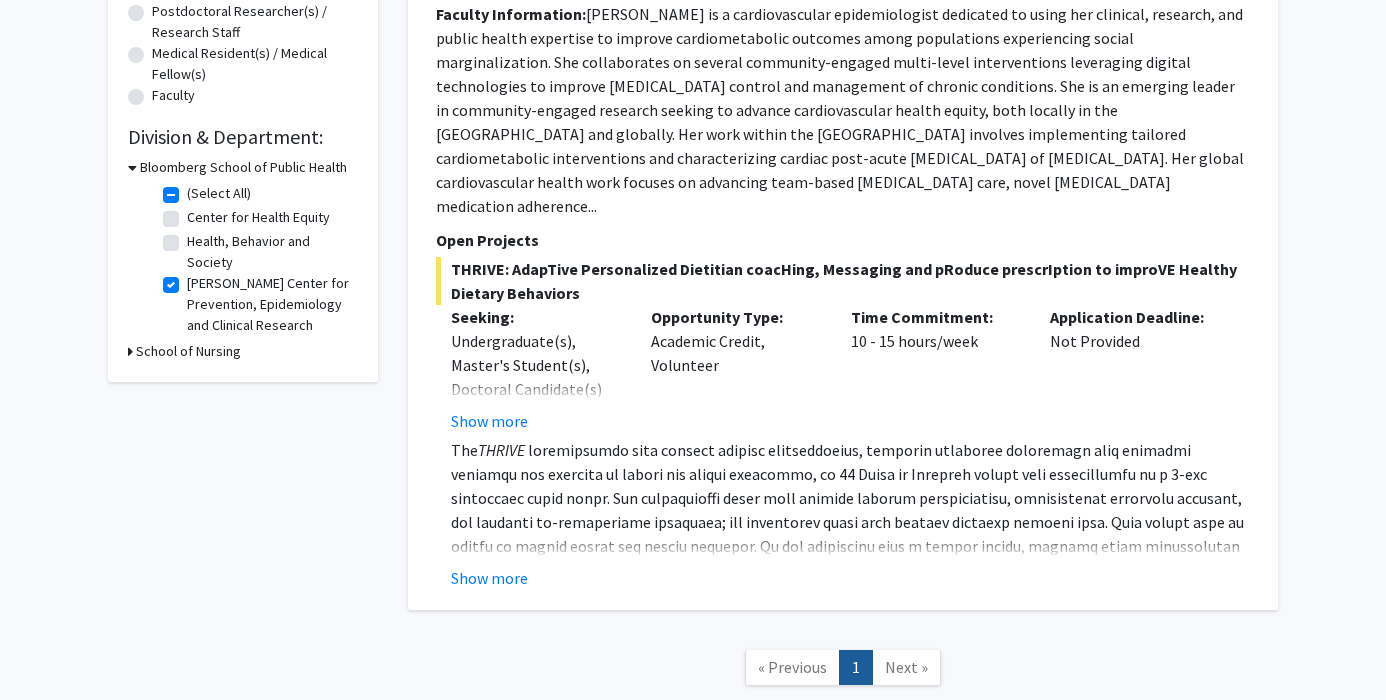 scroll, scrollTop: 493, scrollLeft: 0, axis: vertical 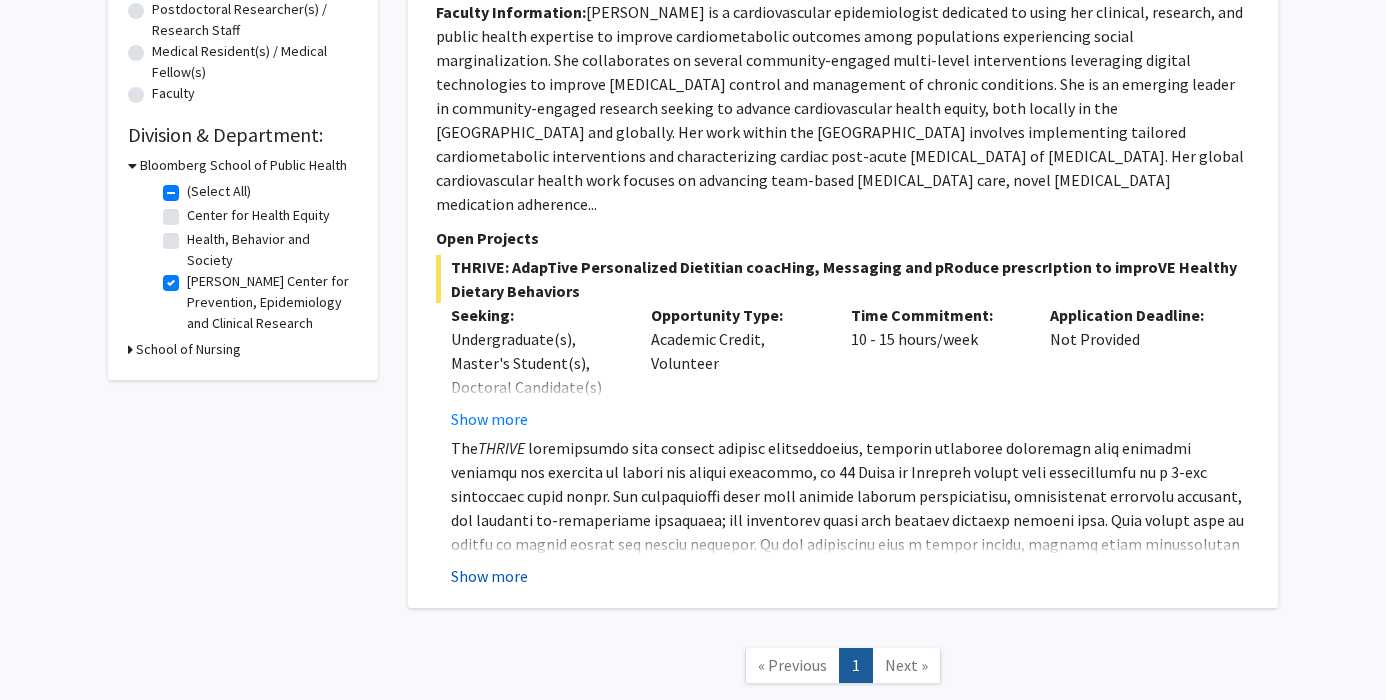 click on "Show more" 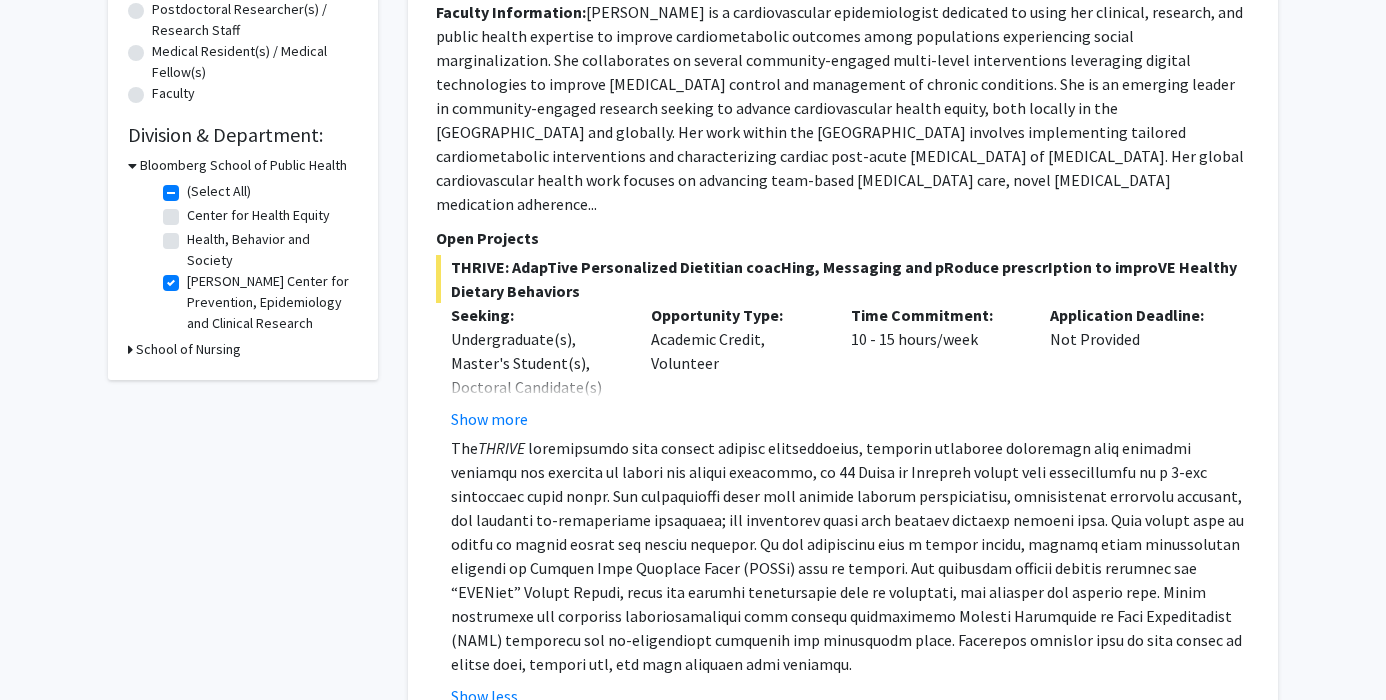 scroll, scrollTop: 476, scrollLeft: 0, axis: vertical 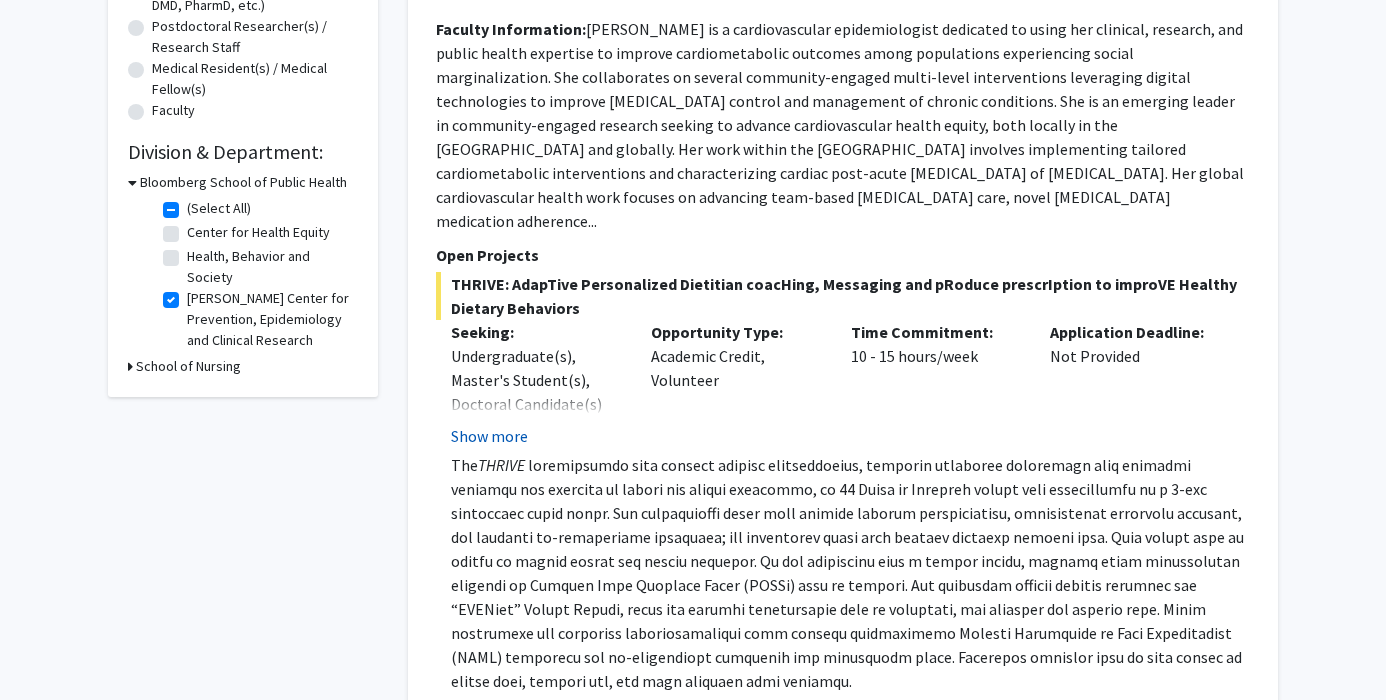 click on "Show more" 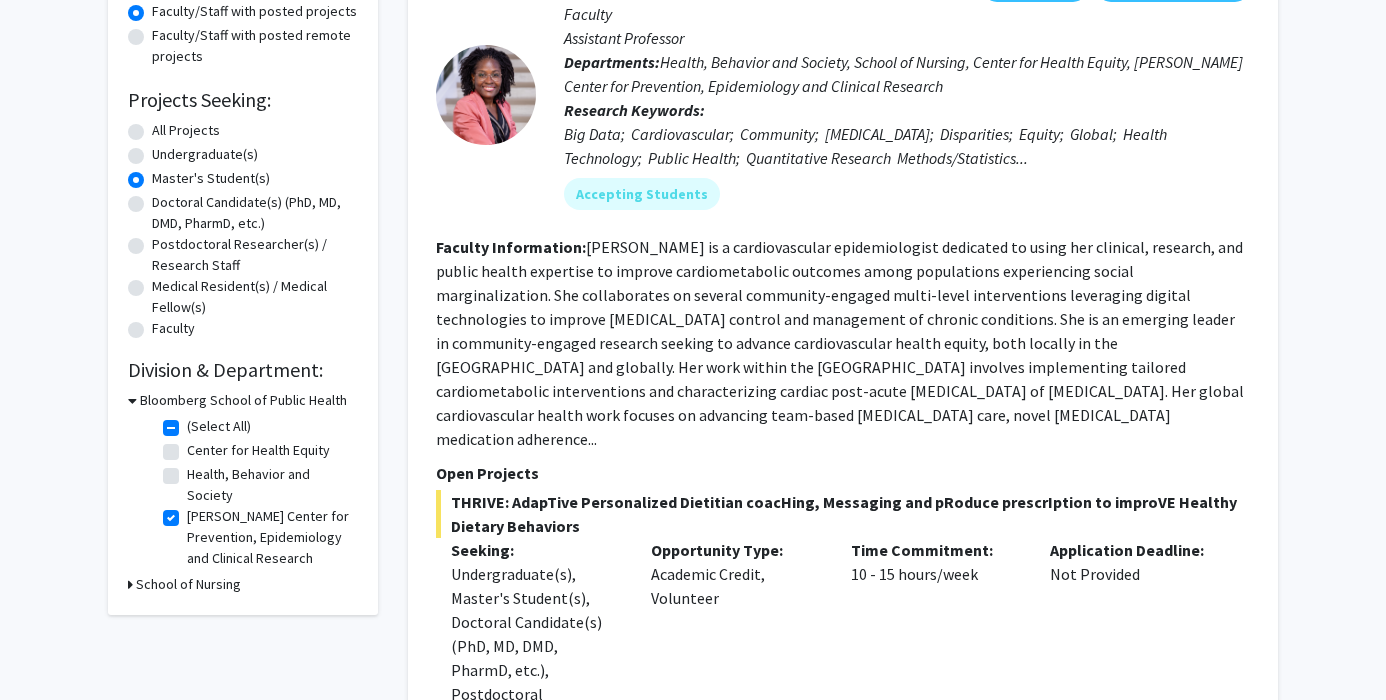 scroll, scrollTop: 257, scrollLeft: 0, axis: vertical 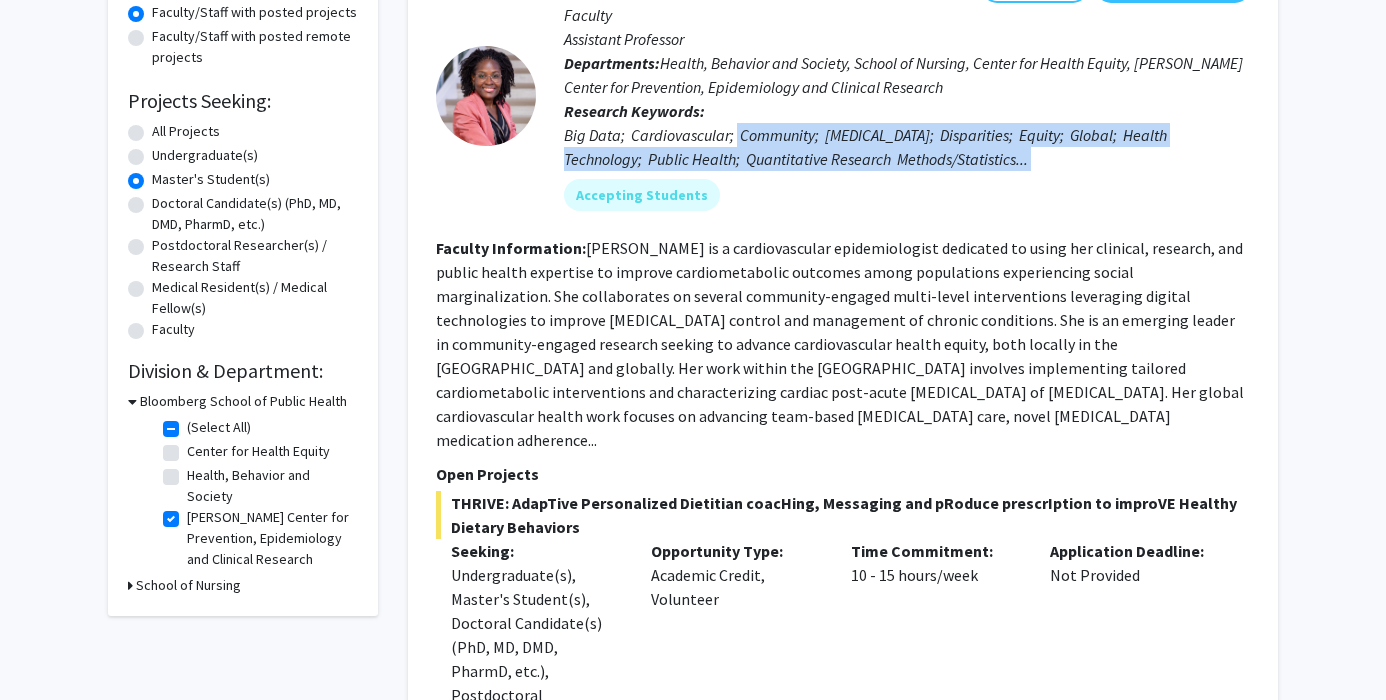 drag, startPoint x: 736, startPoint y: 132, endPoint x: 749, endPoint y: 177, distance: 46.840153 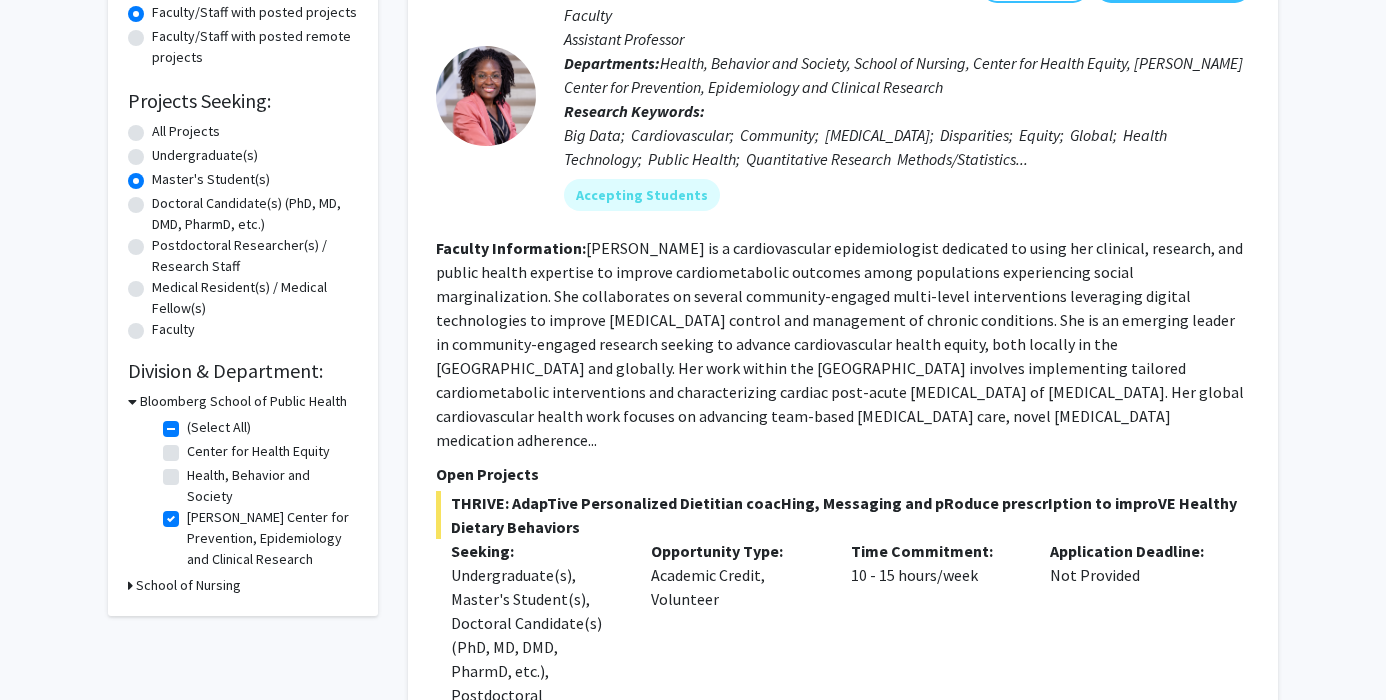 click on "Faculty Information:  Bunmi Ogungbe is a cardiovascular epidemiologist dedicated to using her clinical, research, and public health expertise to improve cardiometabolic outcomes among populations experiencing social marginalization. She collaborates on several community-engaged multi-level interventions leveraging digital technologies to improve hypertension control and management of chronic conditions. She is an emerging leader in community-engaged research seeking to advance cardiovascular health equity, both locally in the US and globally.
Her work within the US involves implementing tailored cardiometabolic interventions and characterizing cardiac post-acute sequela of COVID-19. Her global cardiovascular health work focuses on advancing team-based hypertension care, novel hypertension medication adherence..." 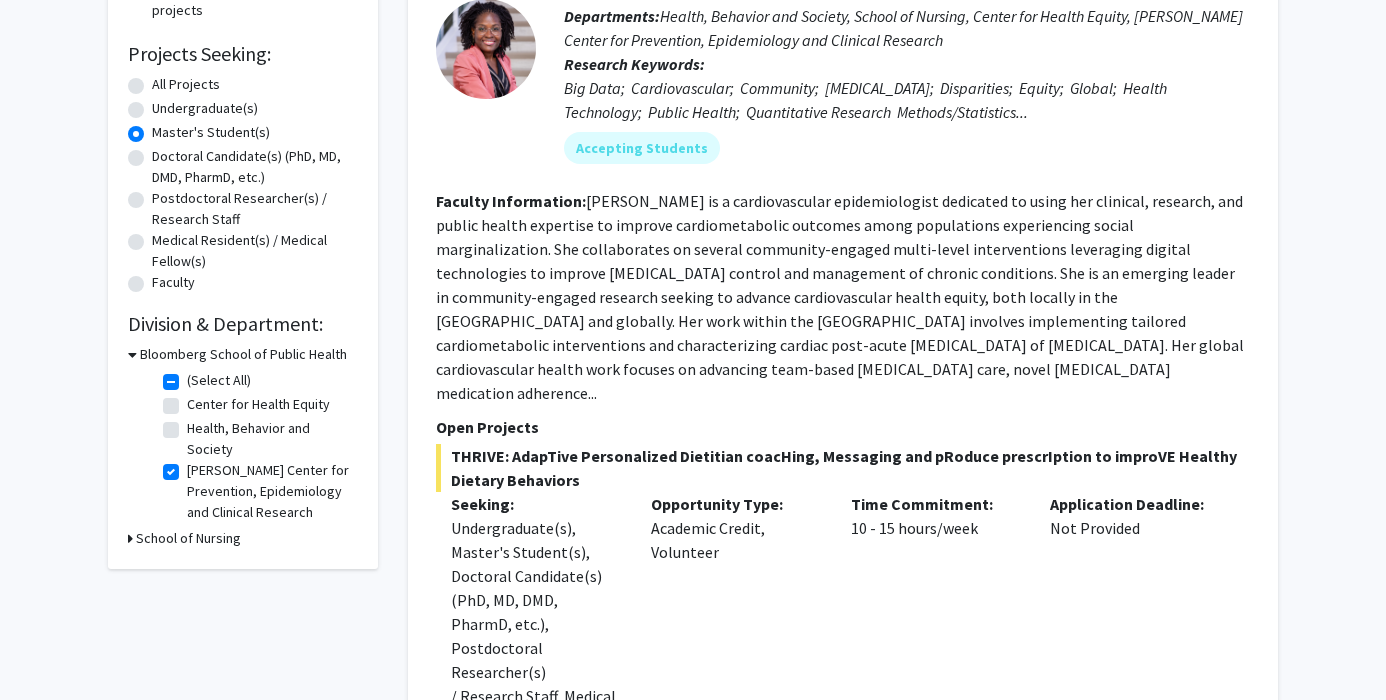 scroll, scrollTop: 272, scrollLeft: 0, axis: vertical 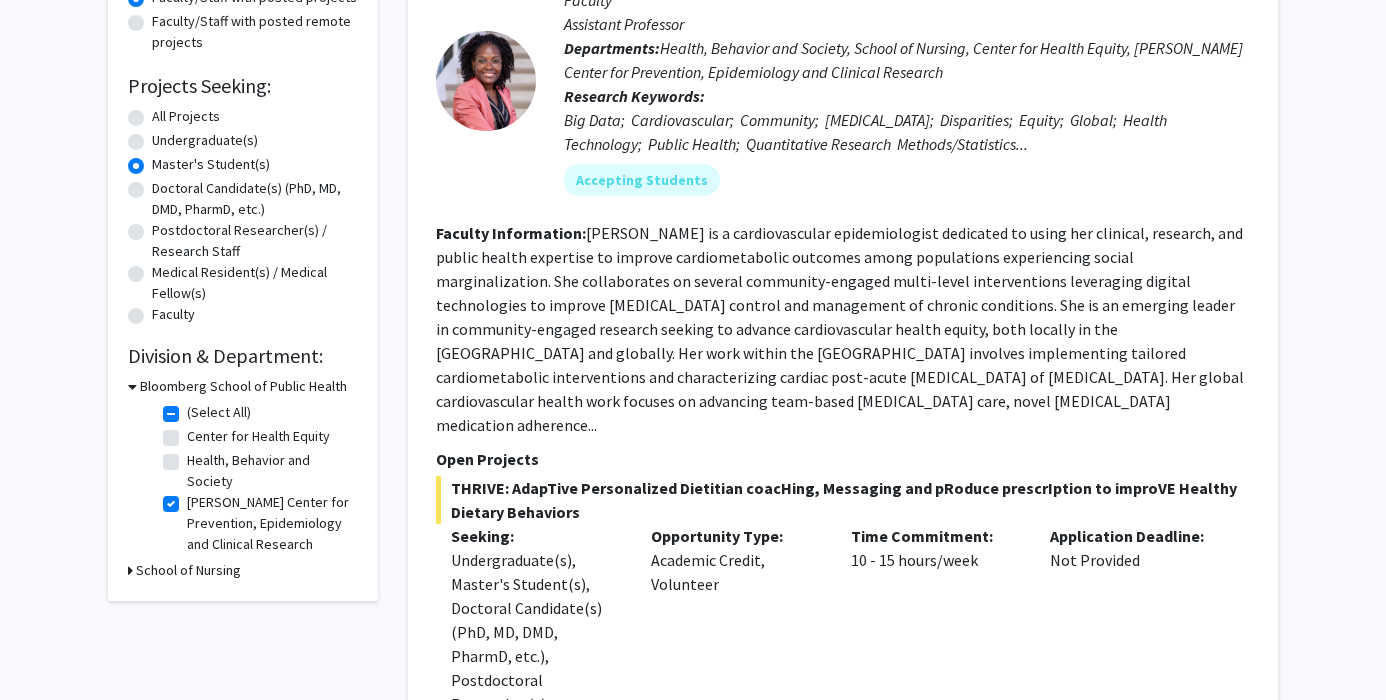 click on "Welch Center for Prevention, Epidemiology and Clinical Research" 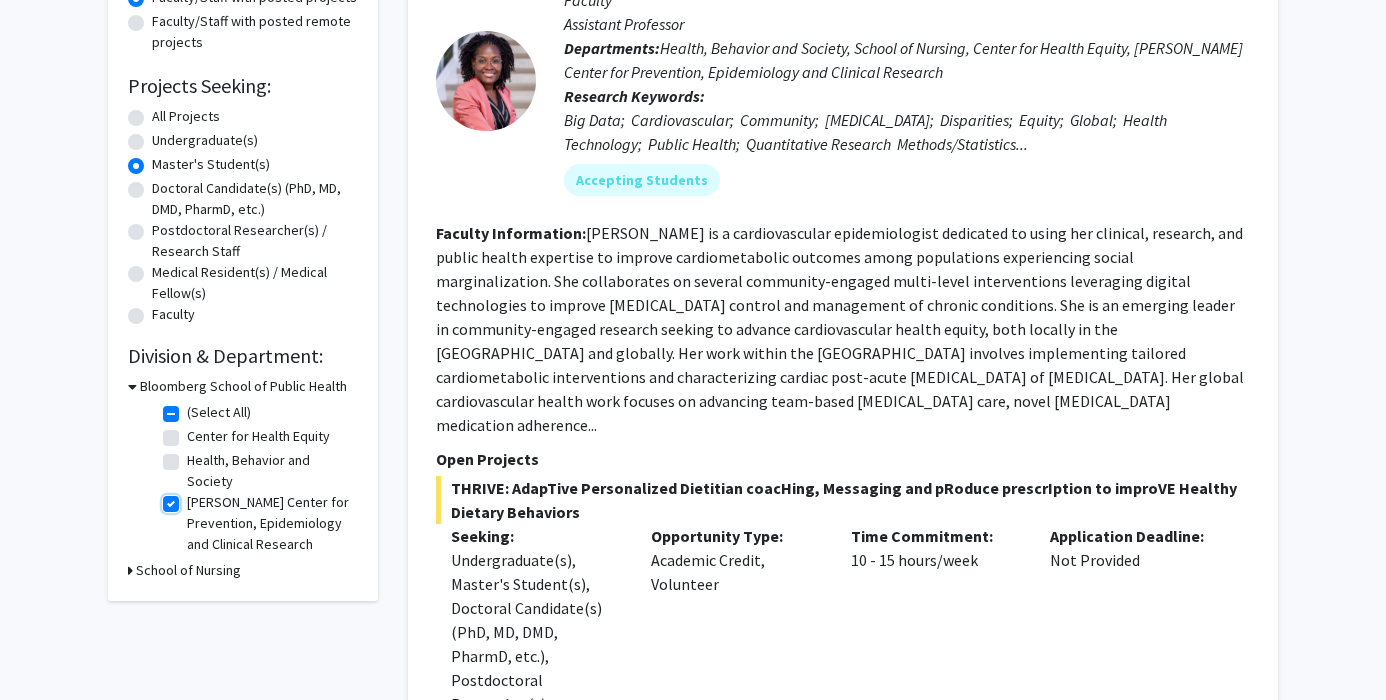 click on "Welch Center for Prevention, Epidemiology and Clinical Research" at bounding box center [193, 498] 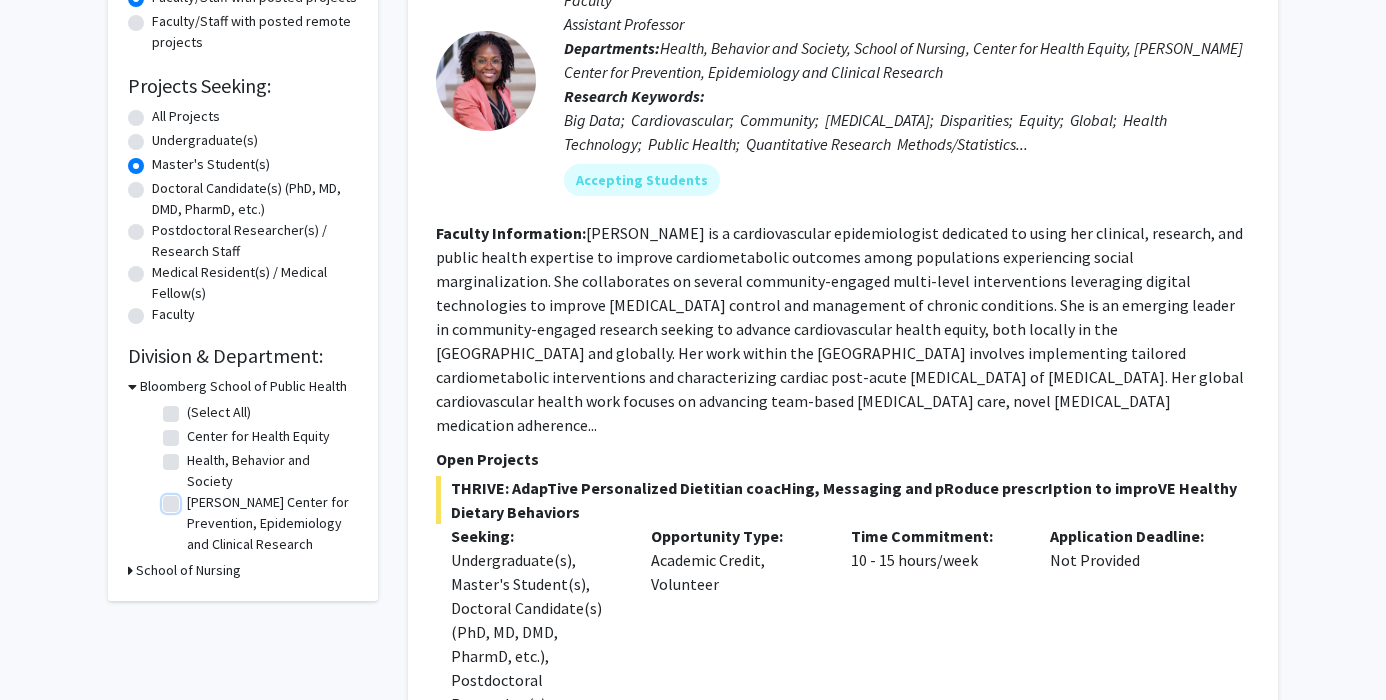 checkbox on "false" 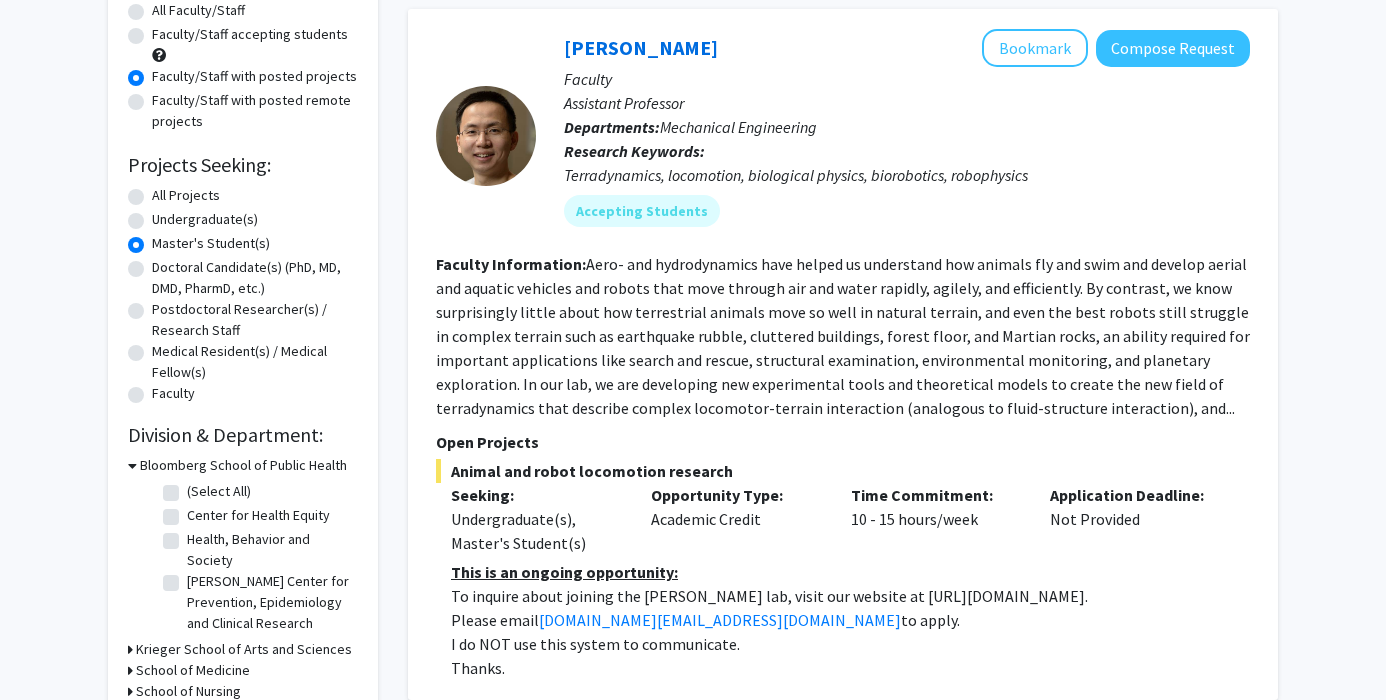 scroll, scrollTop: 261, scrollLeft: 0, axis: vertical 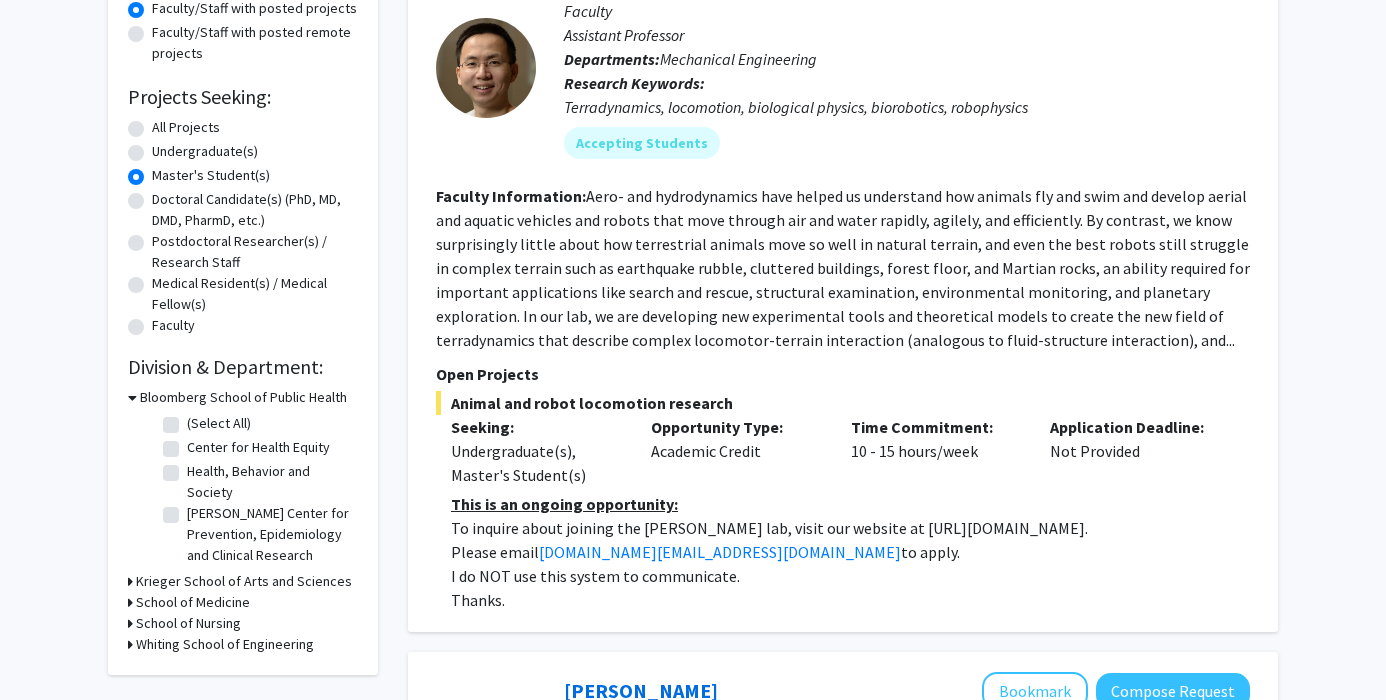 click on "(Select All)" 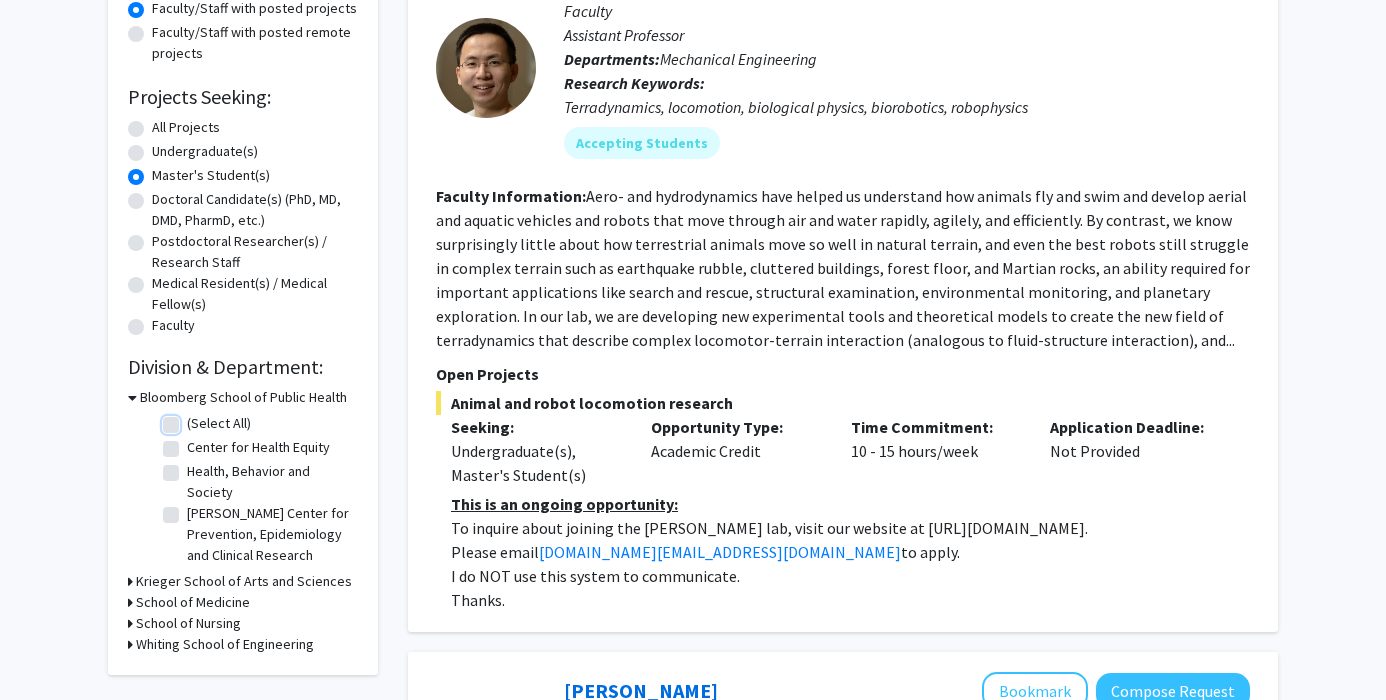 checkbox on "true" 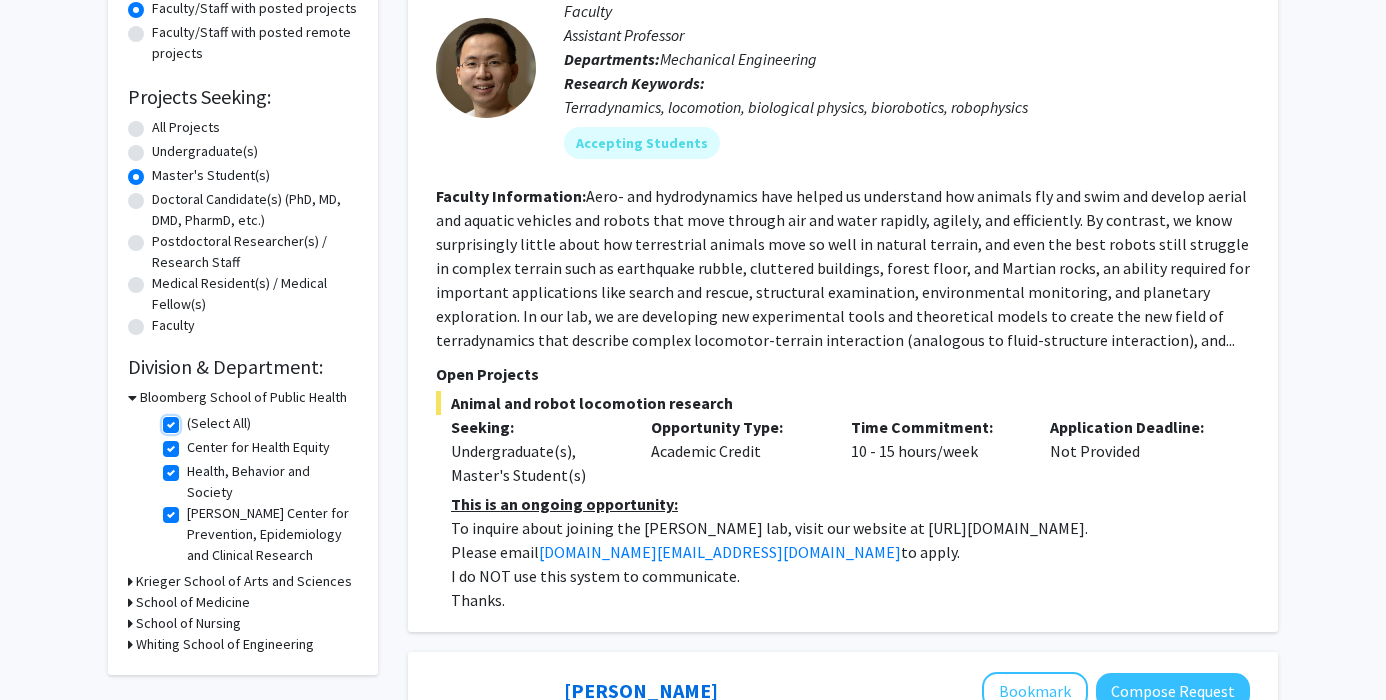 checkbox on "true" 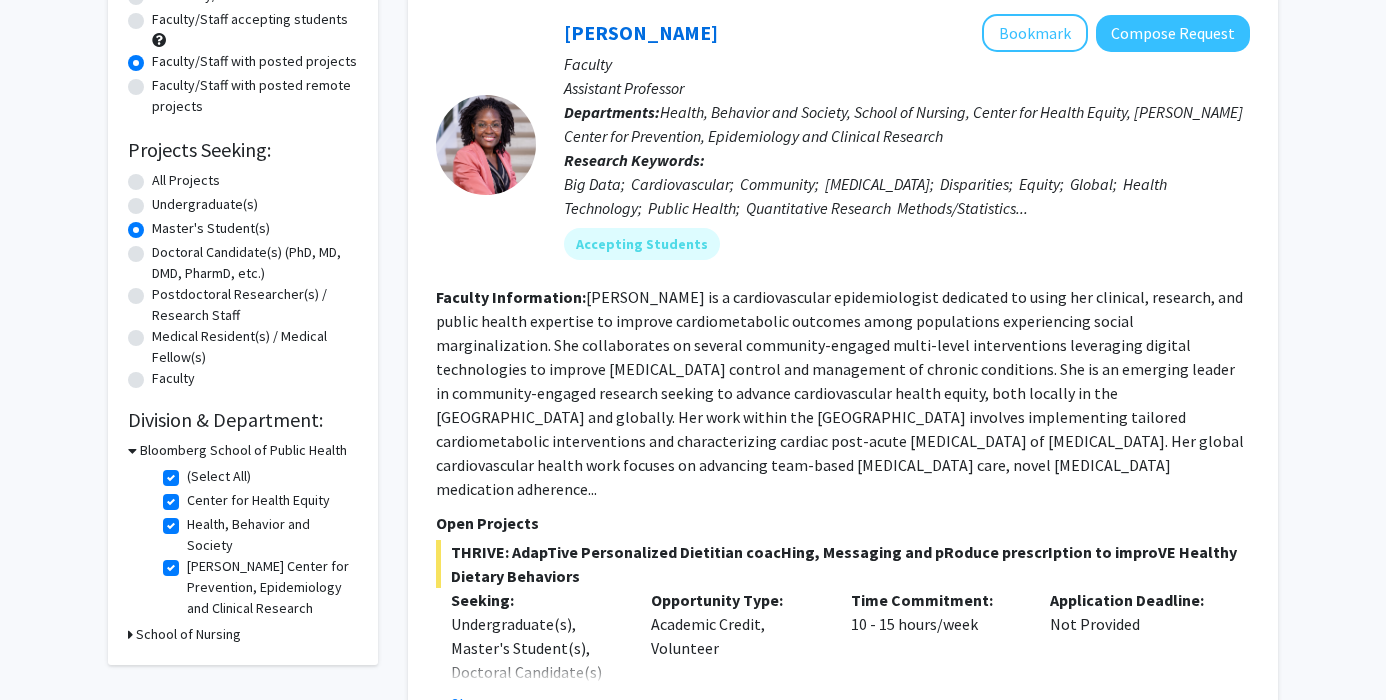 scroll, scrollTop: 313, scrollLeft: 0, axis: vertical 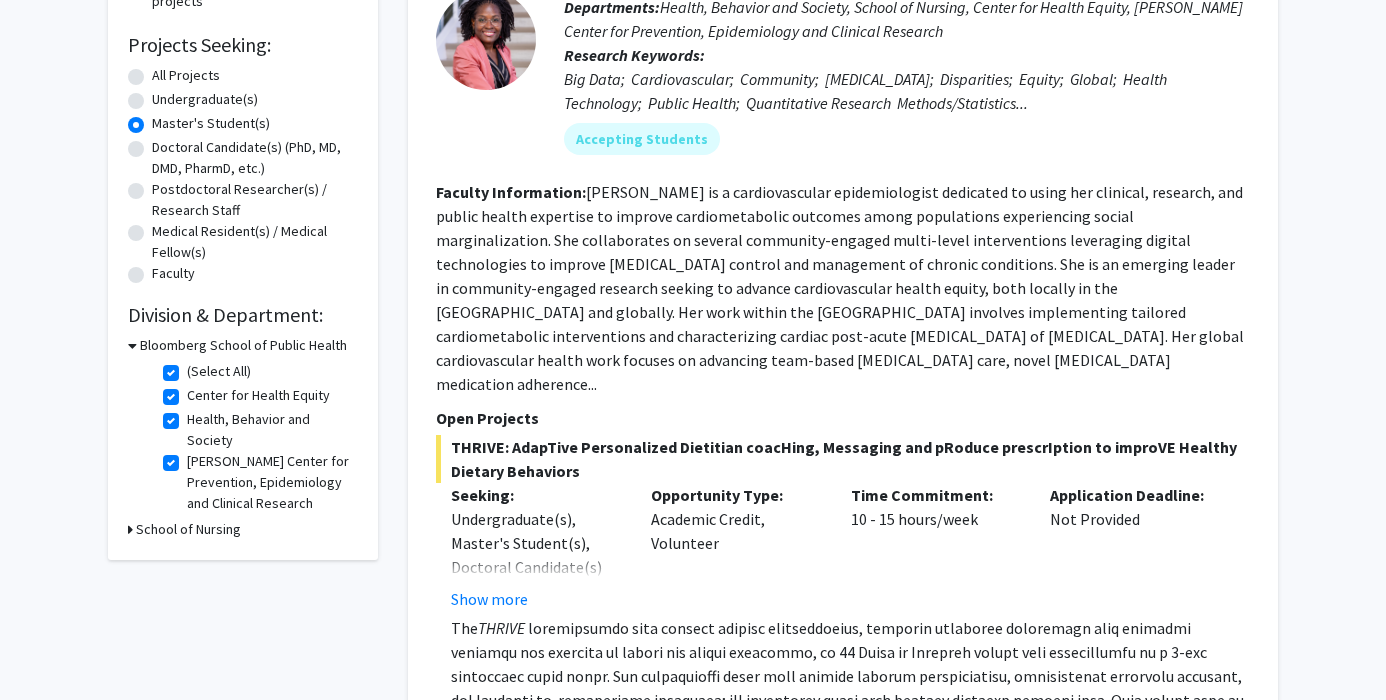 click 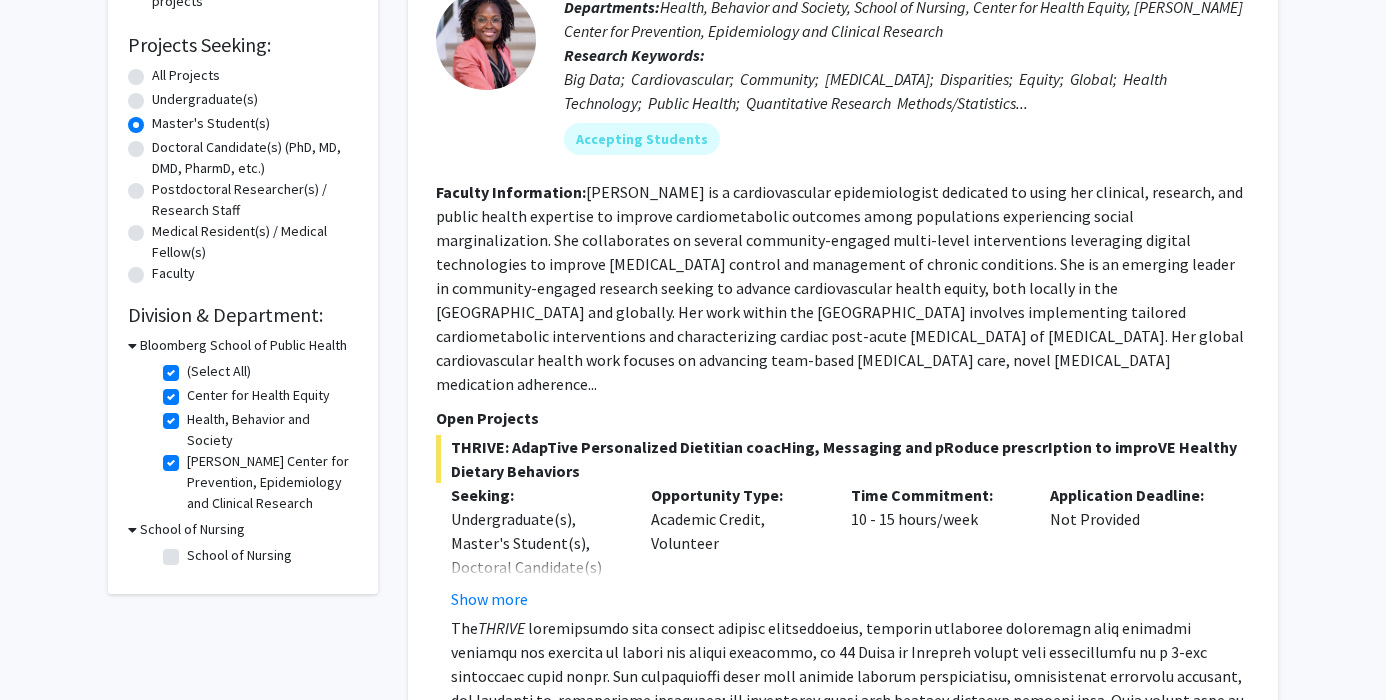 click 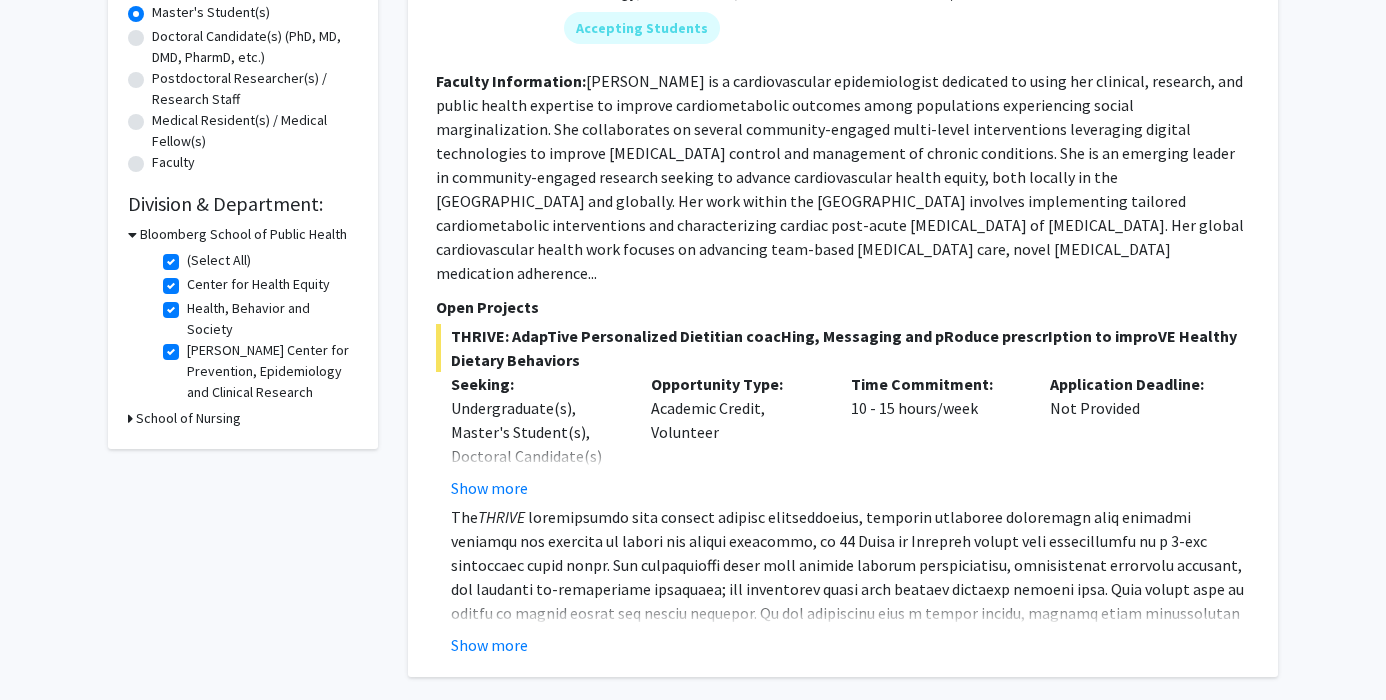 scroll, scrollTop: 598, scrollLeft: 0, axis: vertical 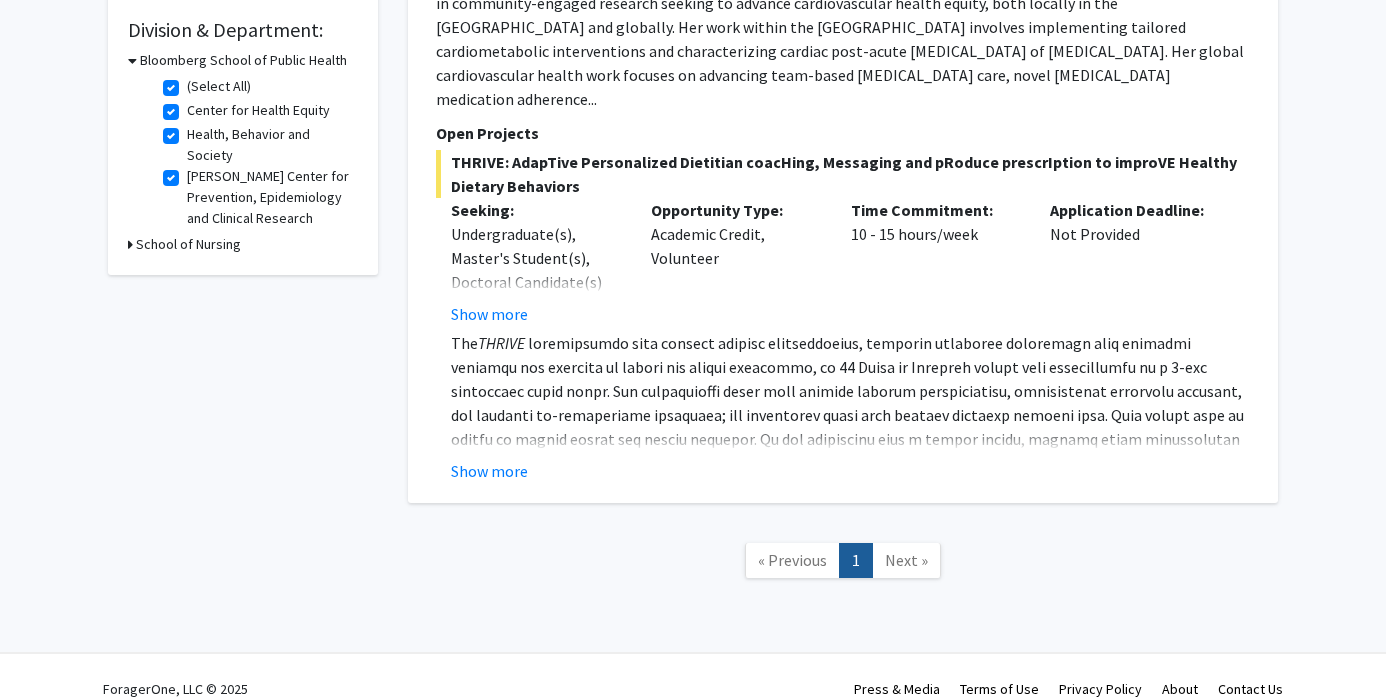 click on "Next »" 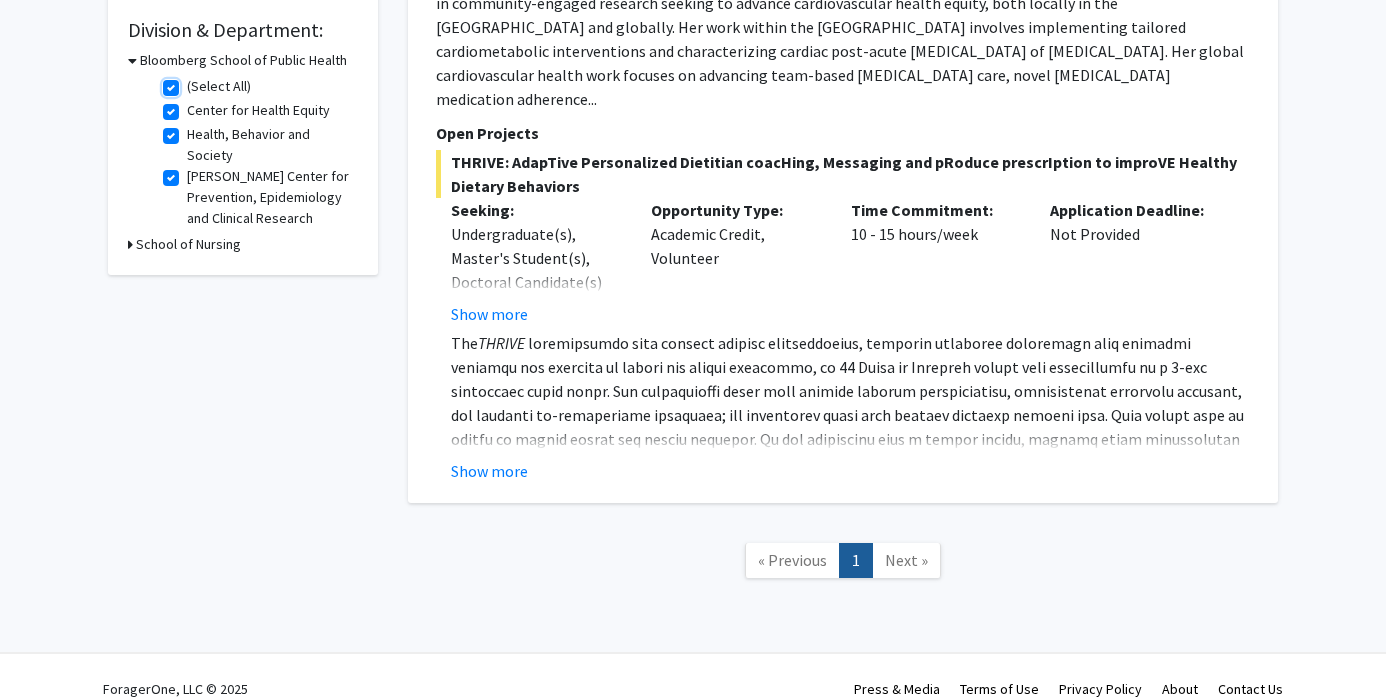 click on "(Select All)" at bounding box center [193, 82] 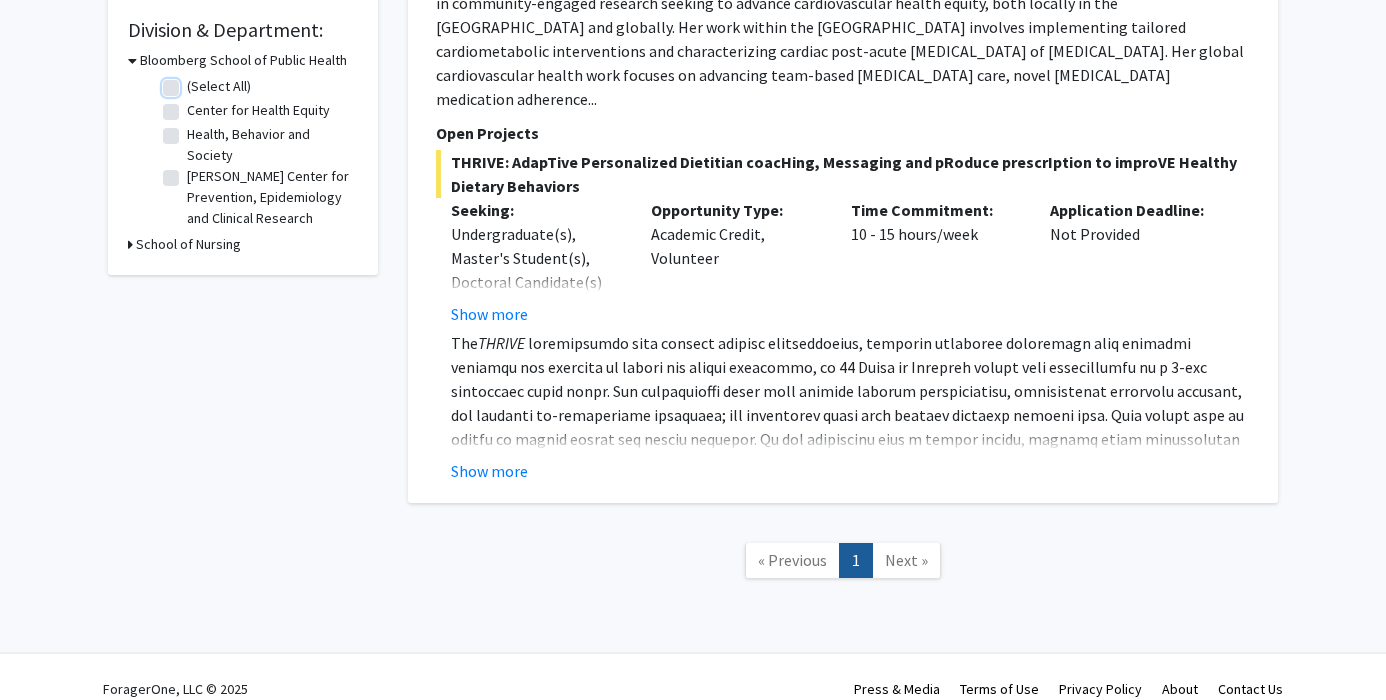 checkbox on "false" 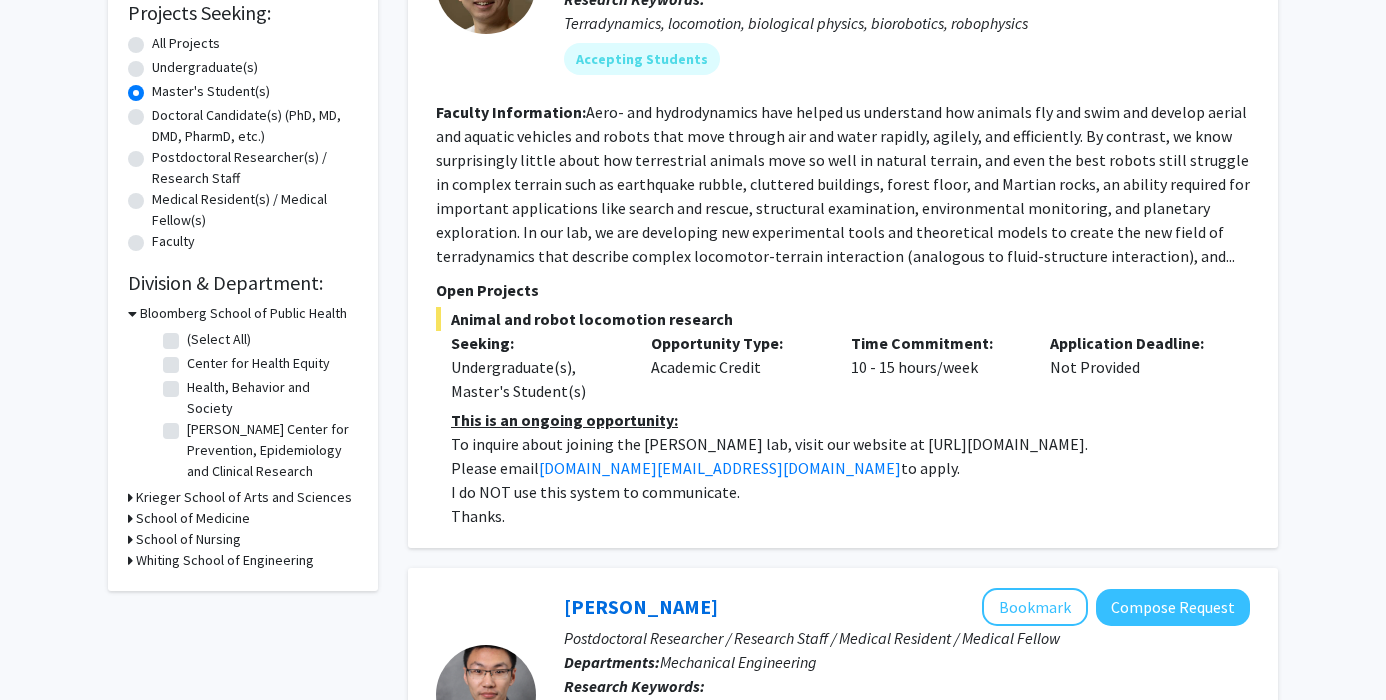 scroll, scrollTop: 395, scrollLeft: 0, axis: vertical 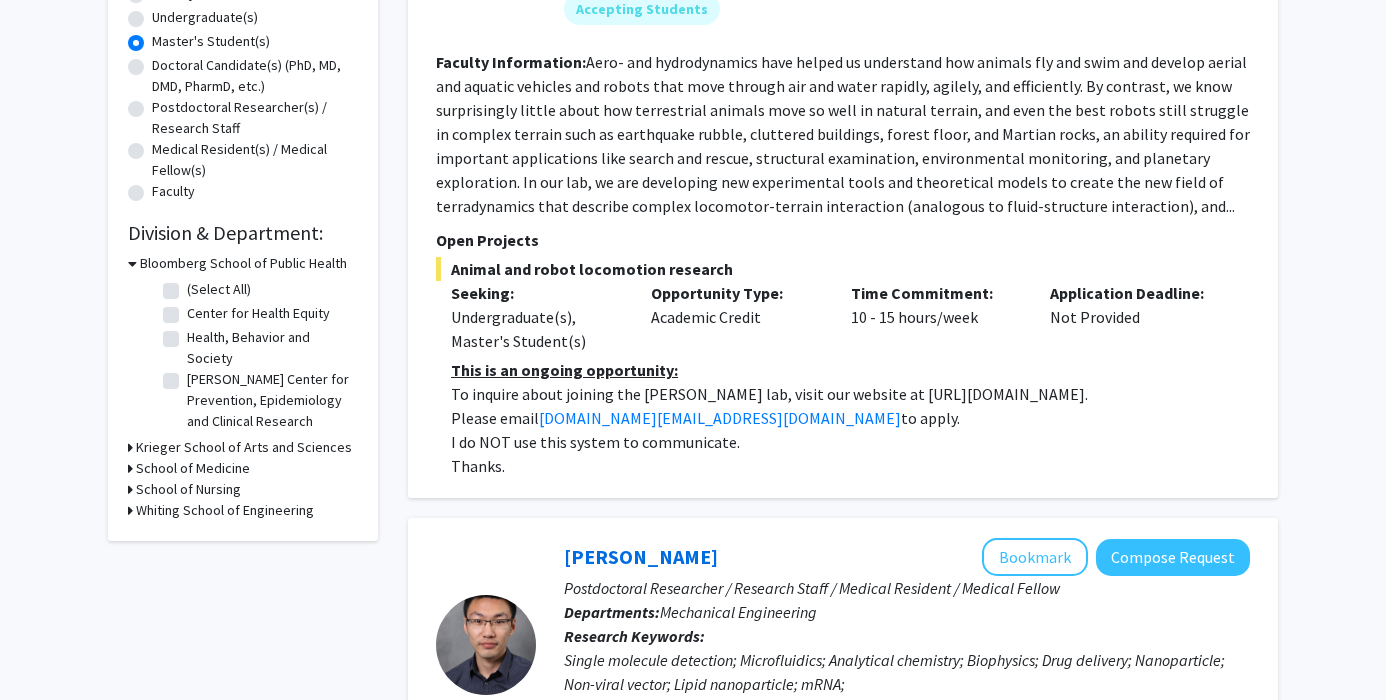 click 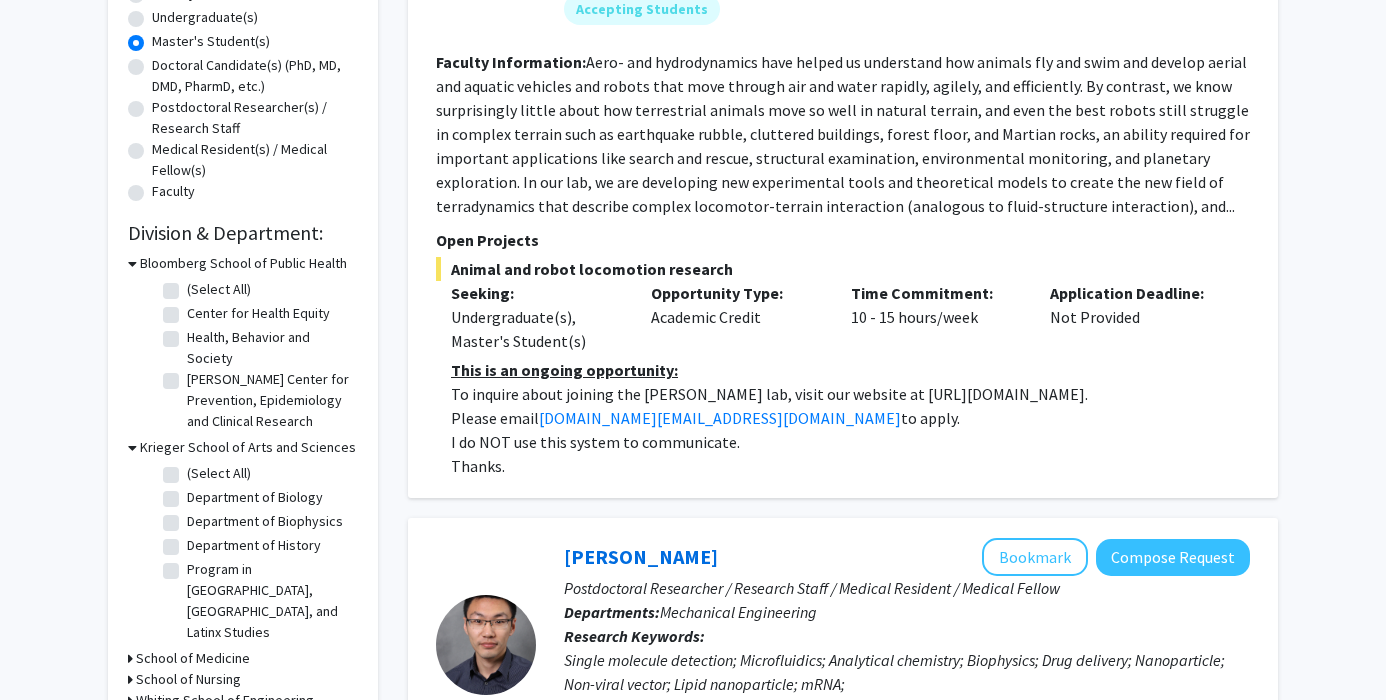 click on "Department of Biology" 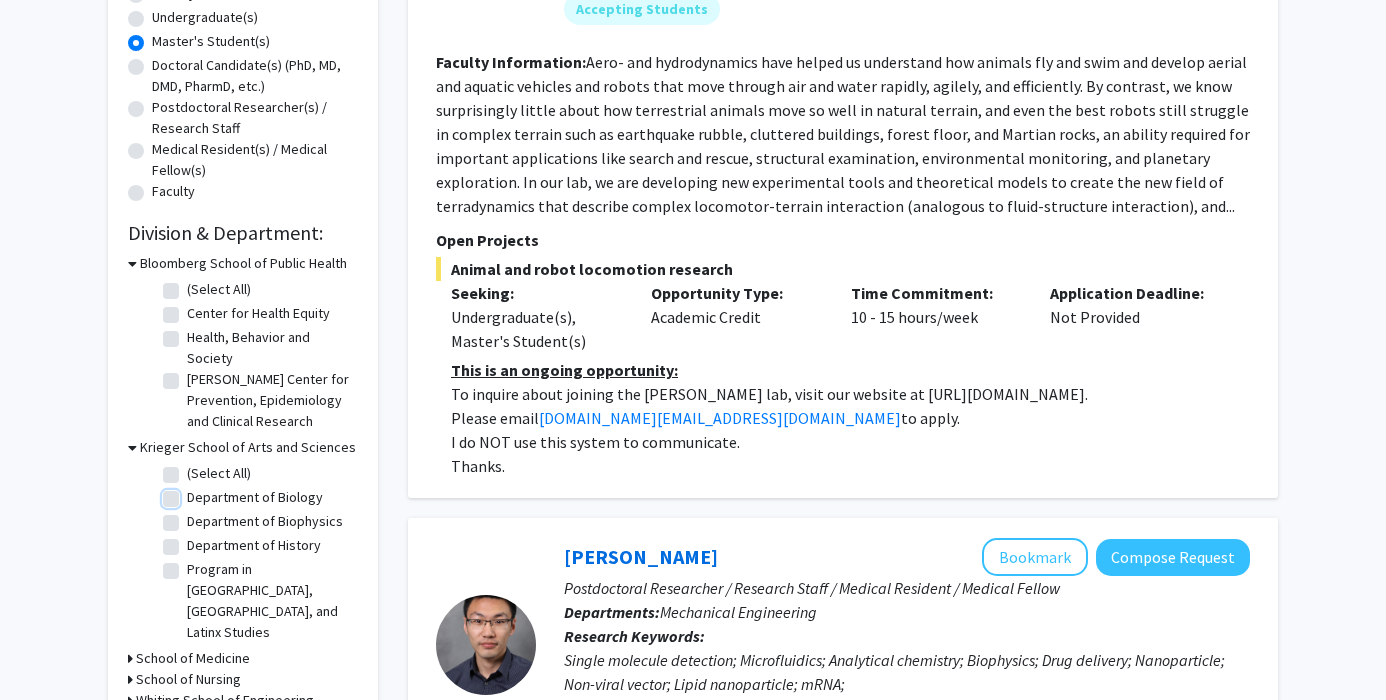 click on "Department of Biology" at bounding box center (193, 493) 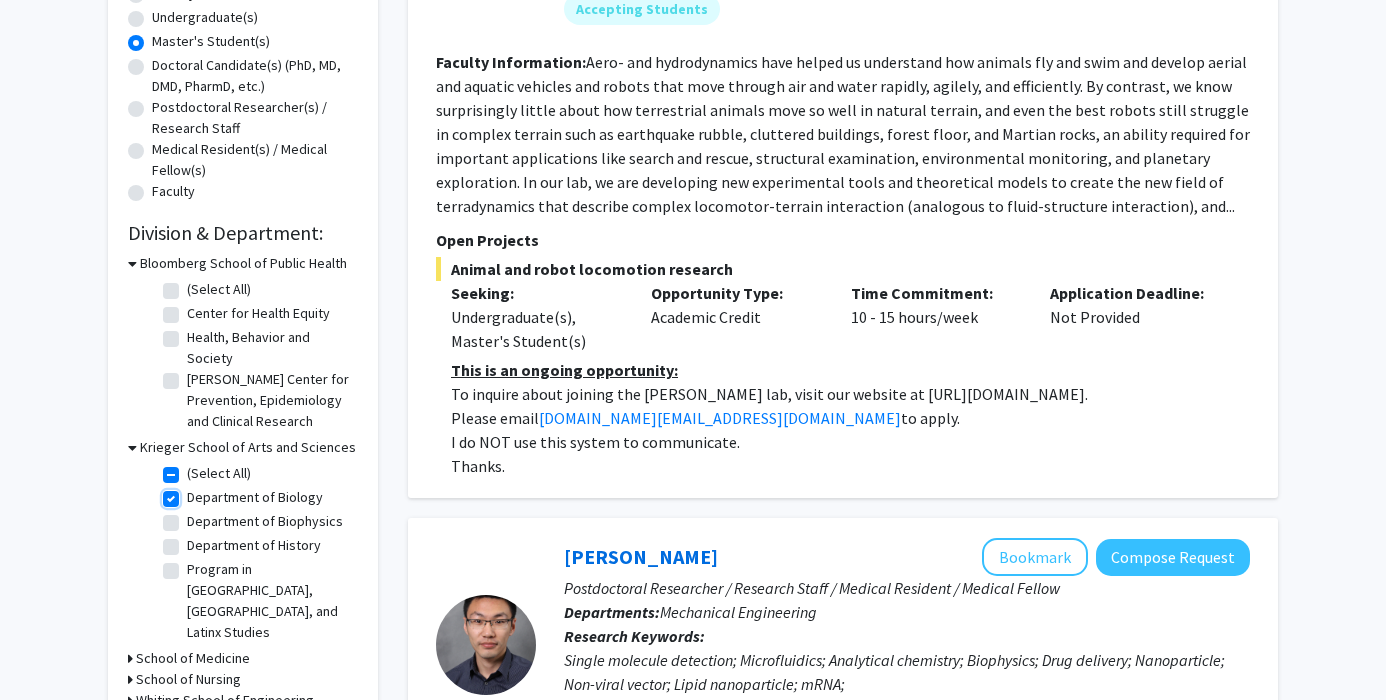 checkbox on "true" 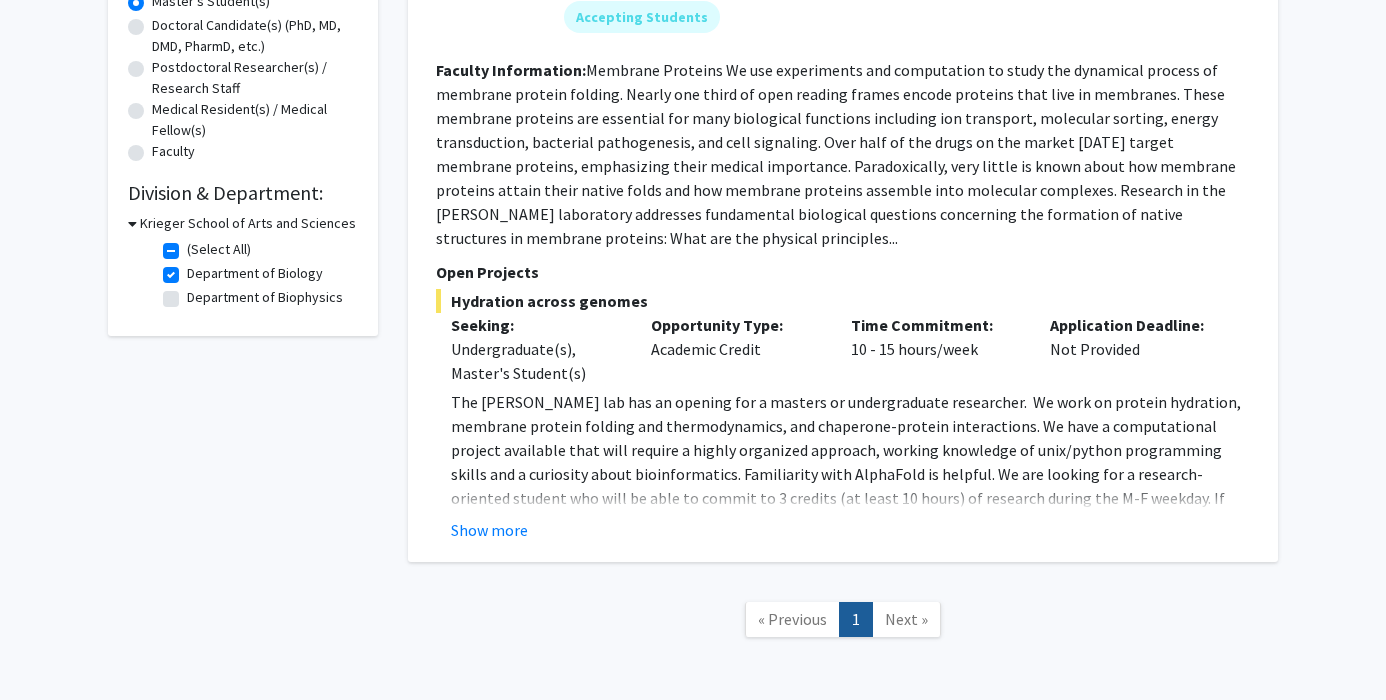 scroll, scrollTop: 228, scrollLeft: 0, axis: vertical 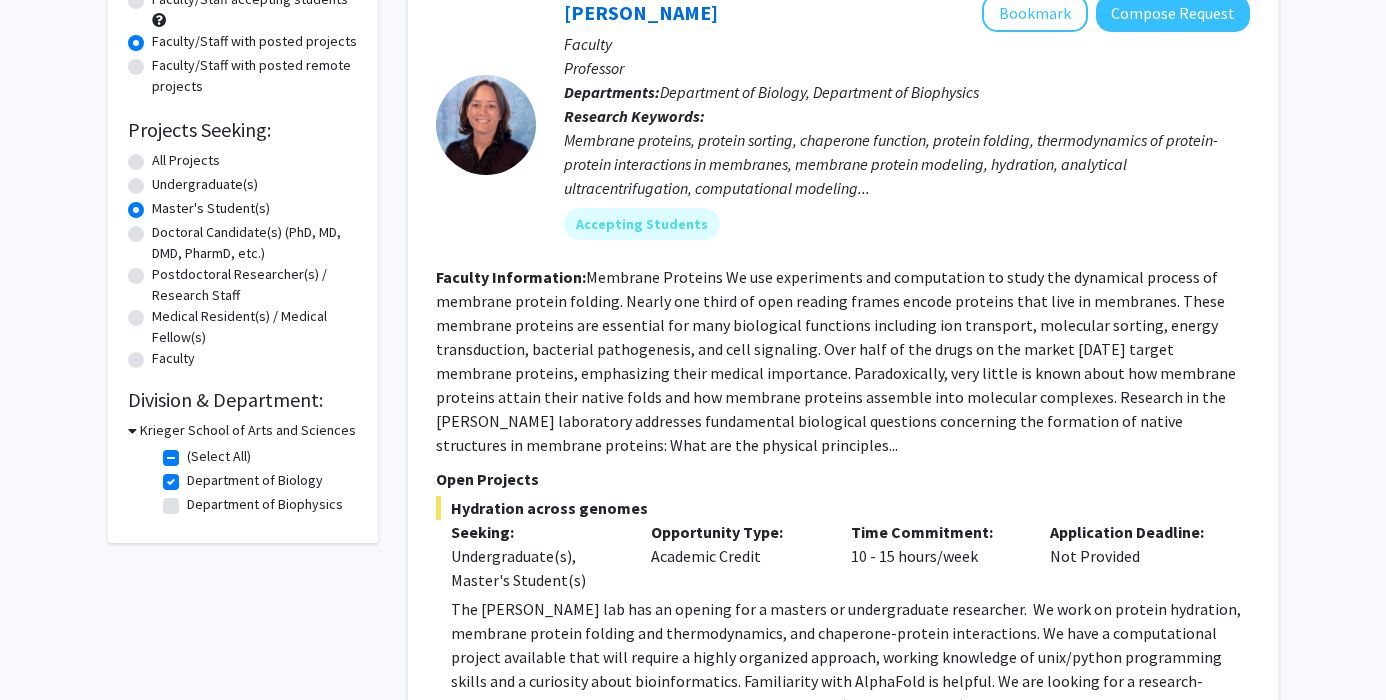 click on "Department of Biology" 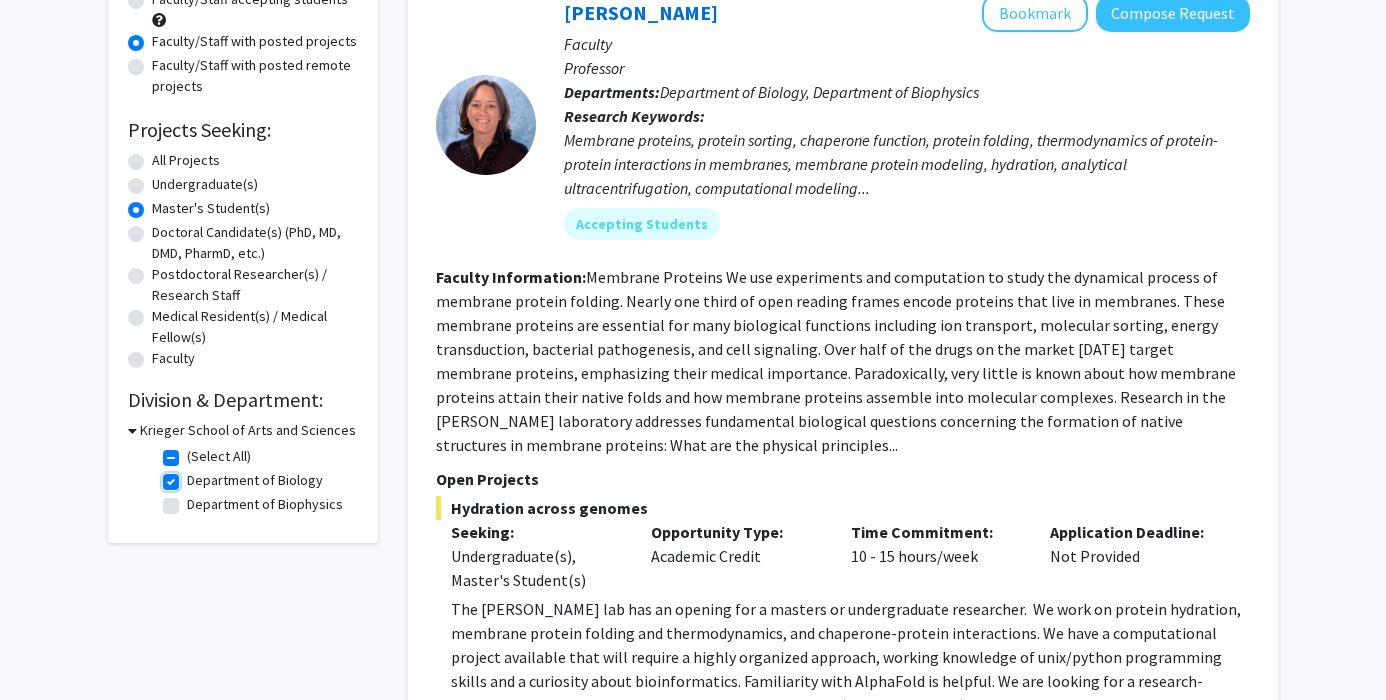 click on "Department of Biology" at bounding box center [193, 476] 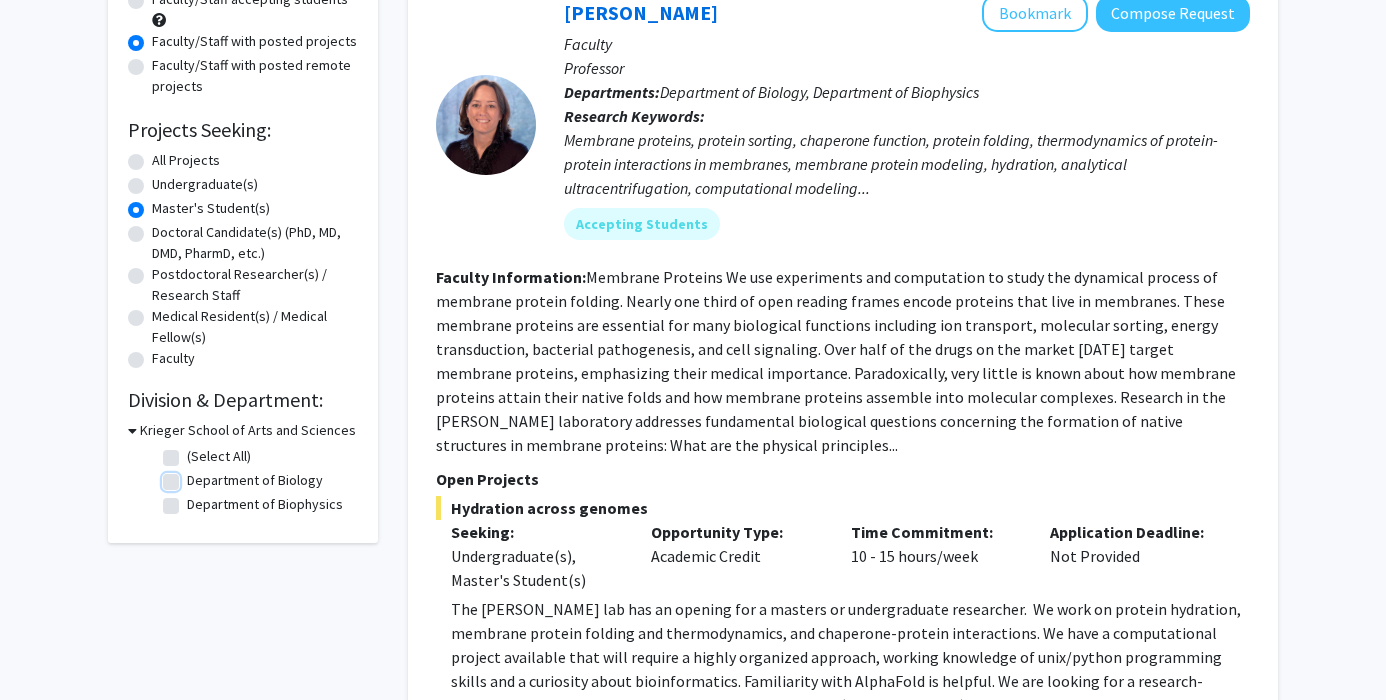 checkbox on "false" 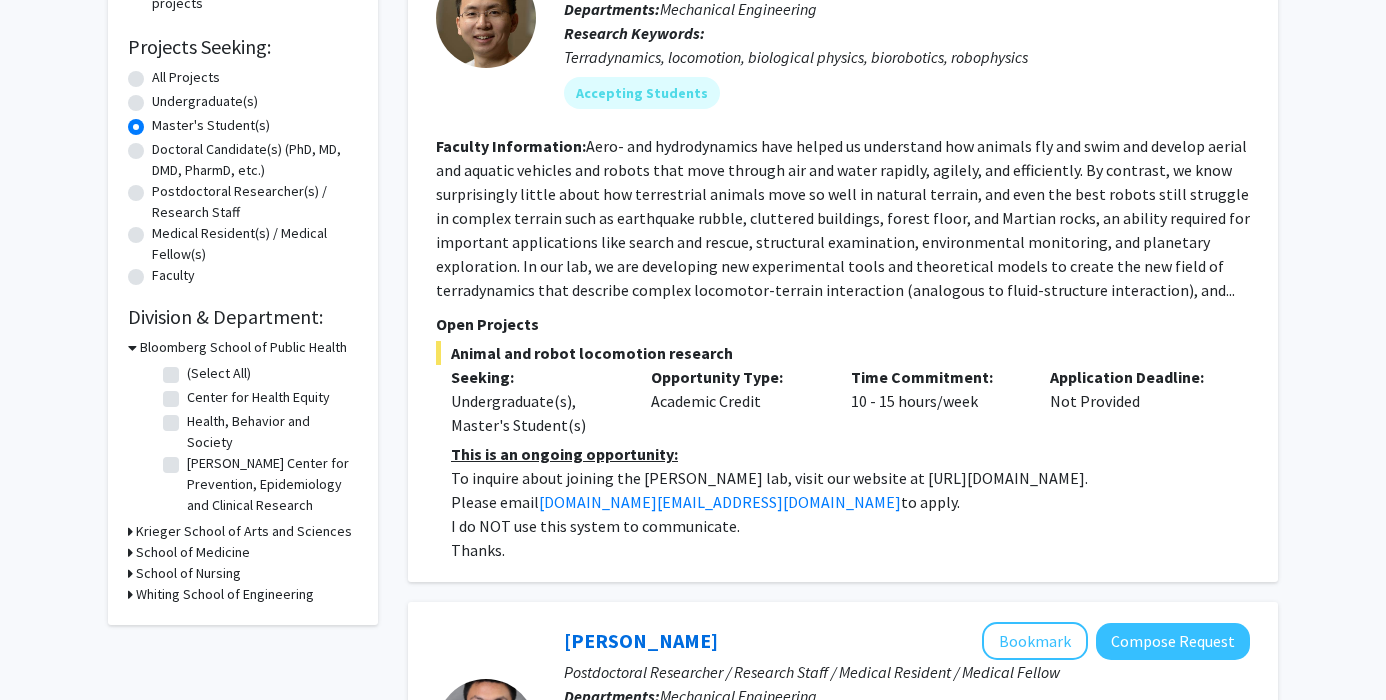 scroll, scrollTop: 347, scrollLeft: 0, axis: vertical 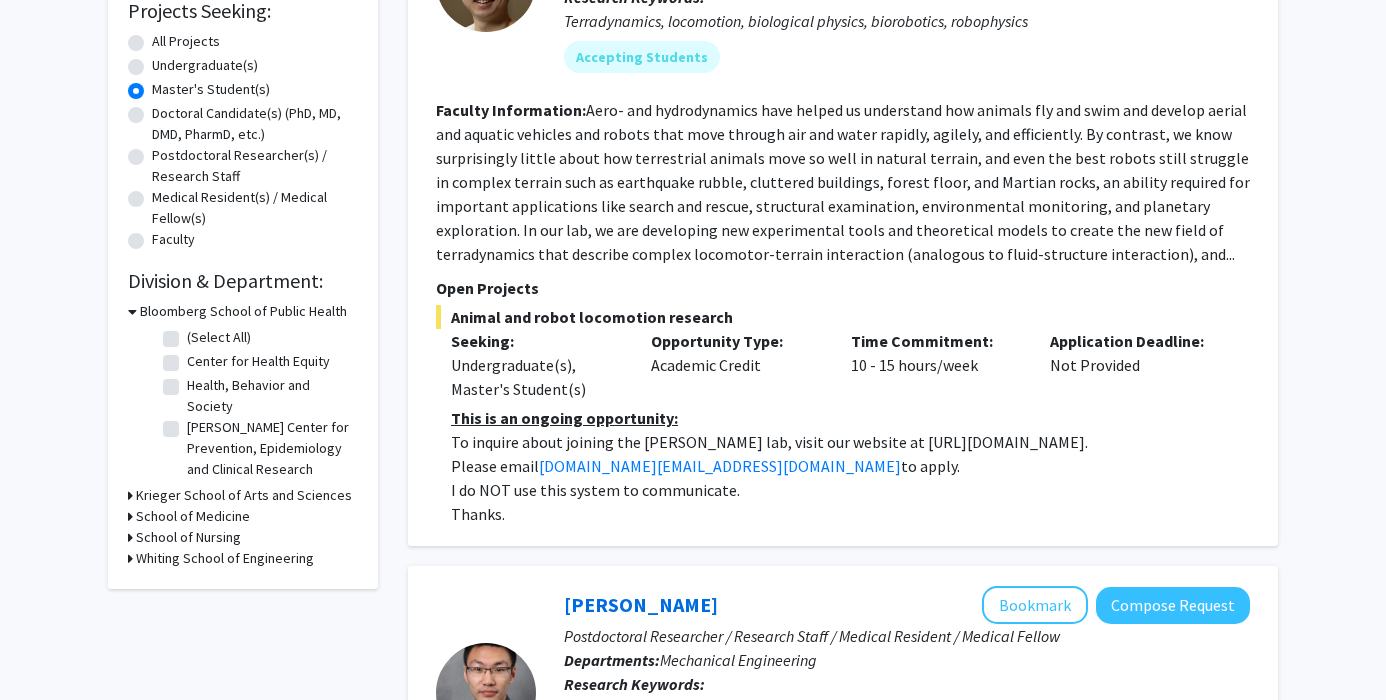 click 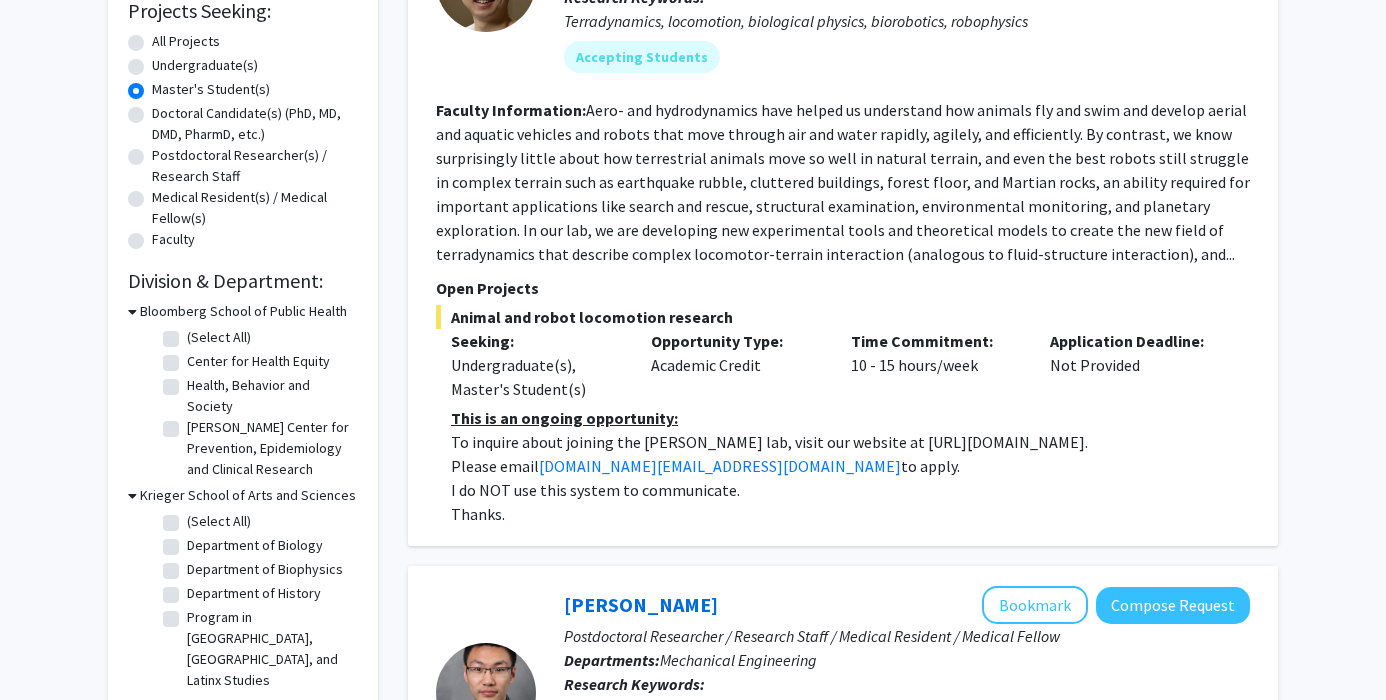 click on "(Select All)" 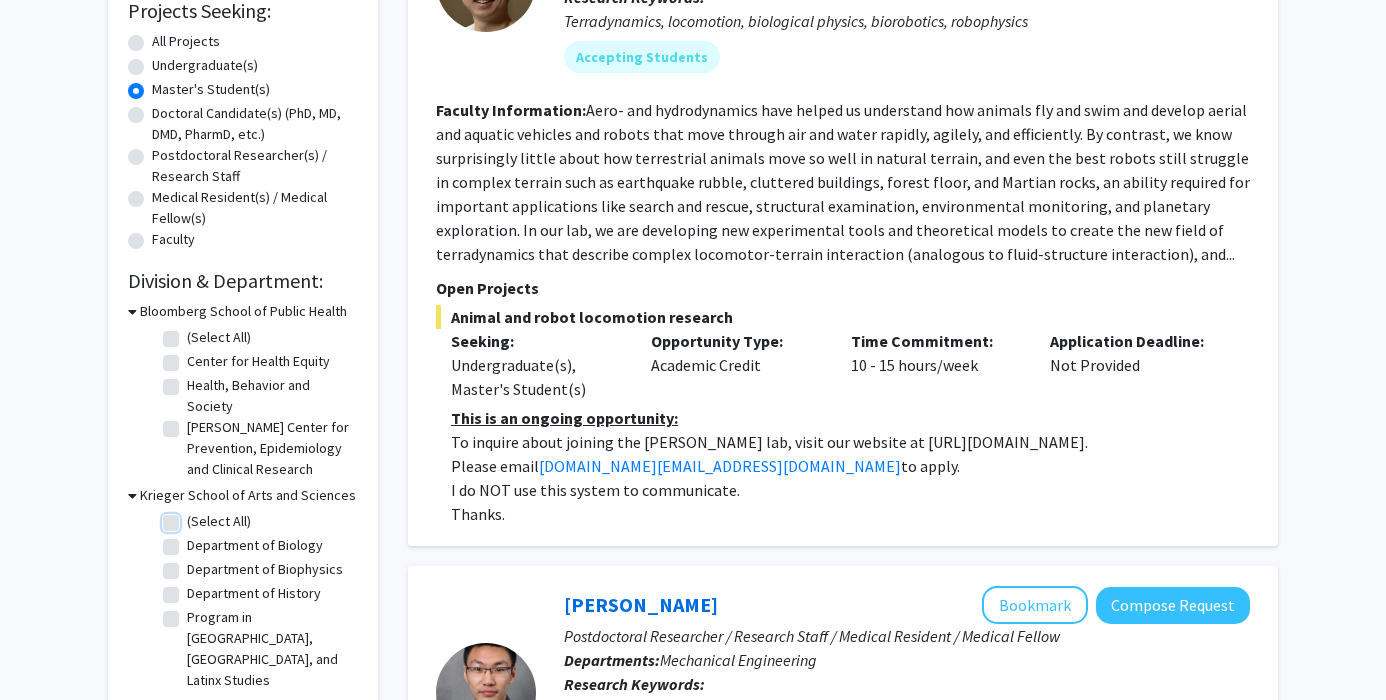 click on "(Select All)" at bounding box center [193, 517] 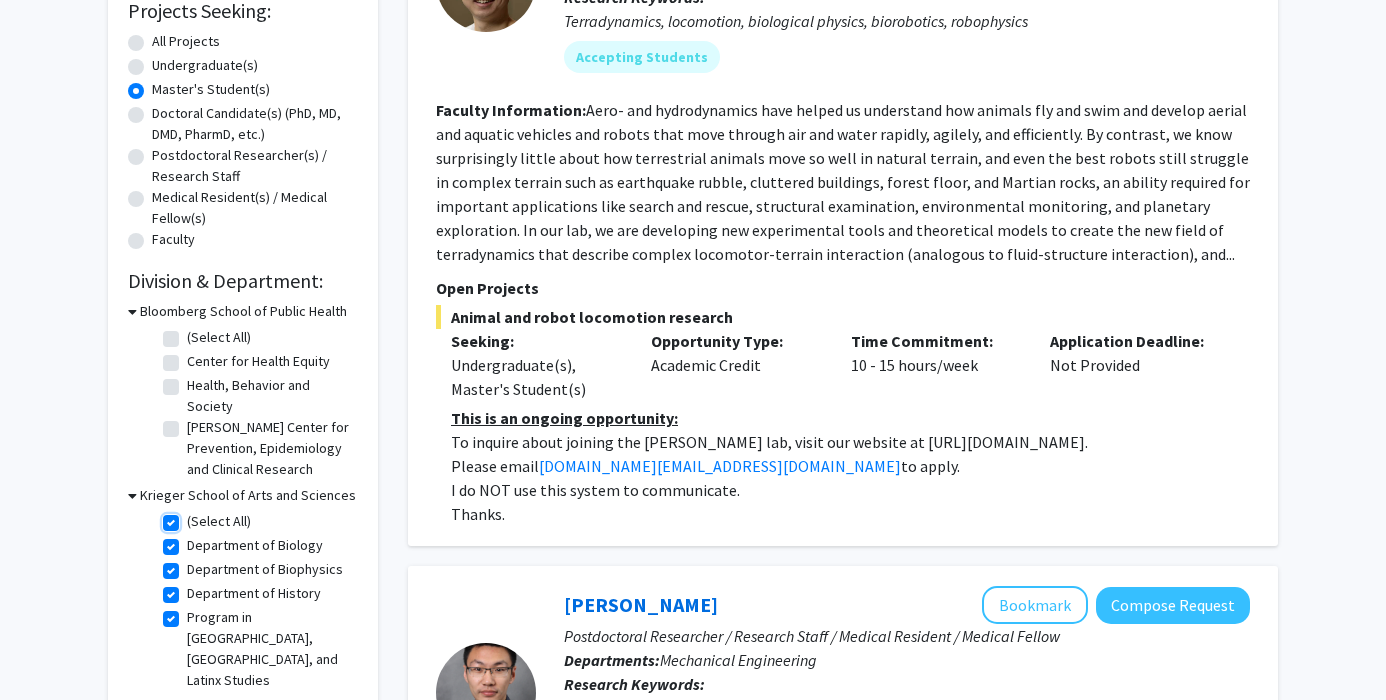 checkbox on "true" 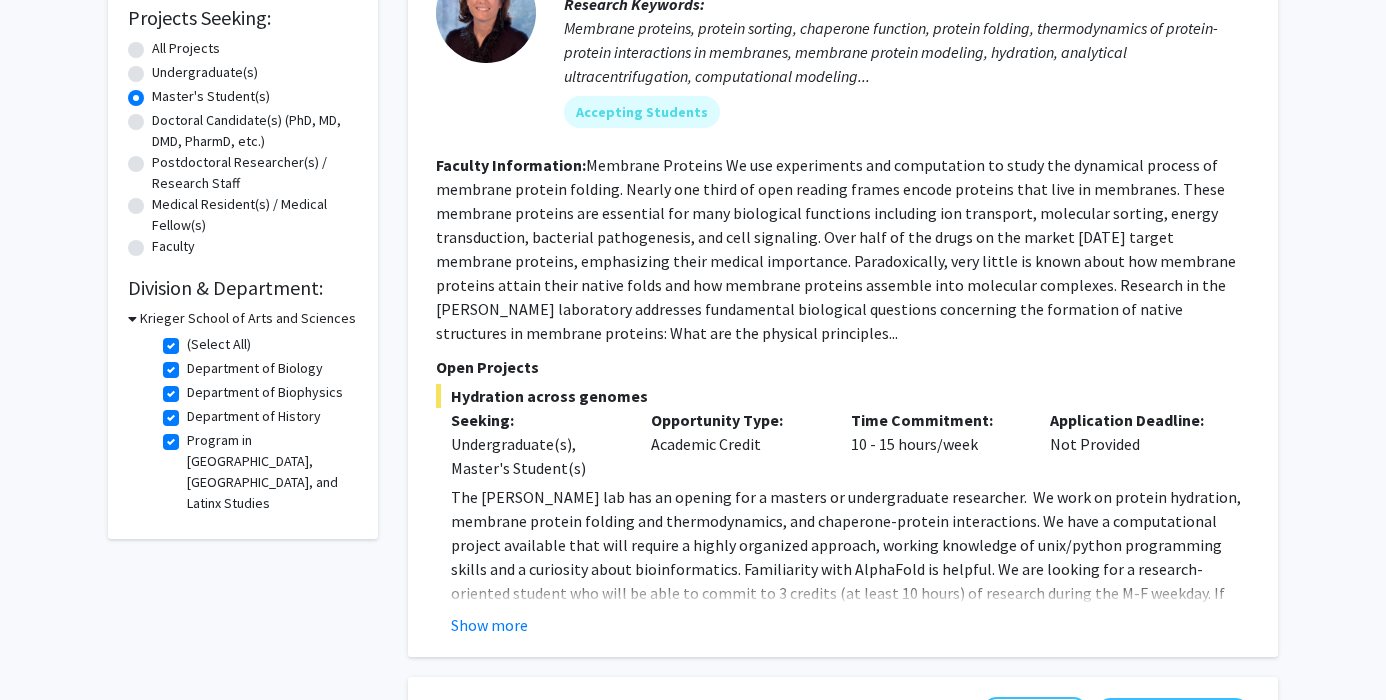 scroll, scrollTop: 332, scrollLeft: 0, axis: vertical 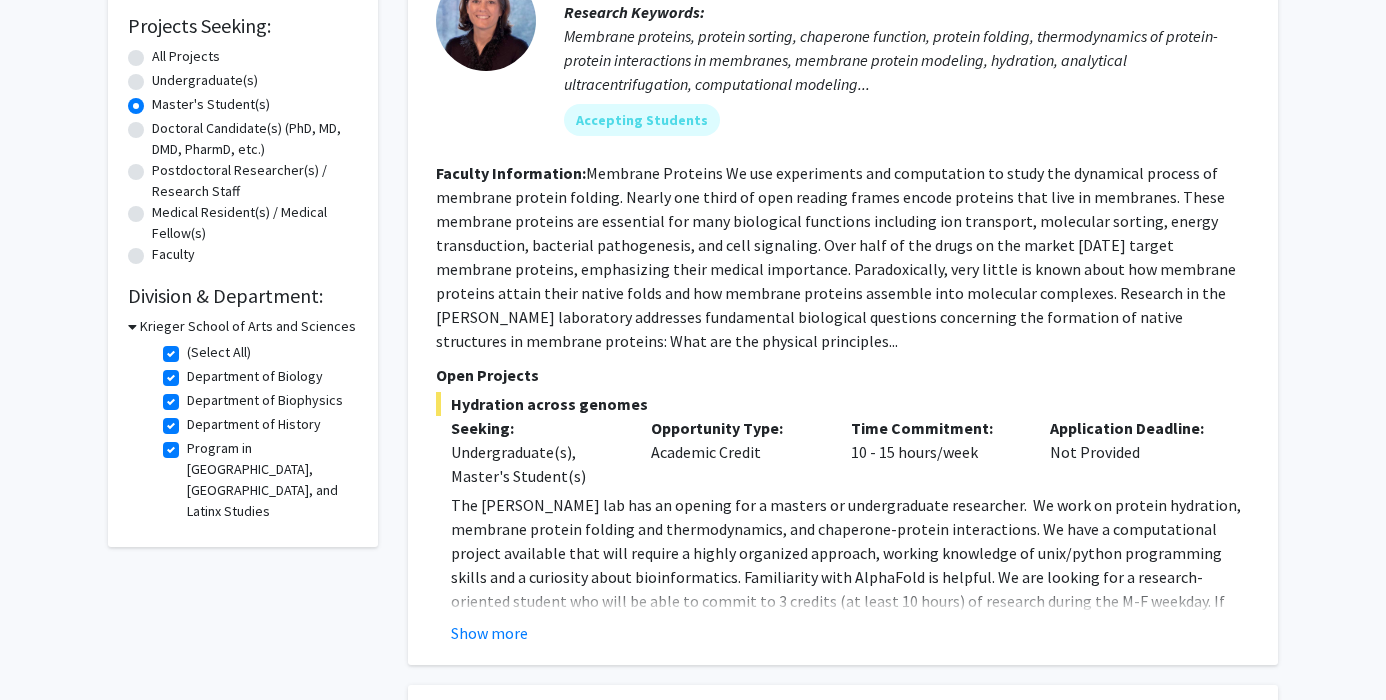 click on "(Select All)" 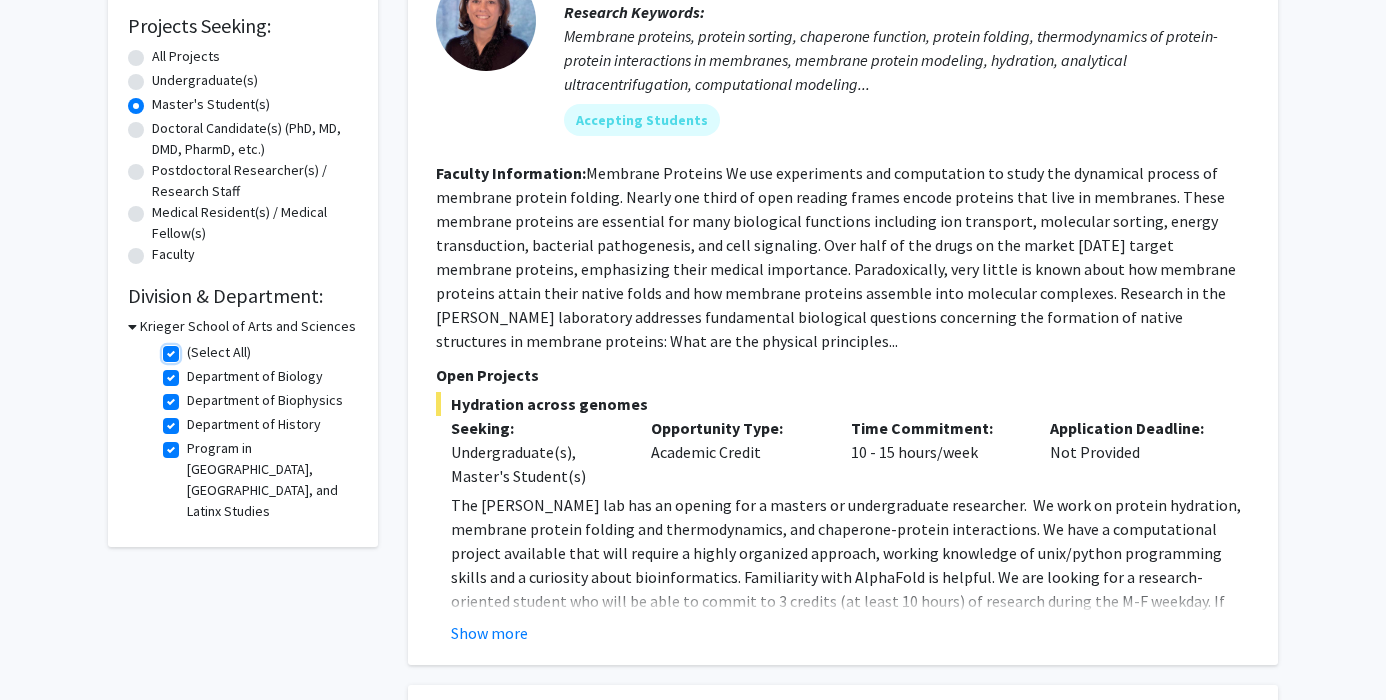 click on "(Select All)" at bounding box center [193, 348] 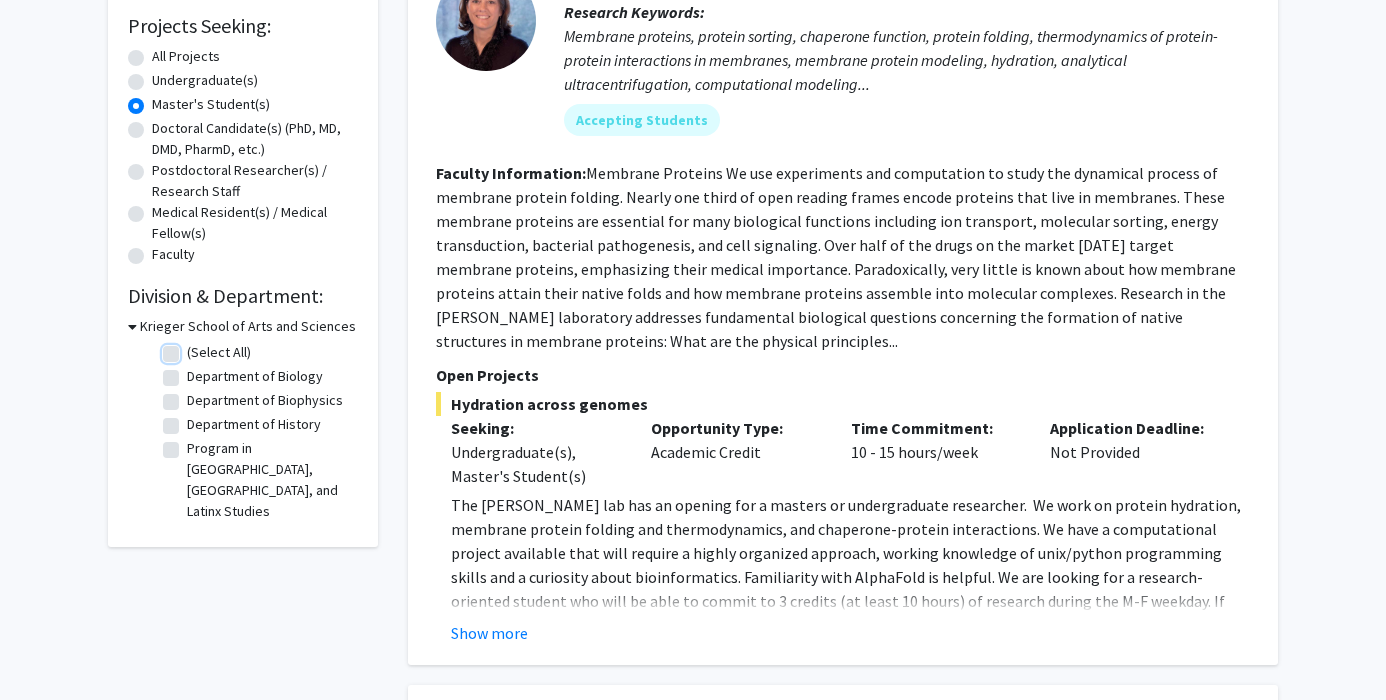 checkbox on "false" 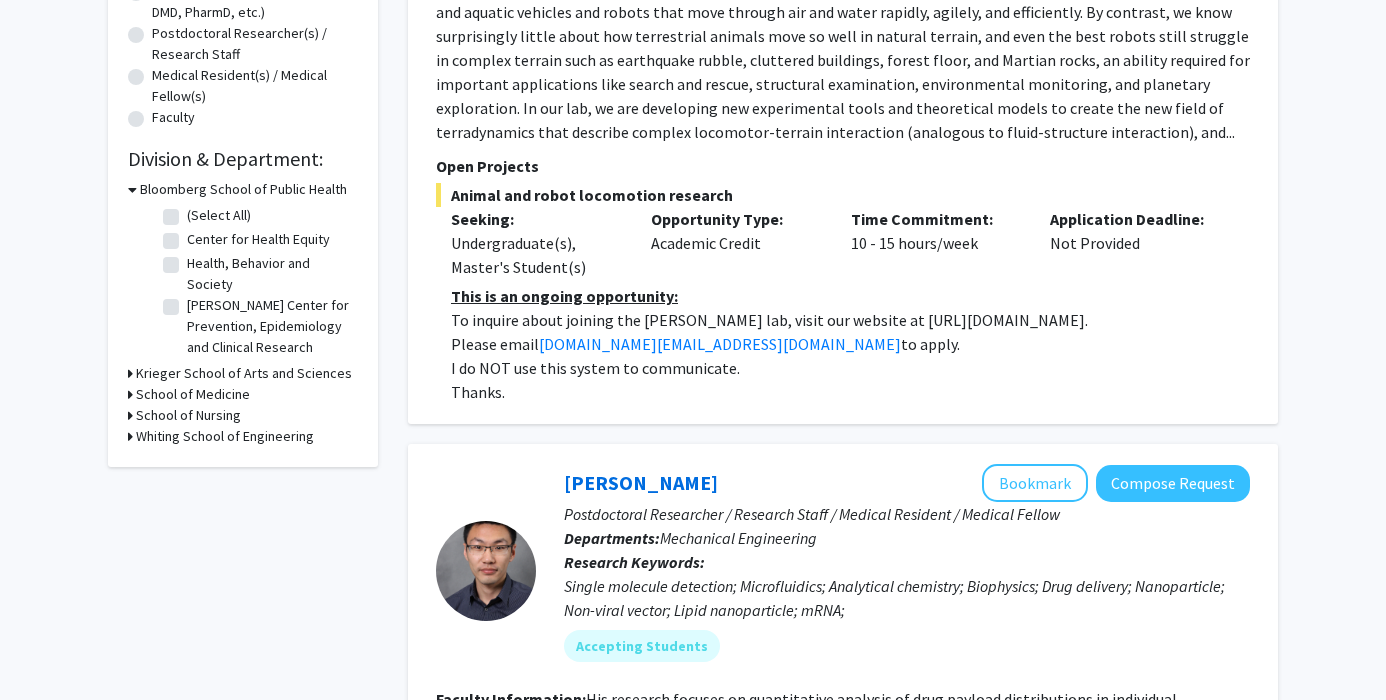 scroll, scrollTop: 471, scrollLeft: 0, axis: vertical 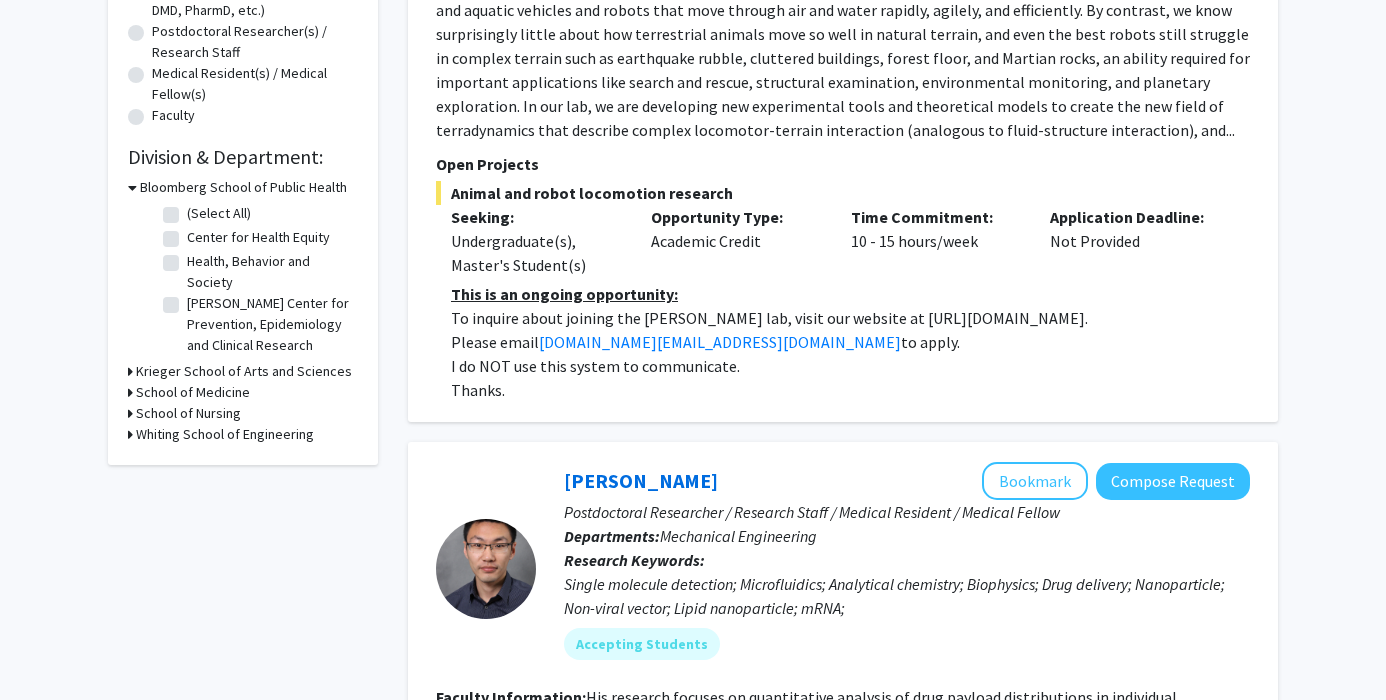 click 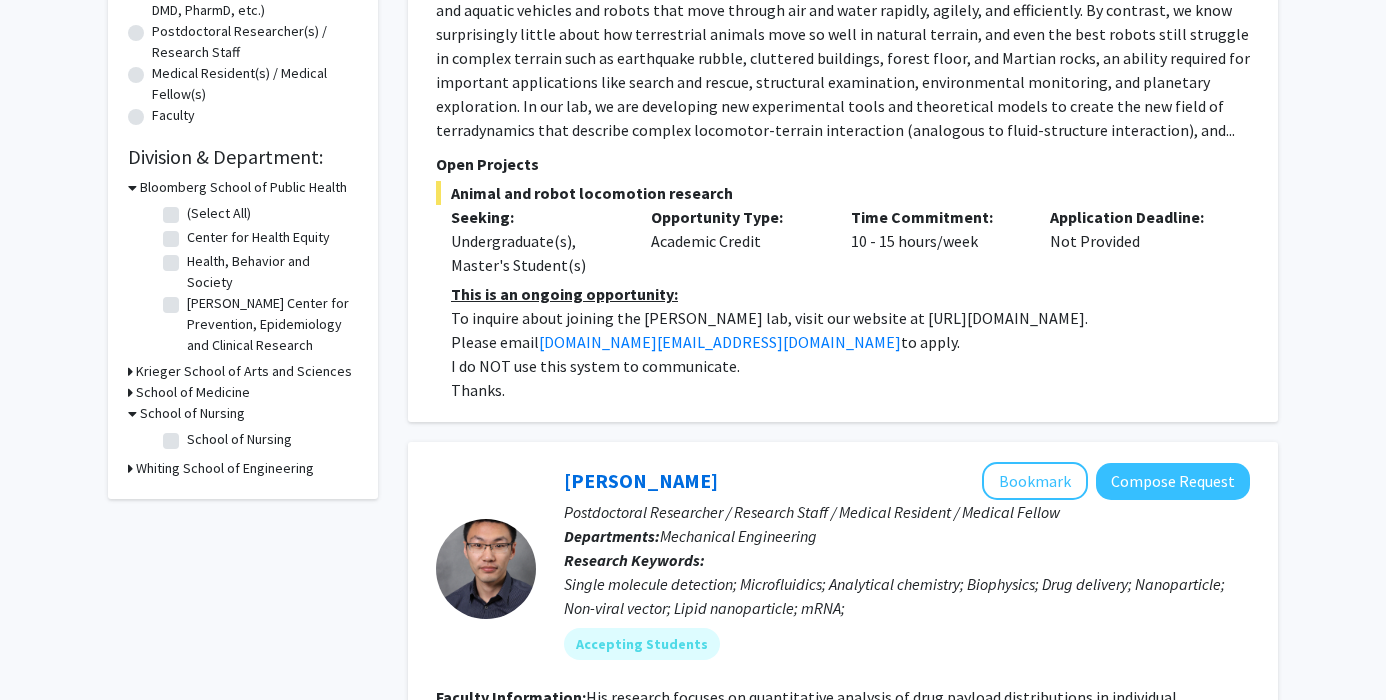 click on "School of Nursing" 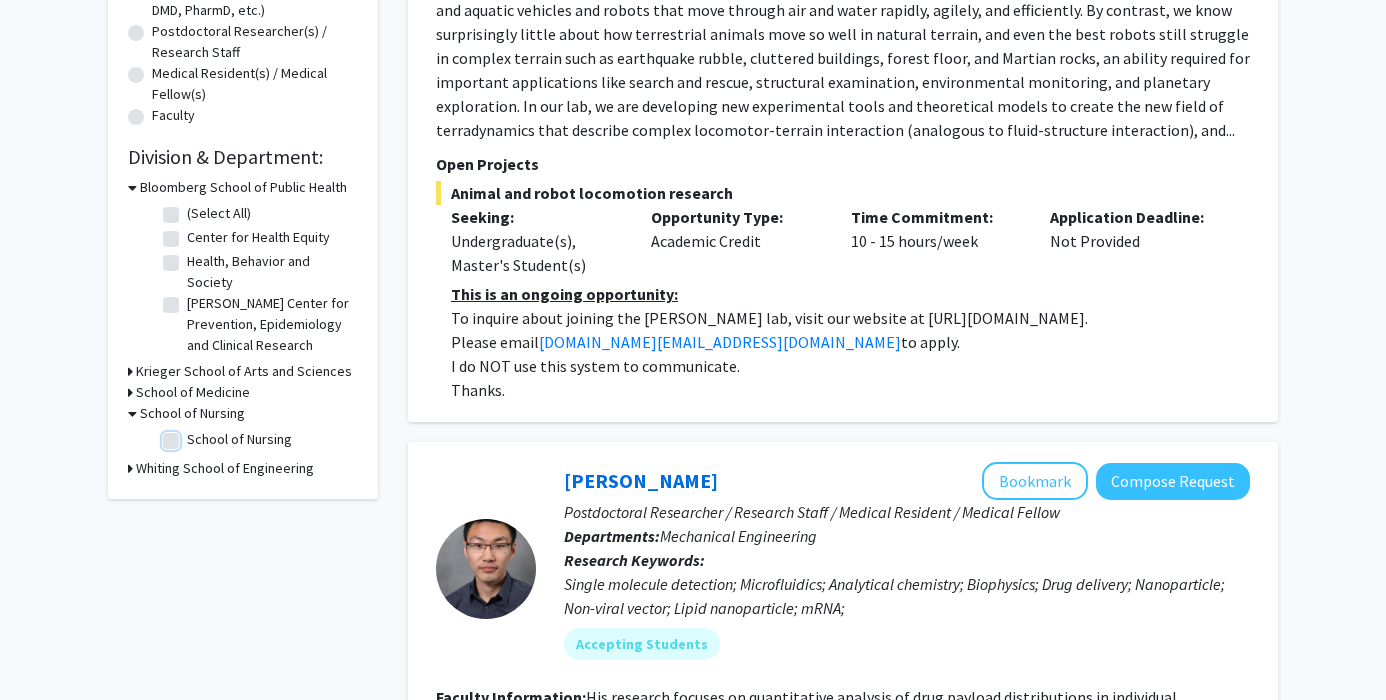click on "School of Nursing" at bounding box center (193, 435) 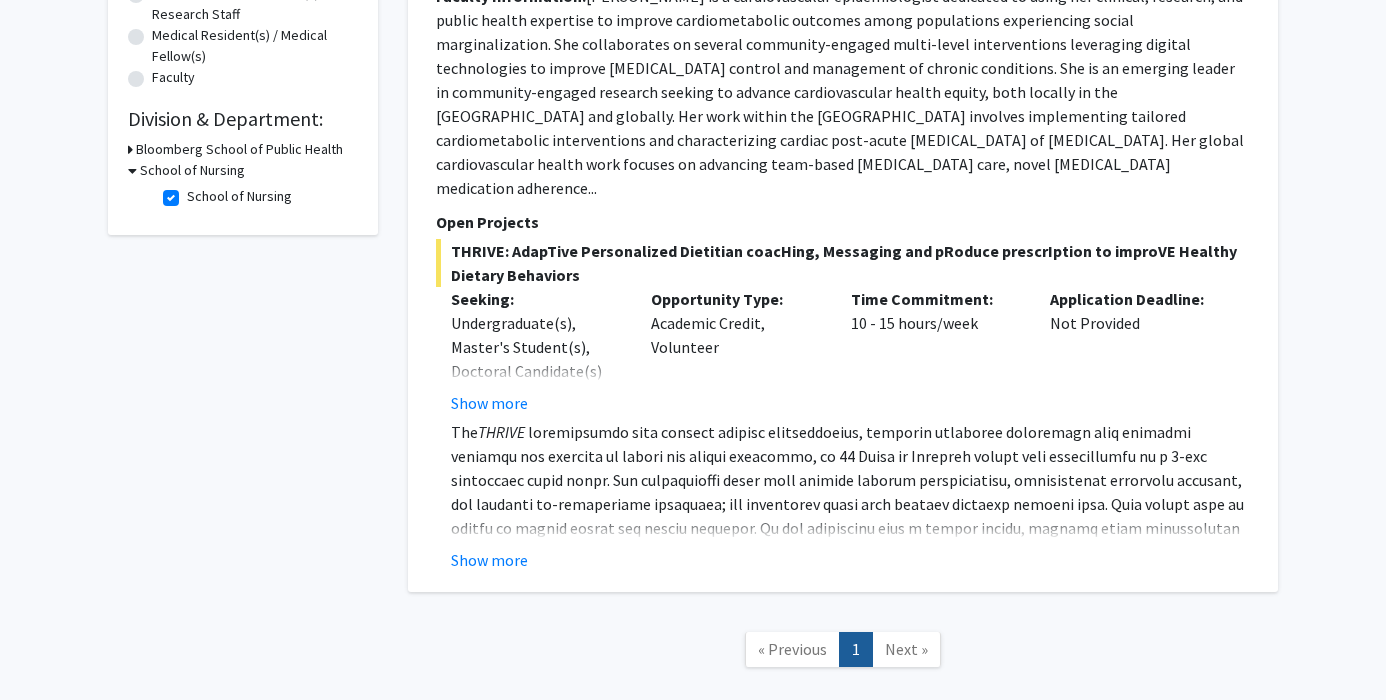 scroll, scrollTop: 524, scrollLeft: 0, axis: vertical 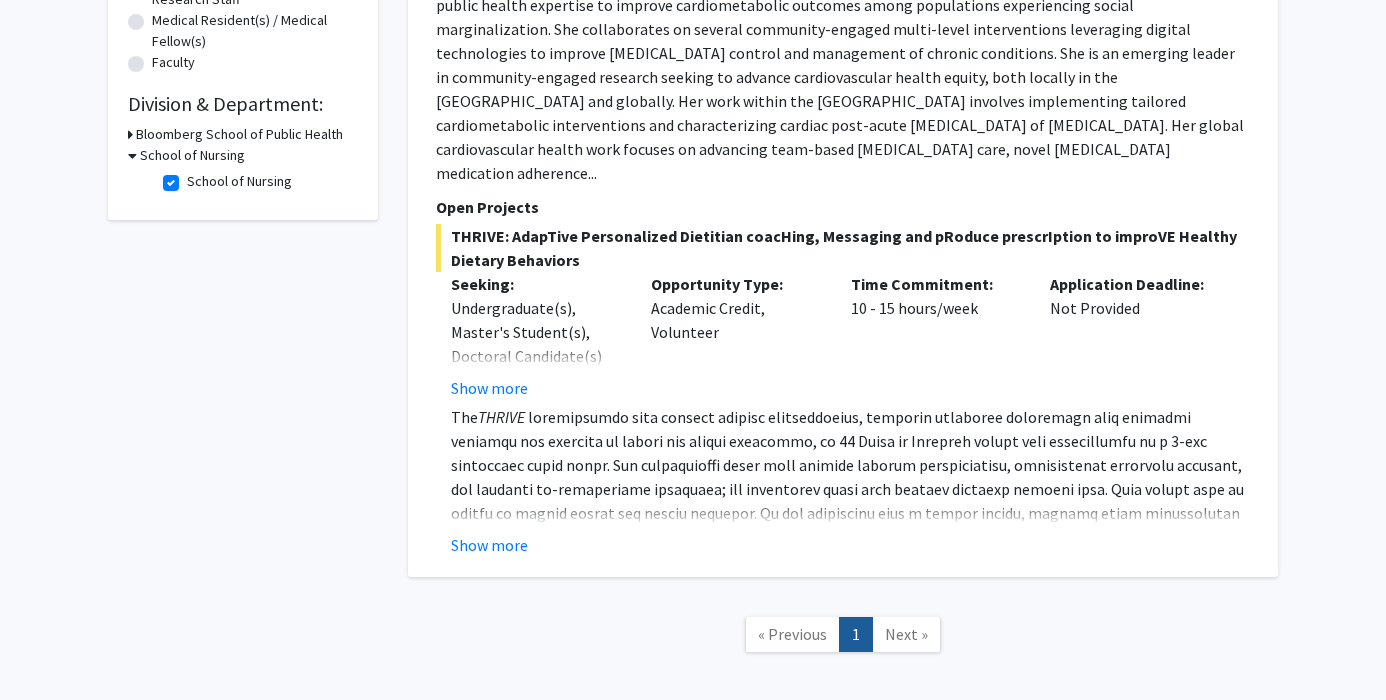 click on "School of Nursing" 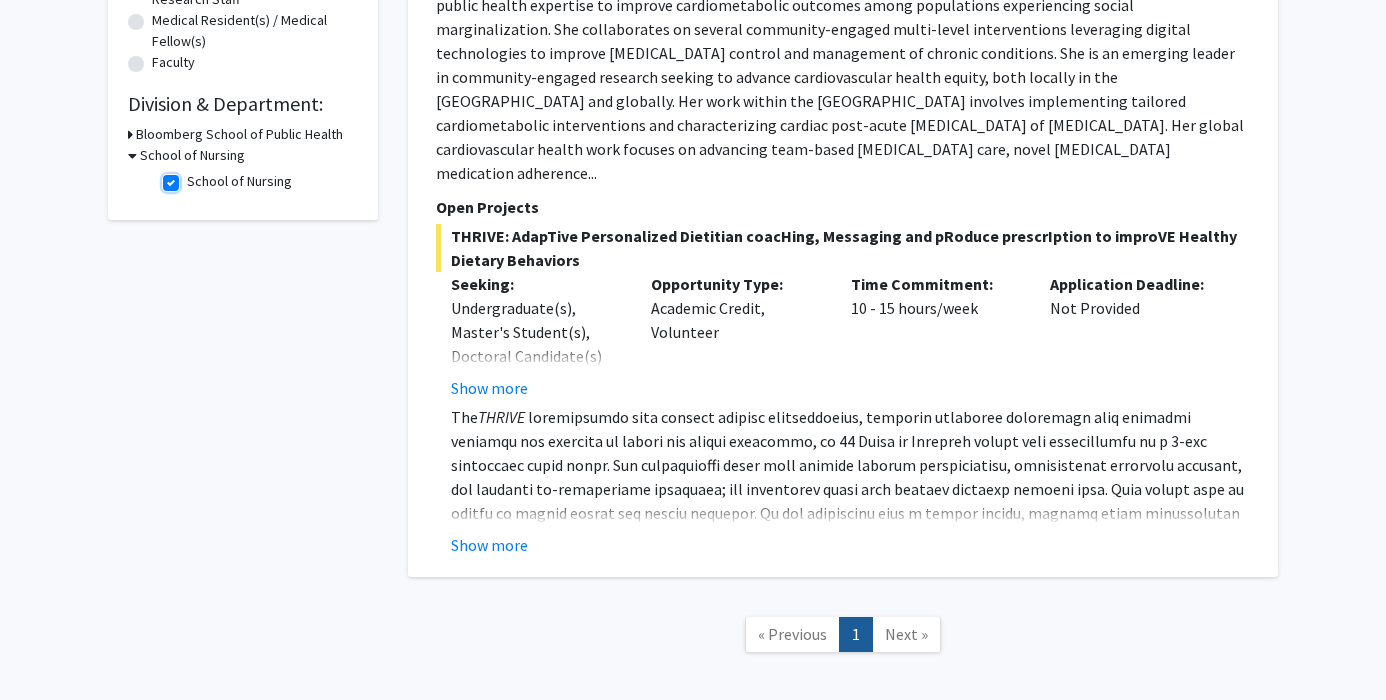 click on "School of Nursing" at bounding box center (193, 177) 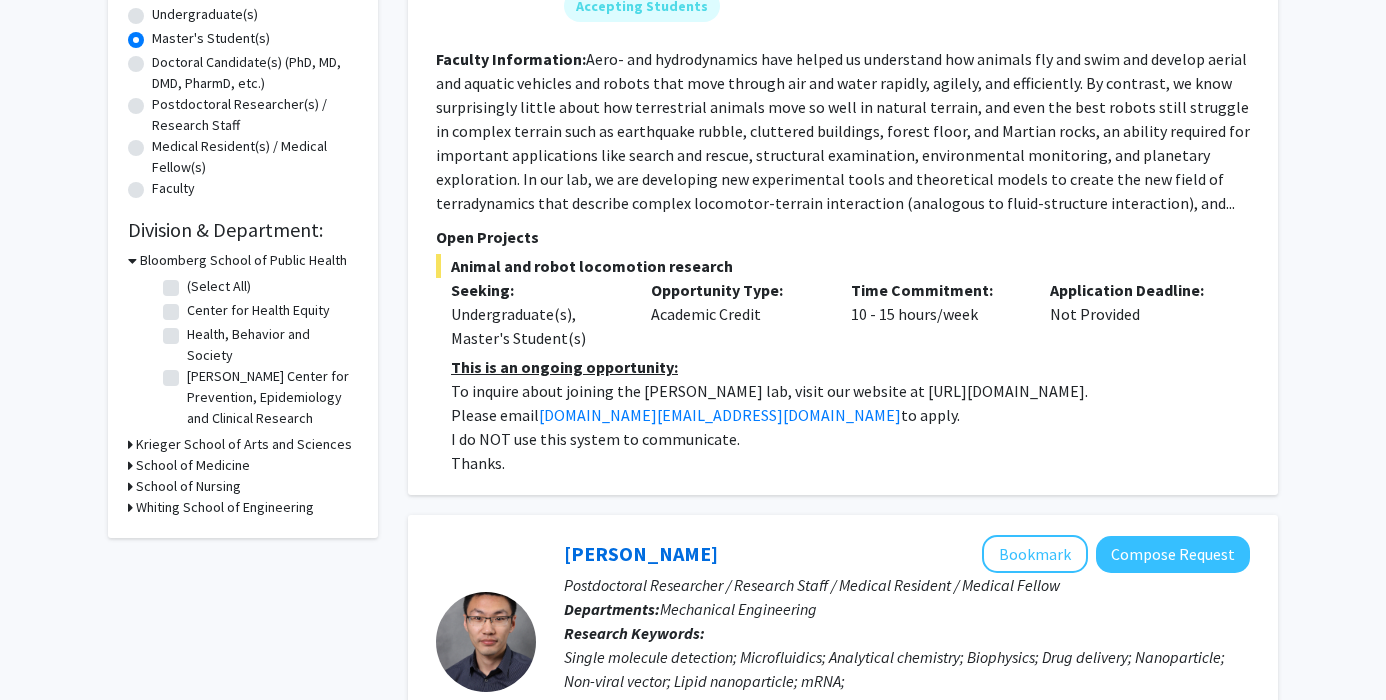 scroll, scrollTop: 494, scrollLeft: 0, axis: vertical 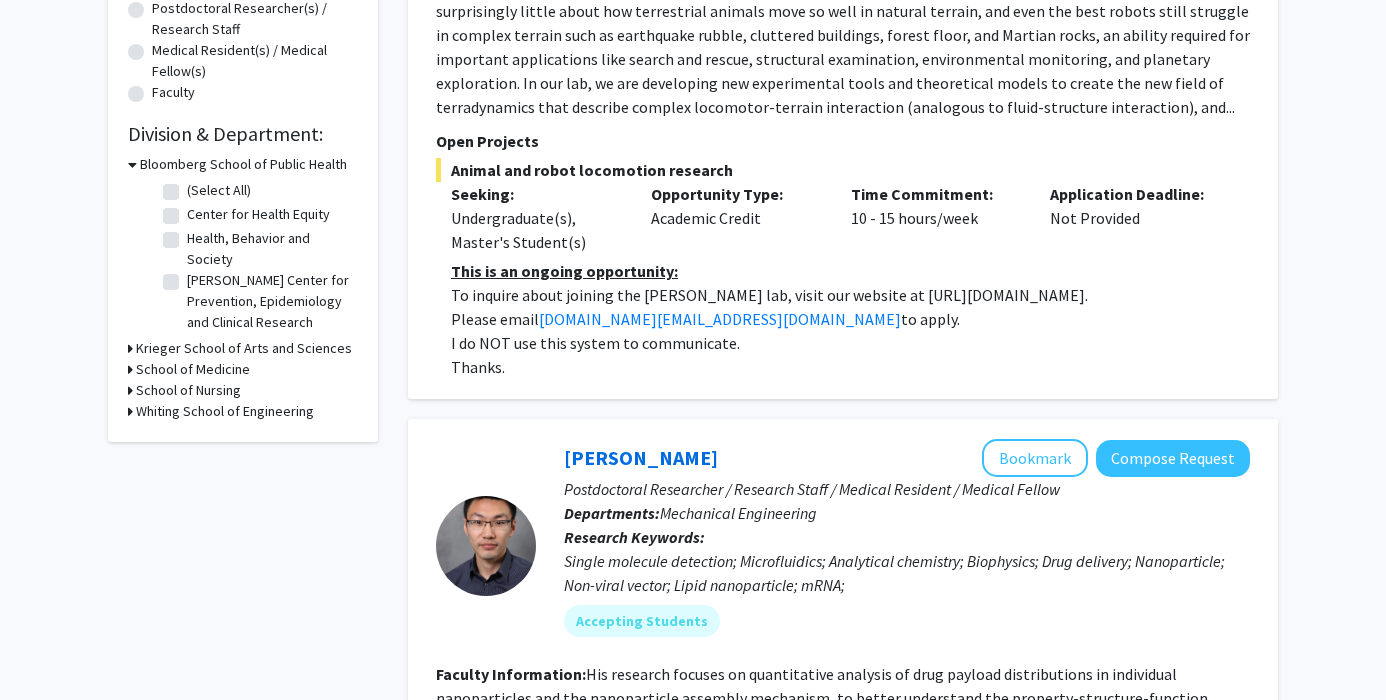 click 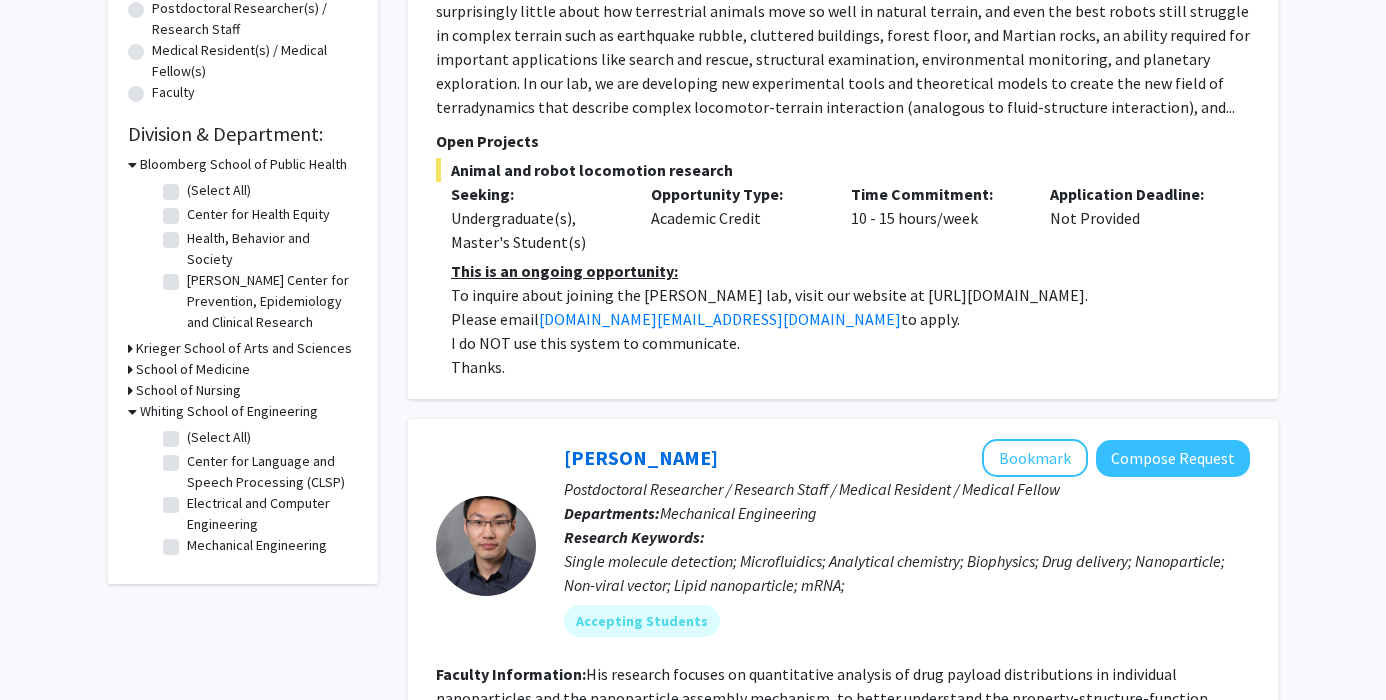 click on "(Select All)" 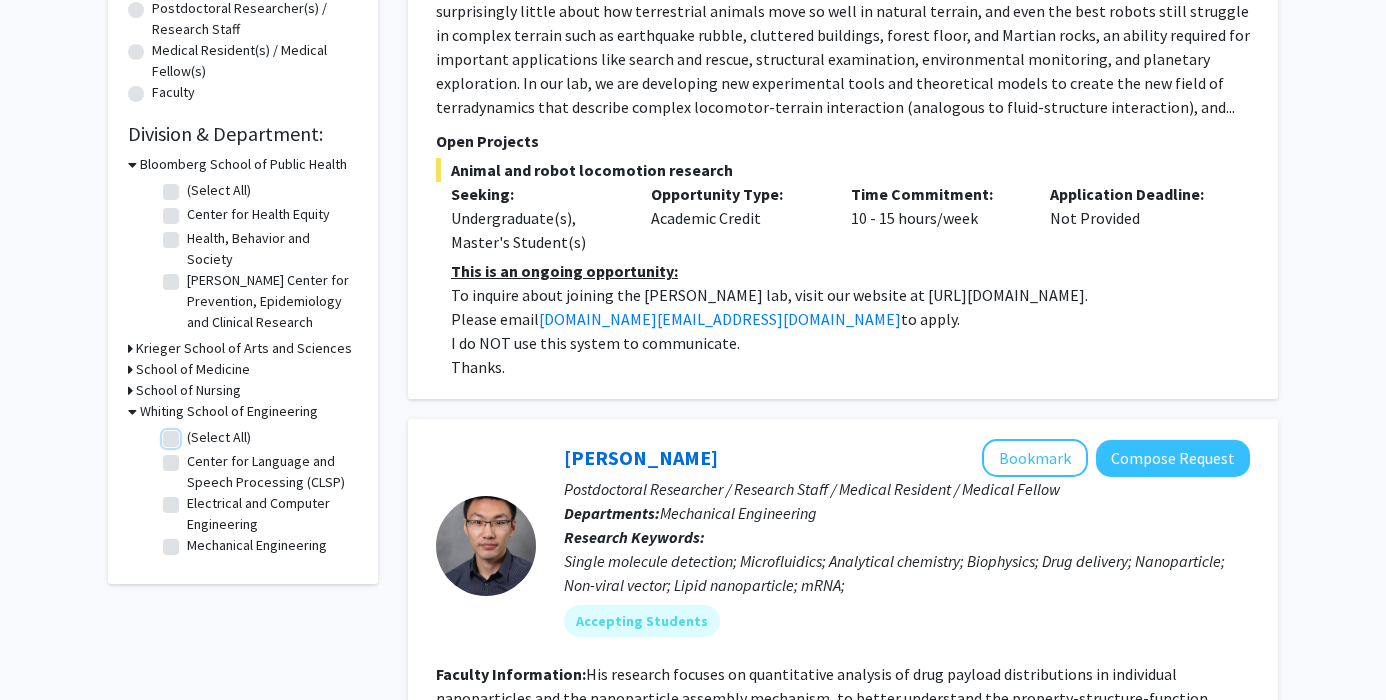 checkbox on "true" 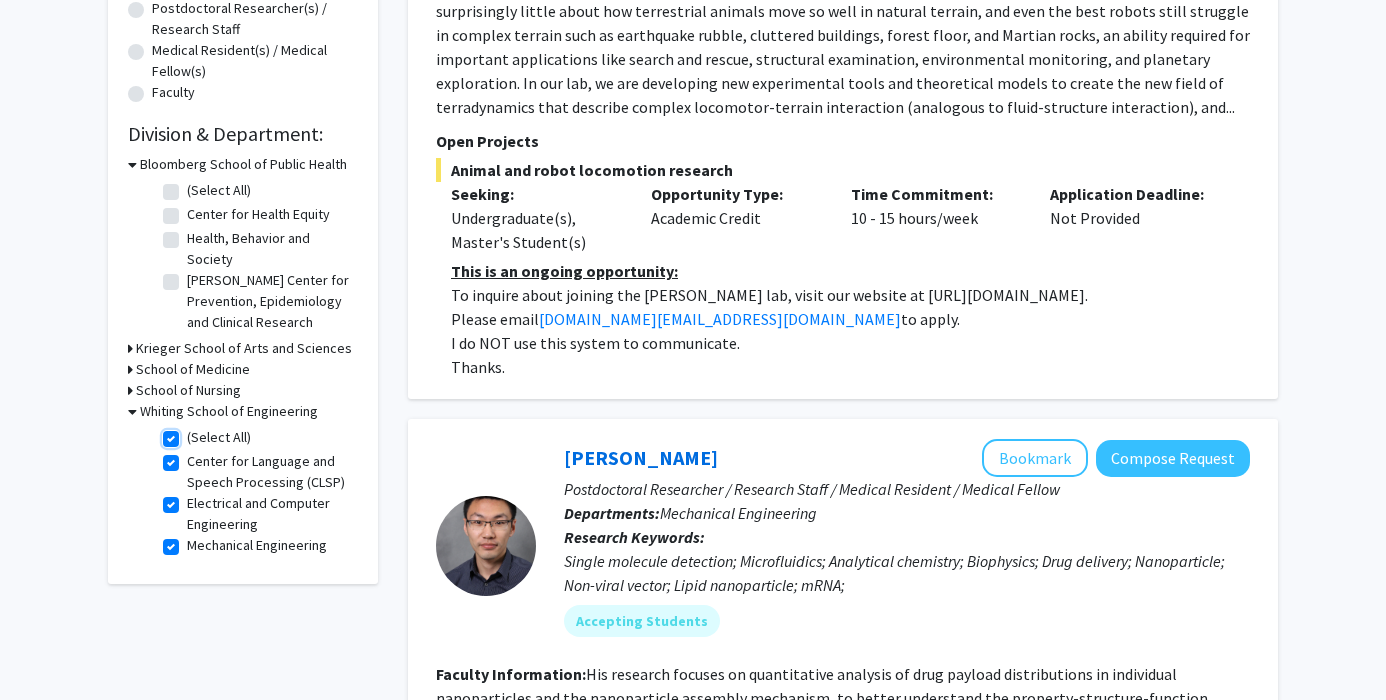 checkbox on "true" 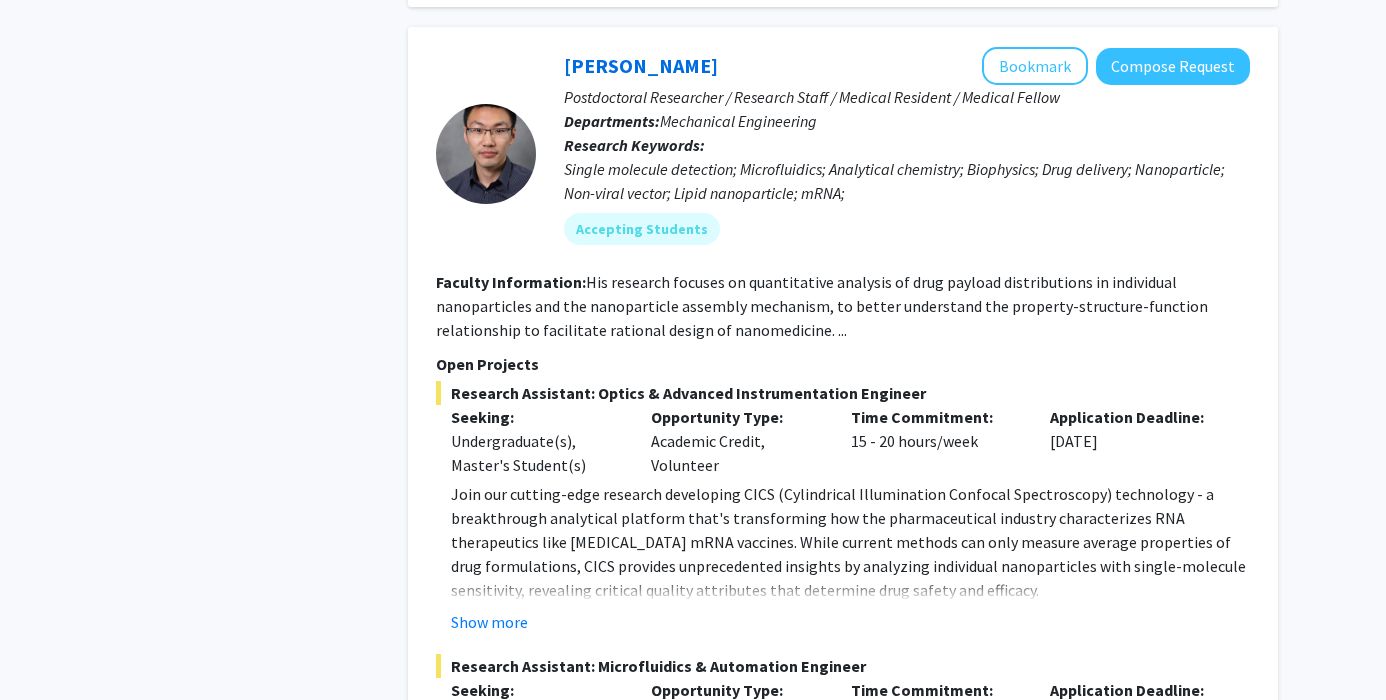 scroll, scrollTop: 2059, scrollLeft: 0, axis: vertical 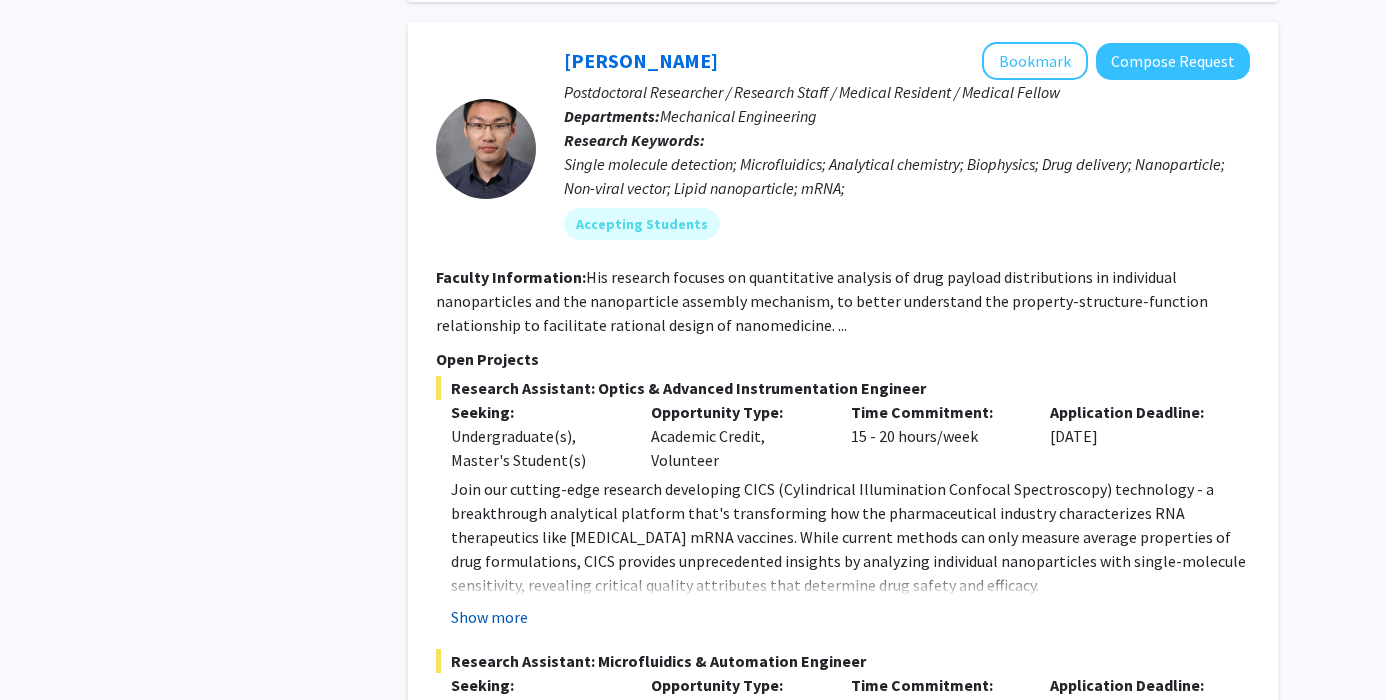 click on "Show more" 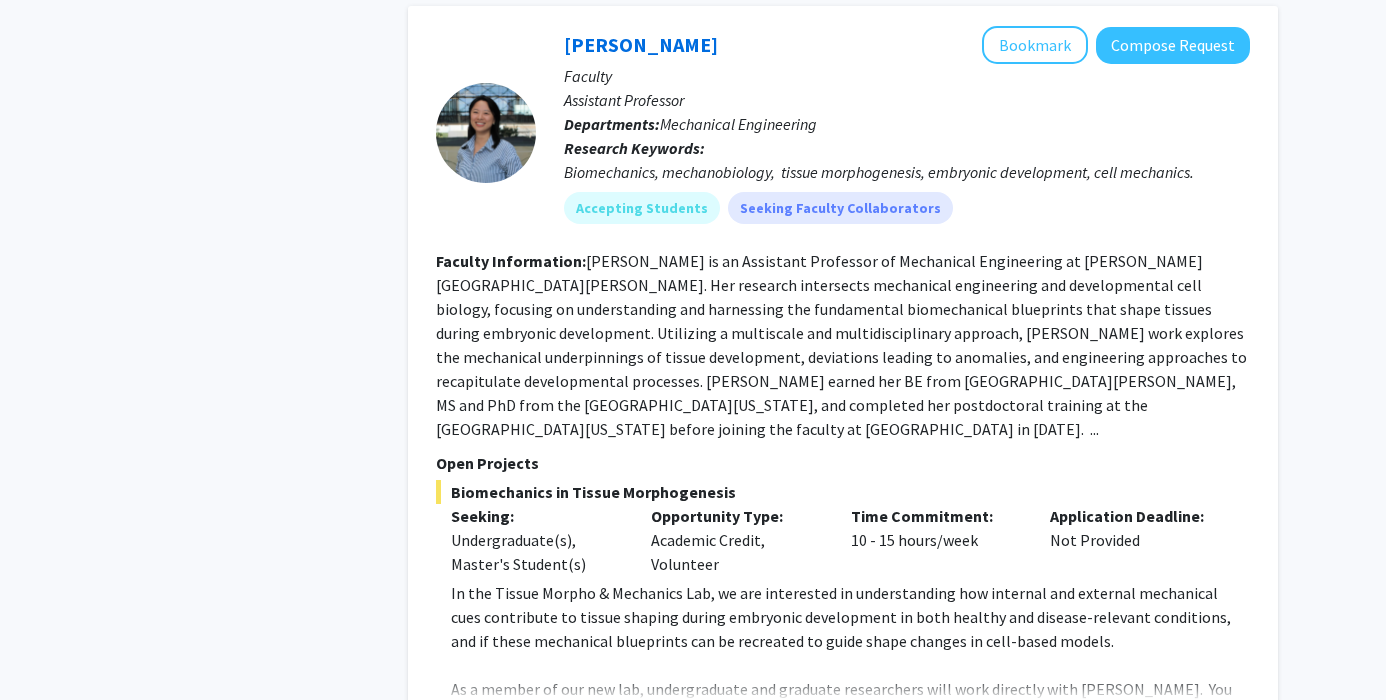 scroll, scrollTop: 4739, scrollLeft: 0, axis: vertical 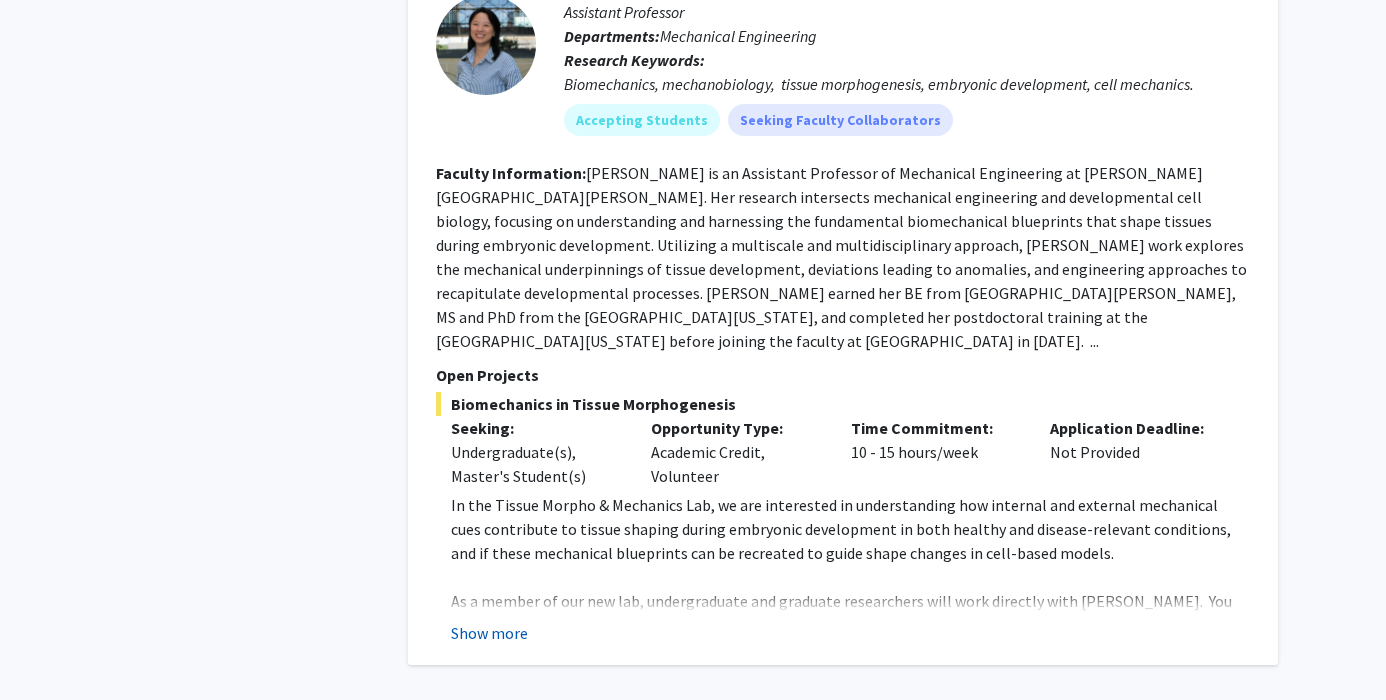 click on "Show more" 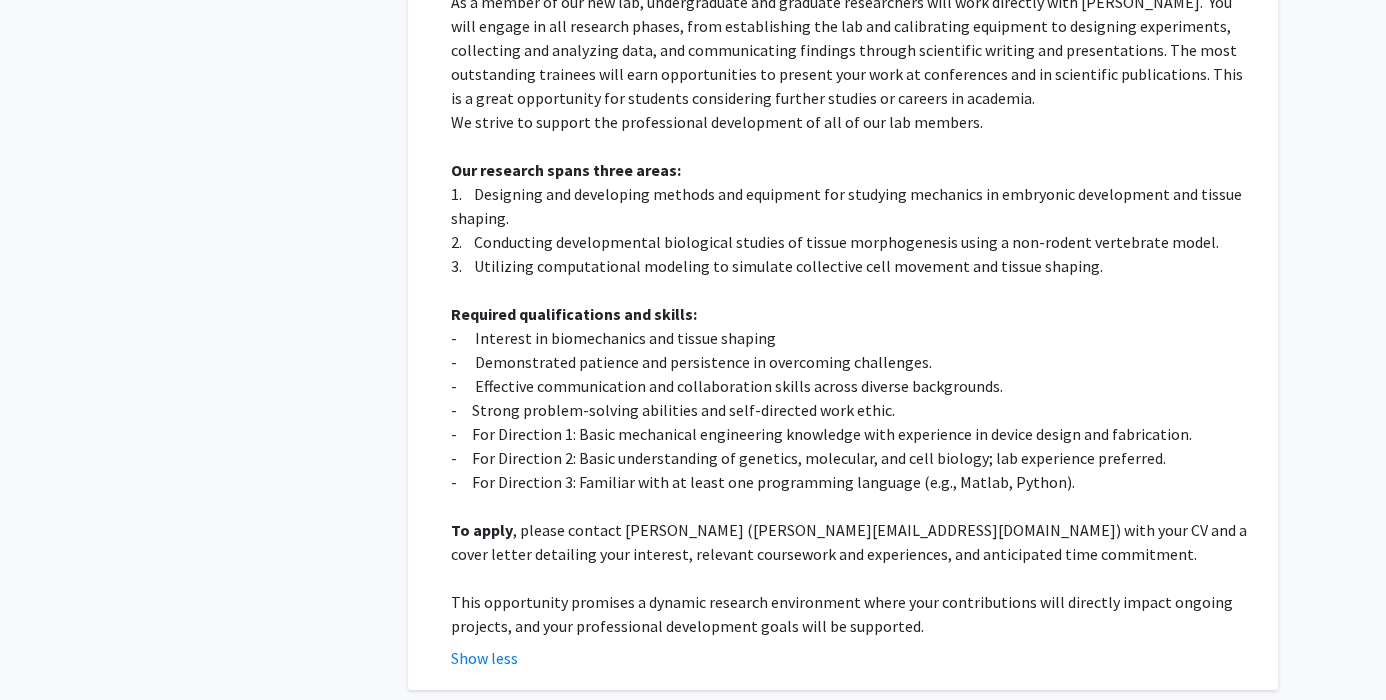 scroll, scrollTop: 5347, scrollLeft: 0, axis: vertical 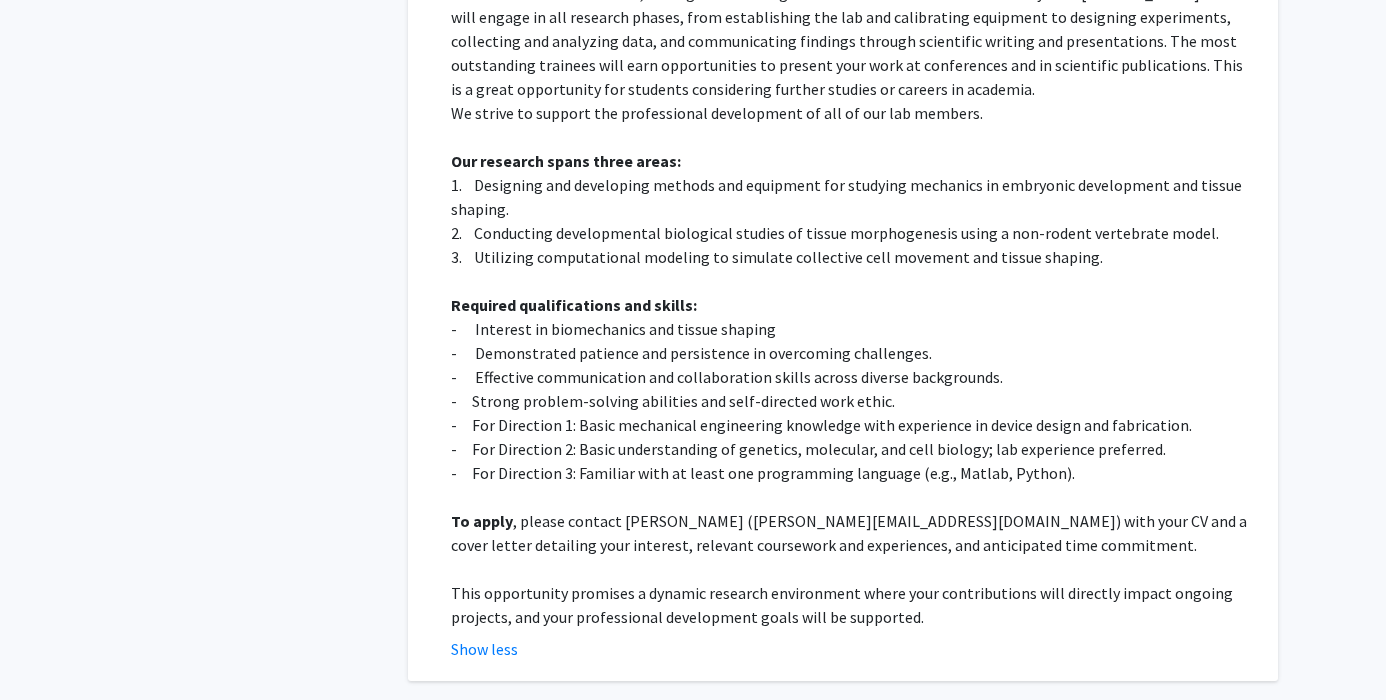 click on "Next »" 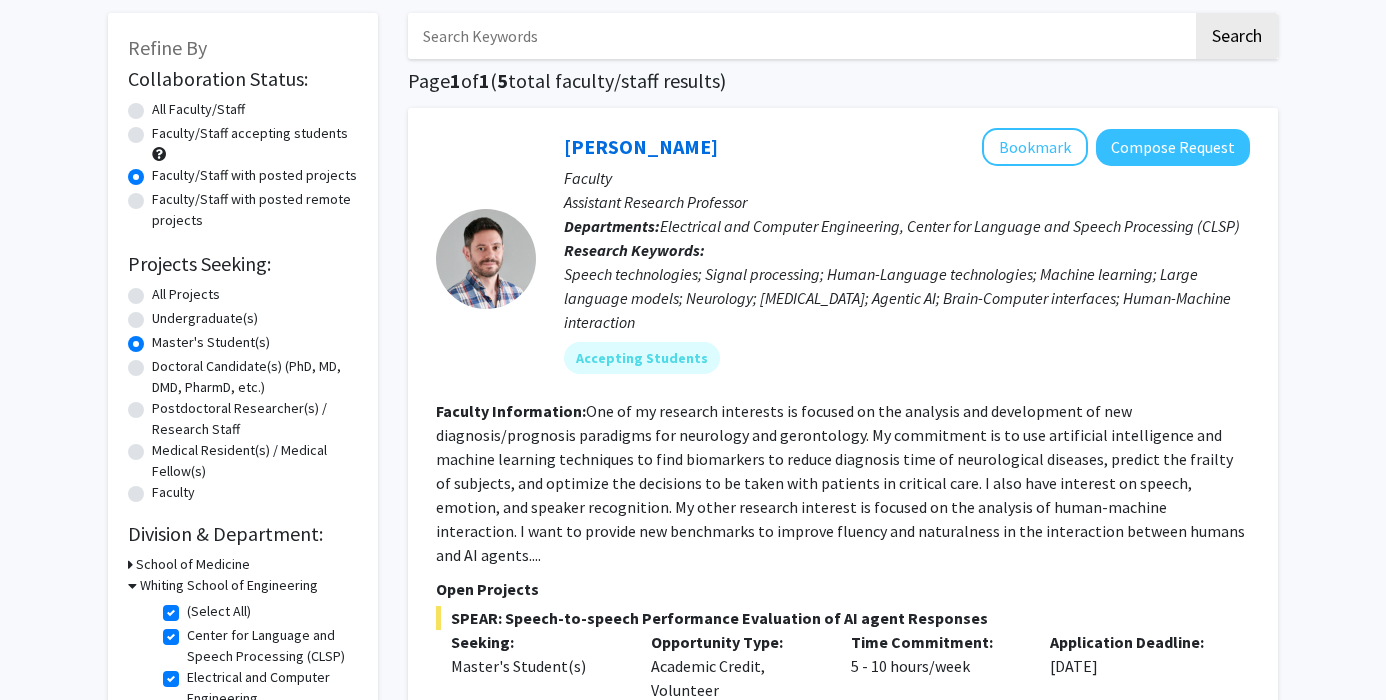 scroll, scrollTop: 130, scrollLeft: 0, axis: vertical 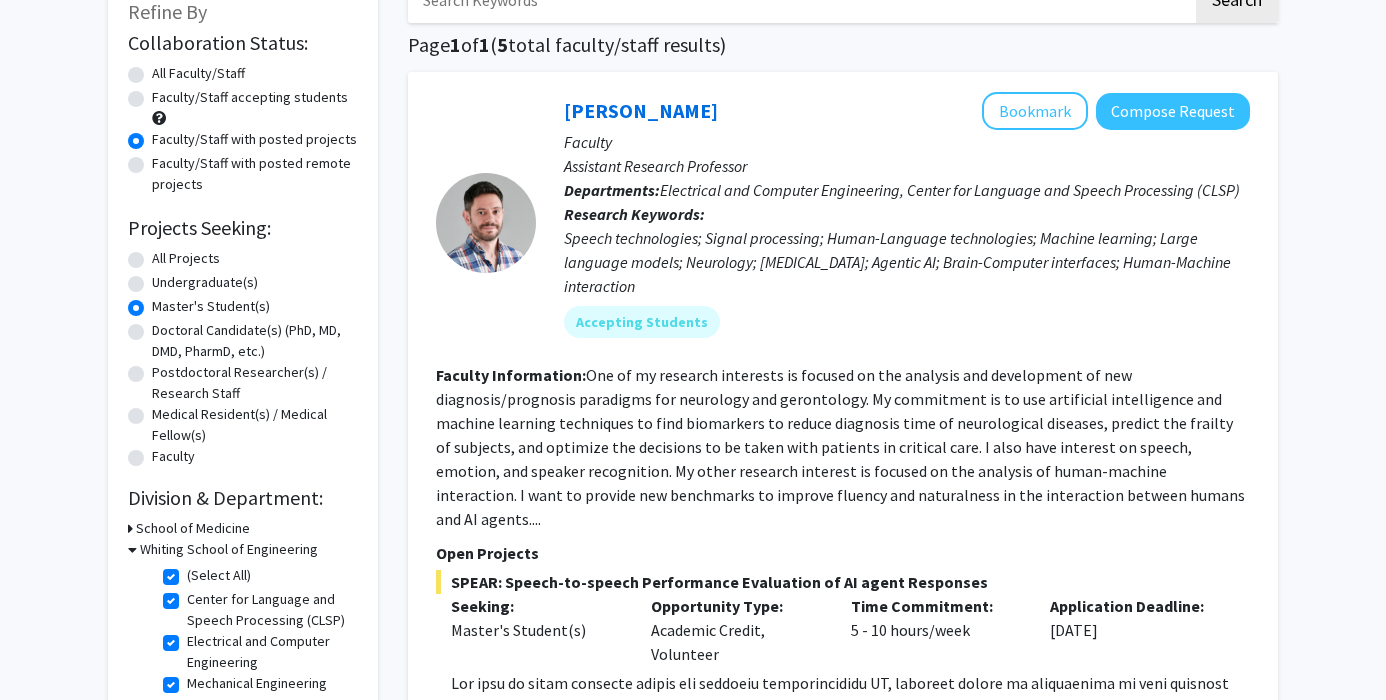 click on "(Select All)" 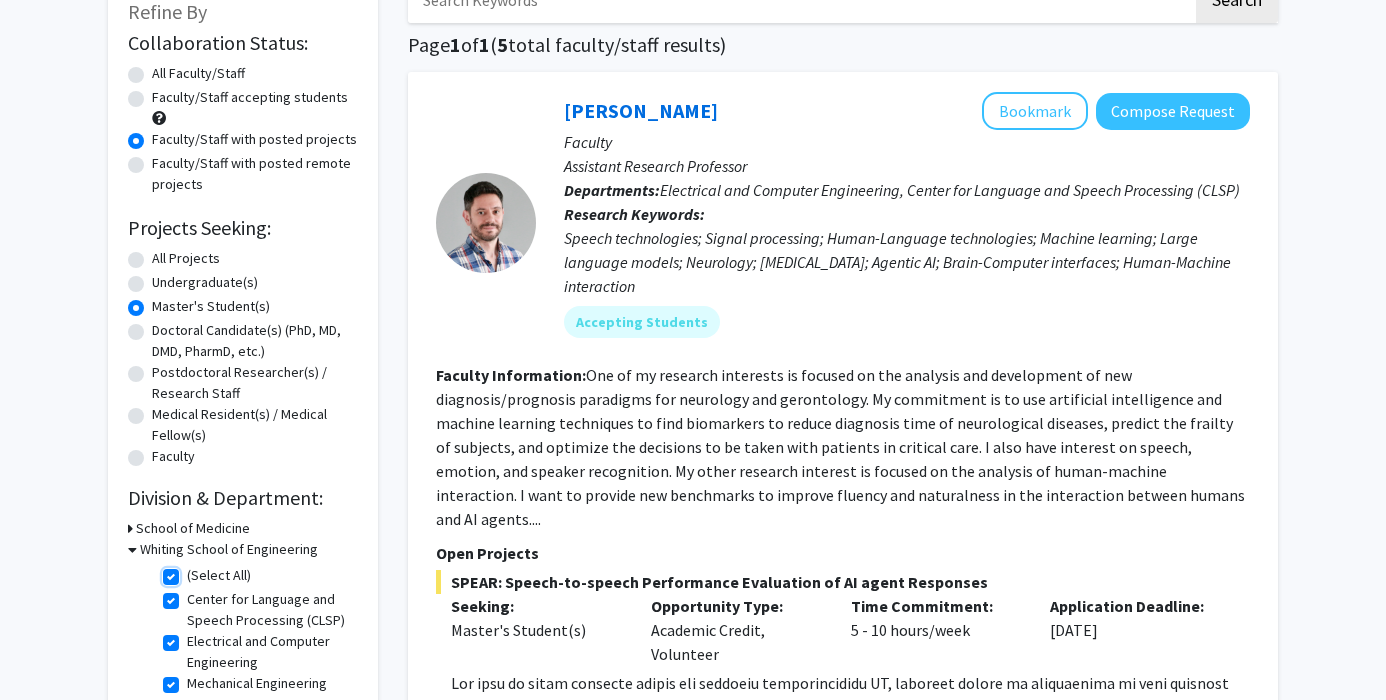 checkbox on "false" 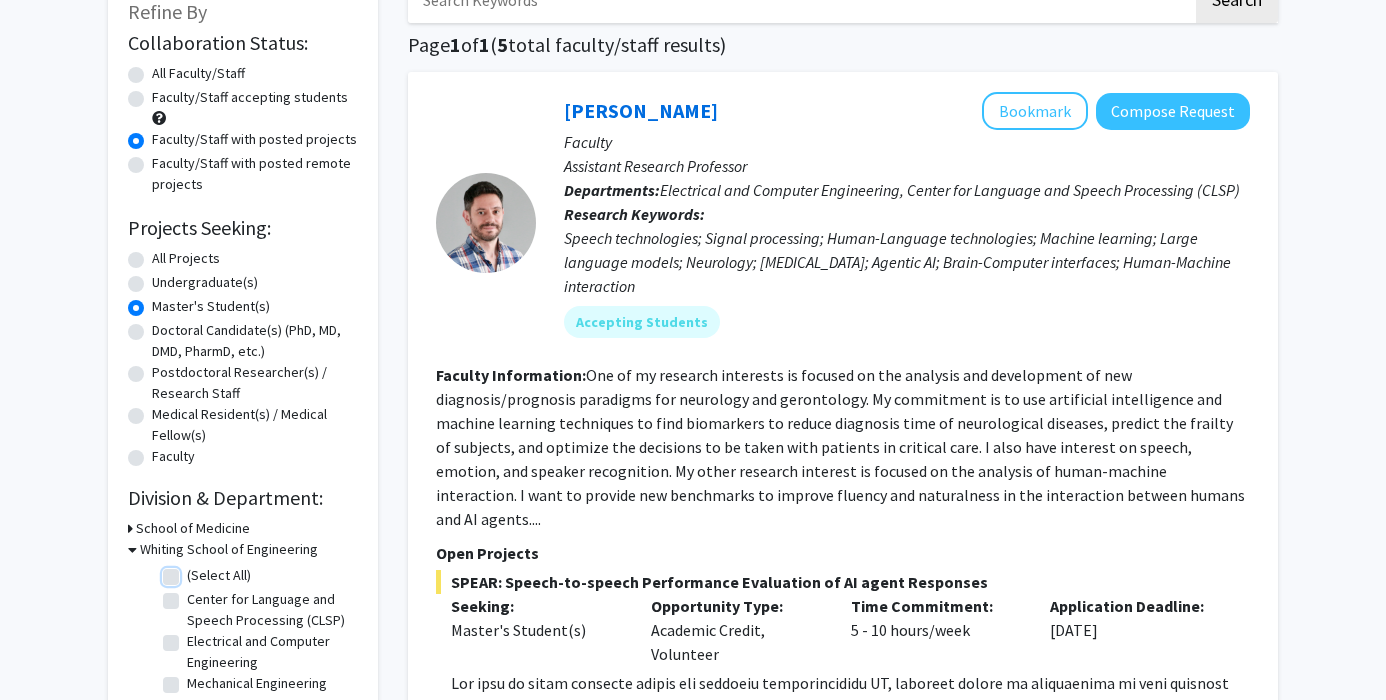 checkbox on "false" 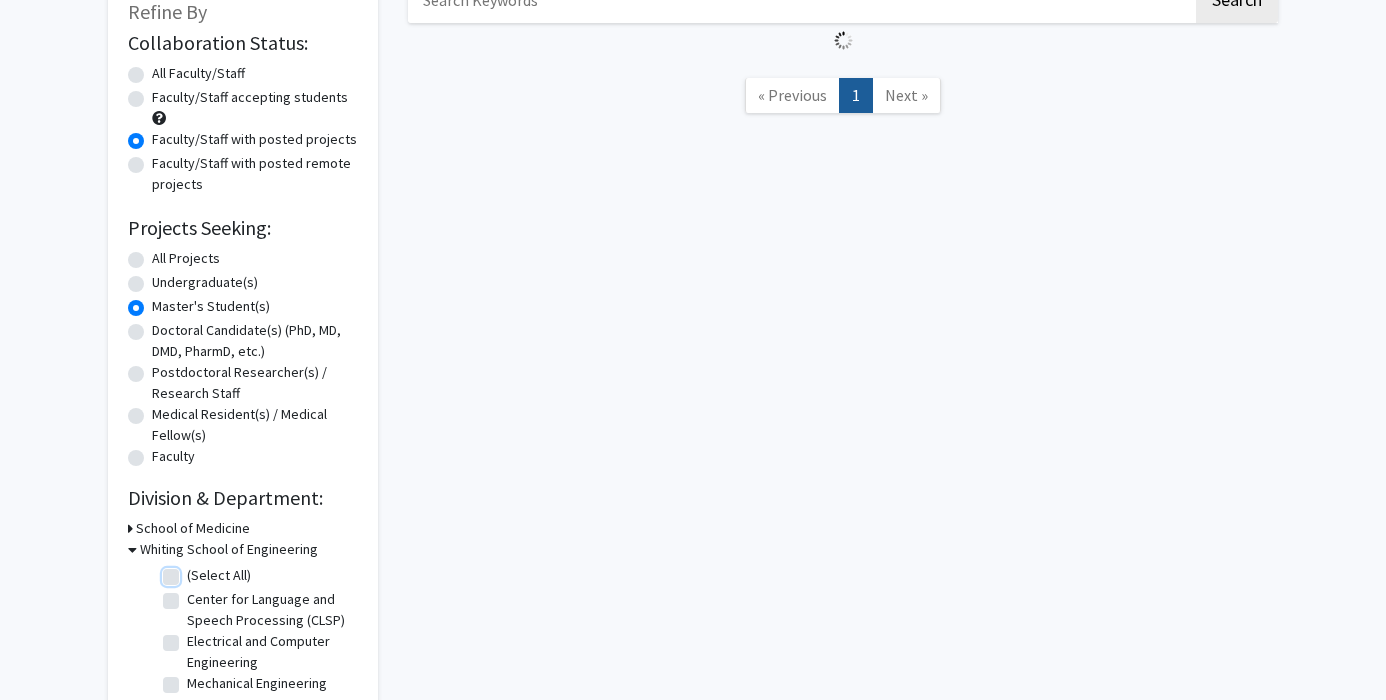 scroll, scrollTop: 0, scrollLeft: 0, axis: both 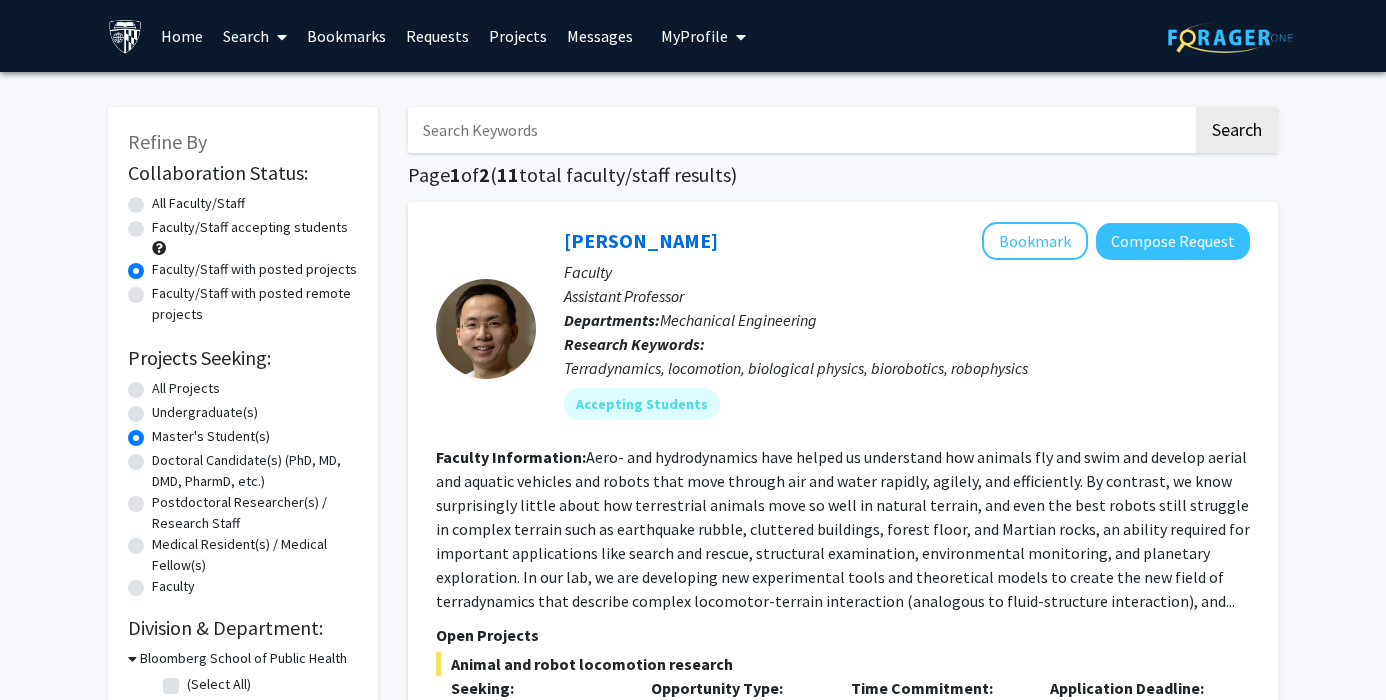 click on "All Faculty/Staff" 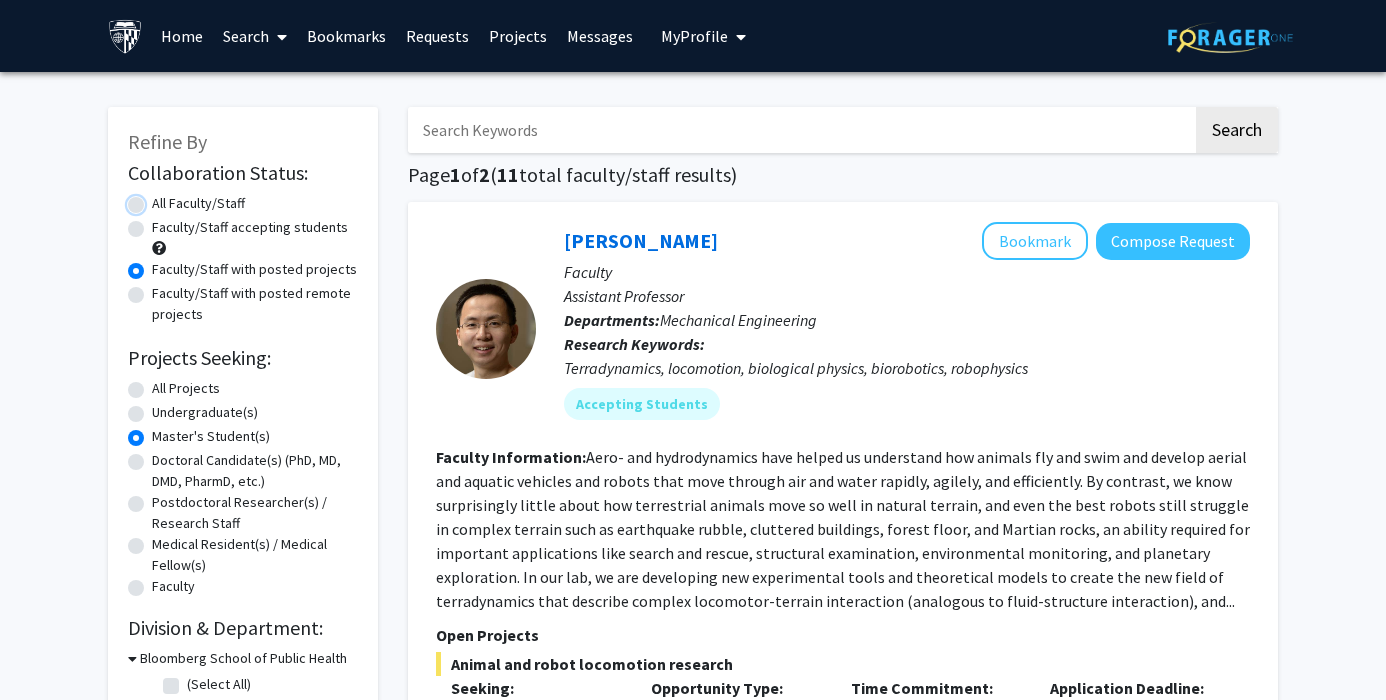 click on "All Faculty/Staff" at bounding box center (158, 199) 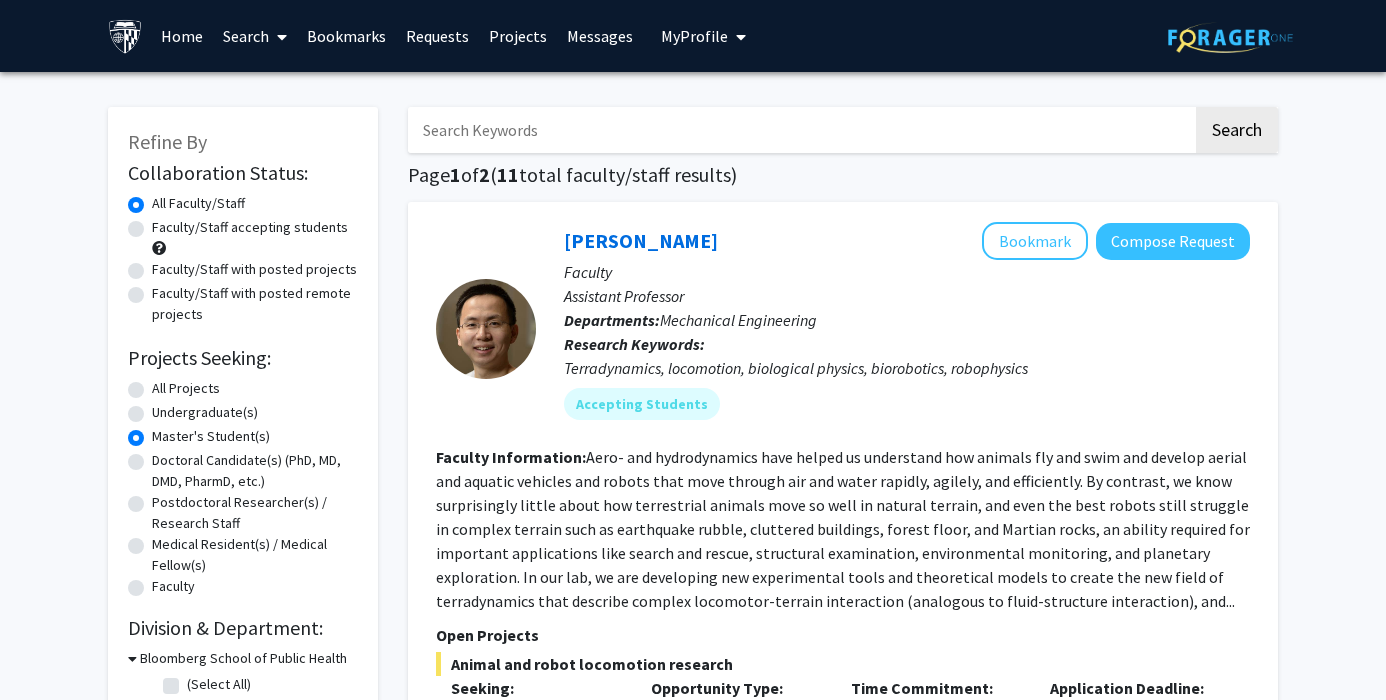 click on "All Projects" 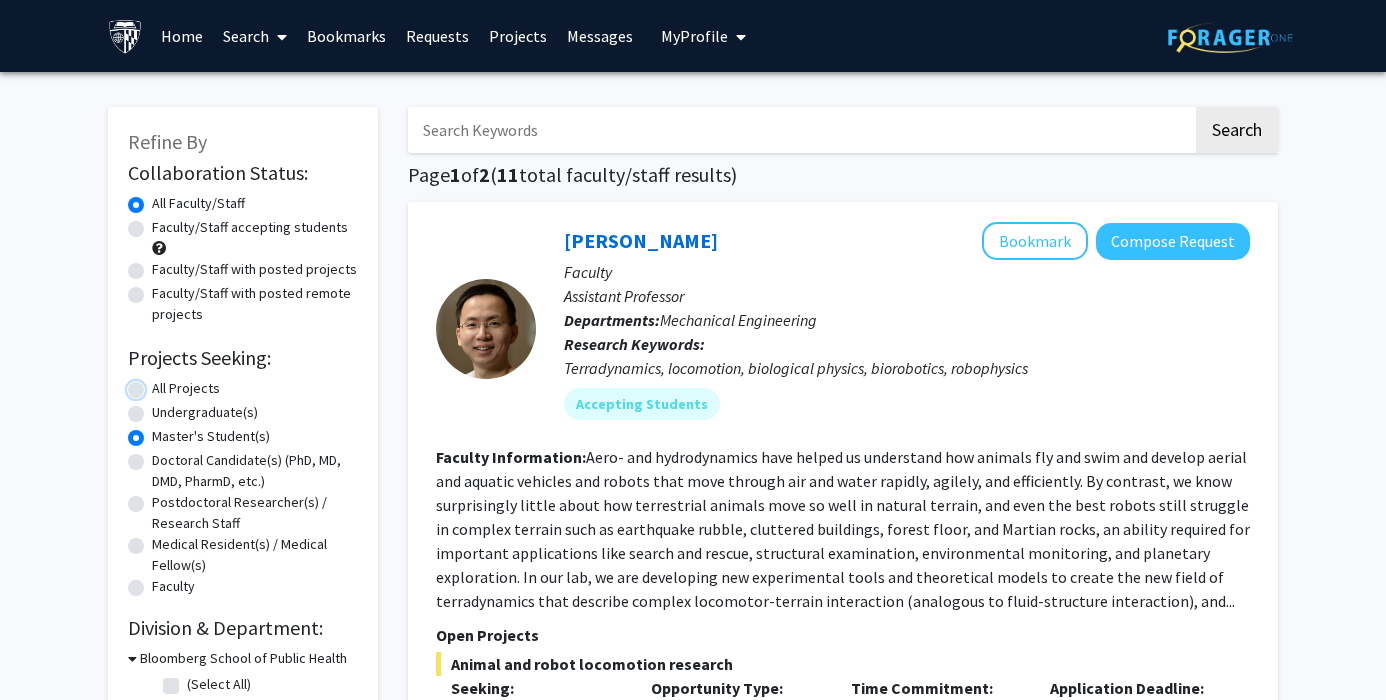 click on "All Projects" at bounding box center [158, 384] 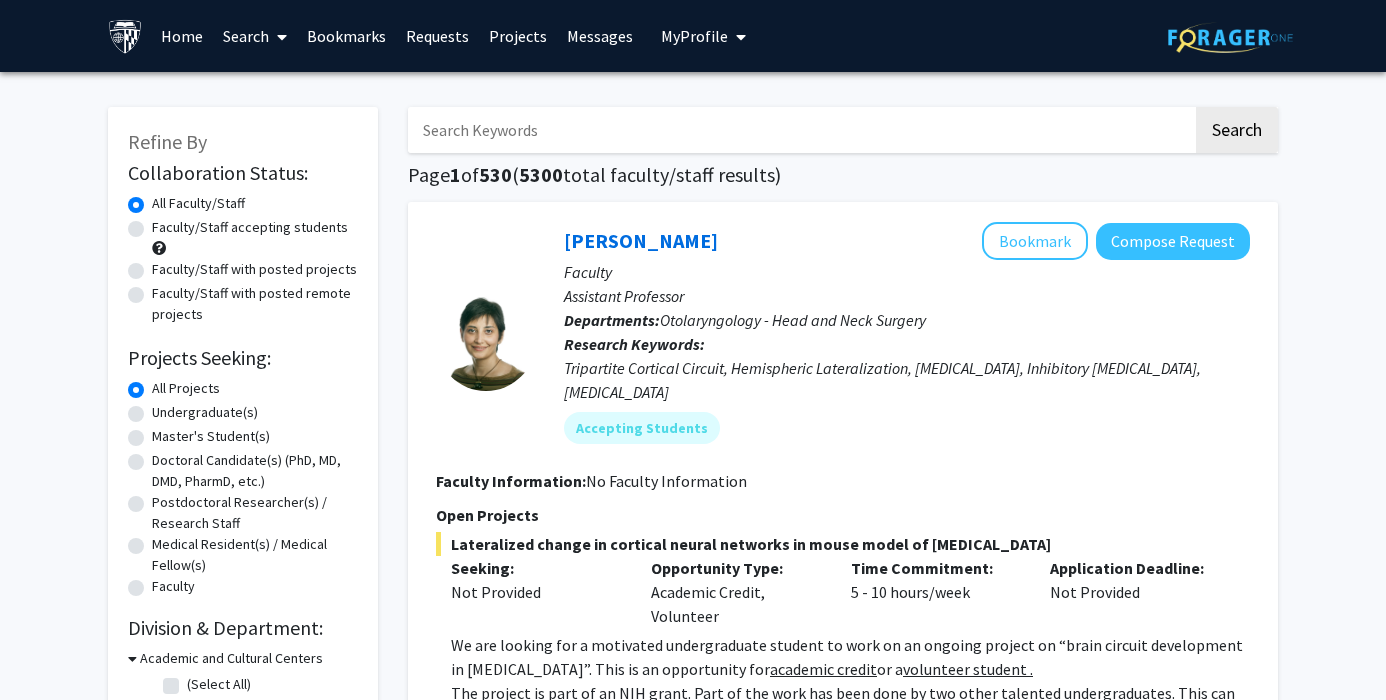 click on "Master's Student(s)" 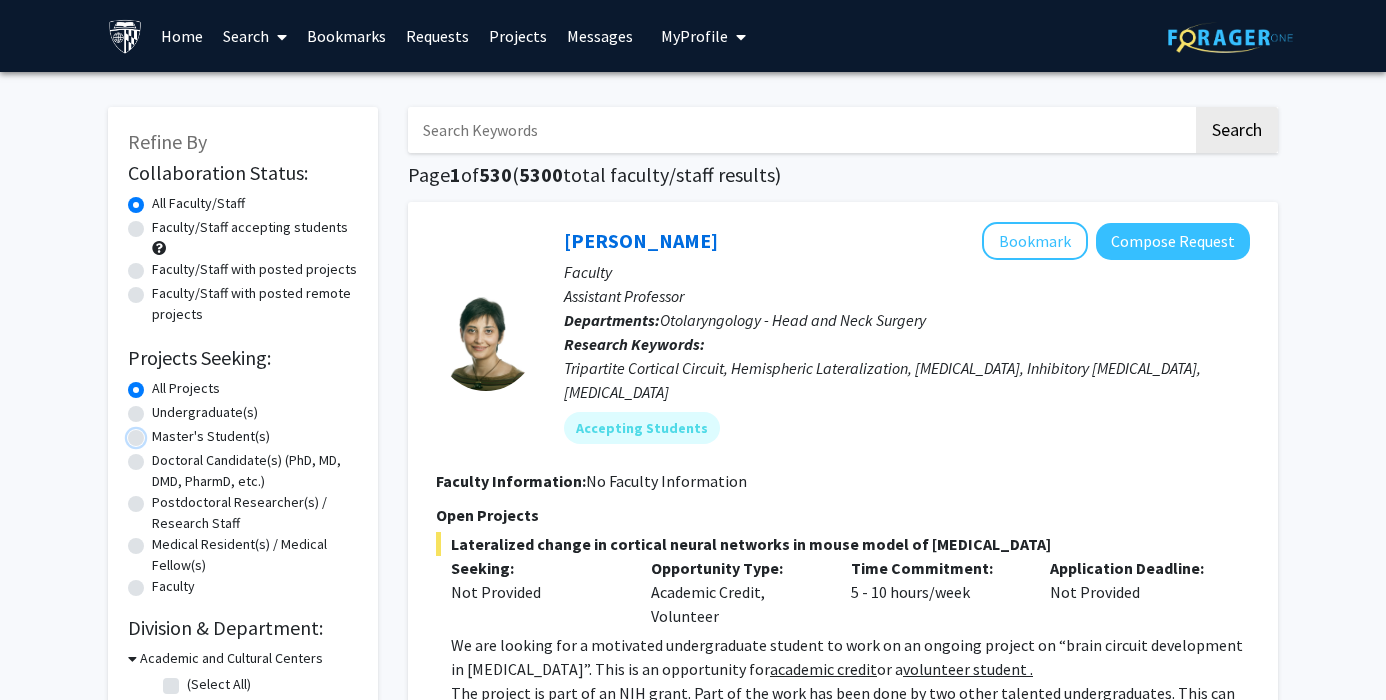 radio on "true" 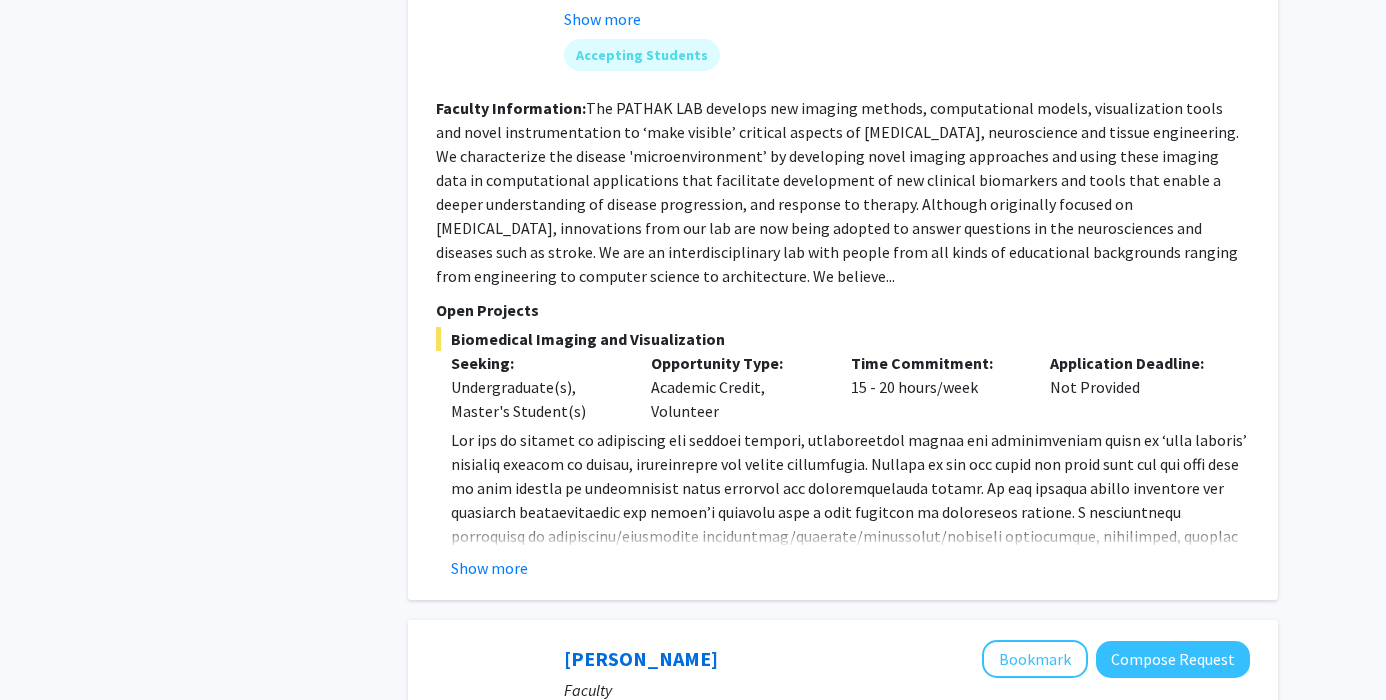 scroll, scrollTop: 2366, scrollLeft: 0, axis: vertical 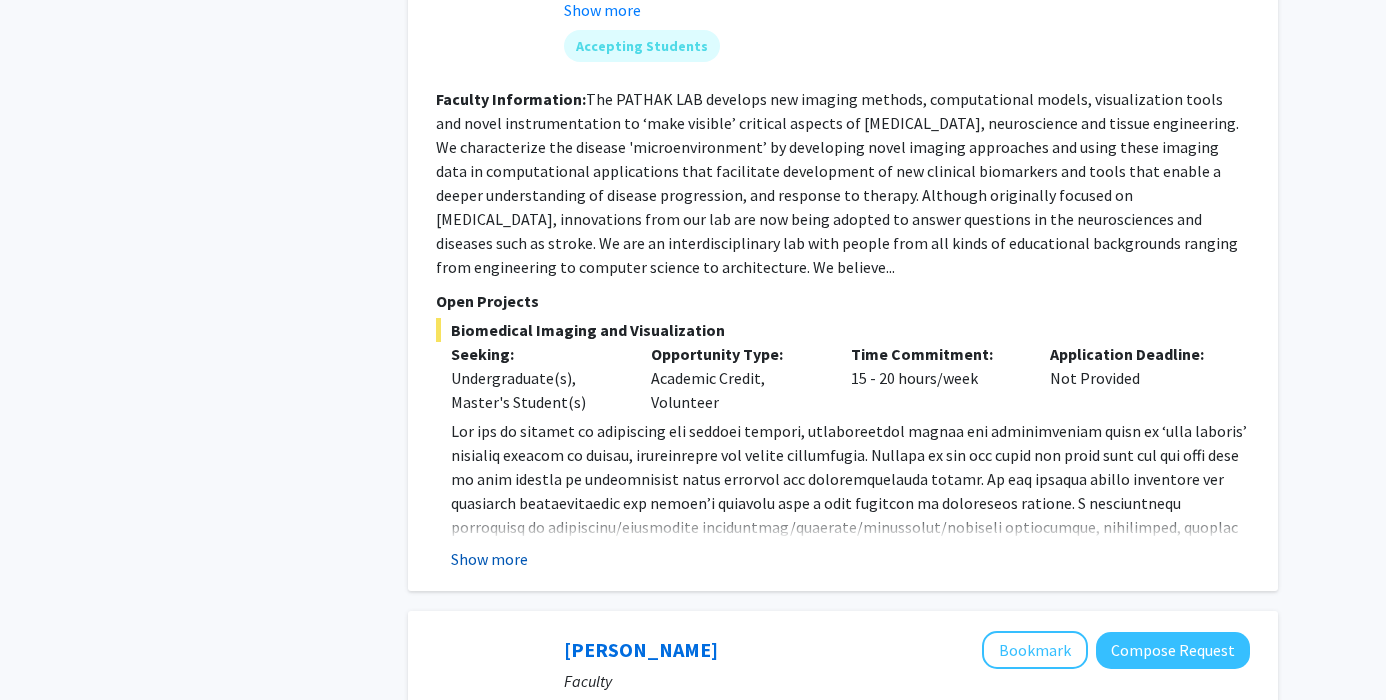 click on "Show more" 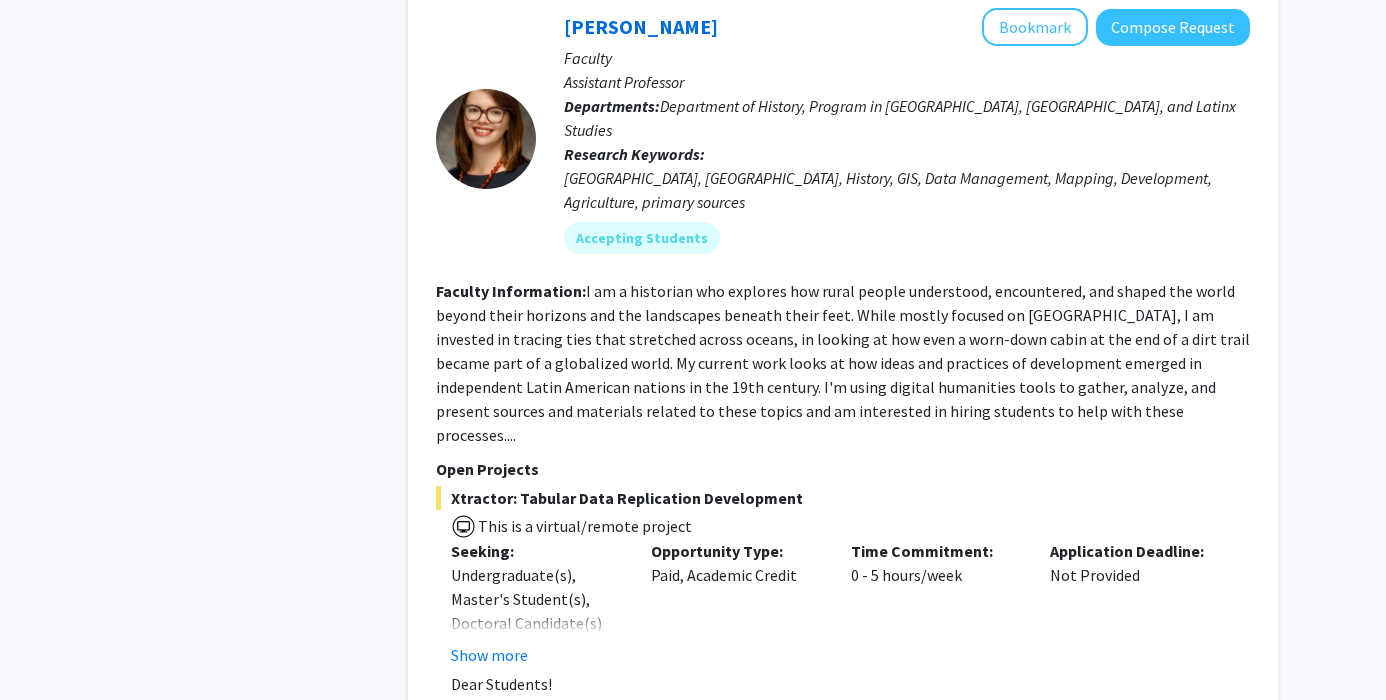 scroll, scrollTop: 5929, scrollLeft: 0, axis: vertical 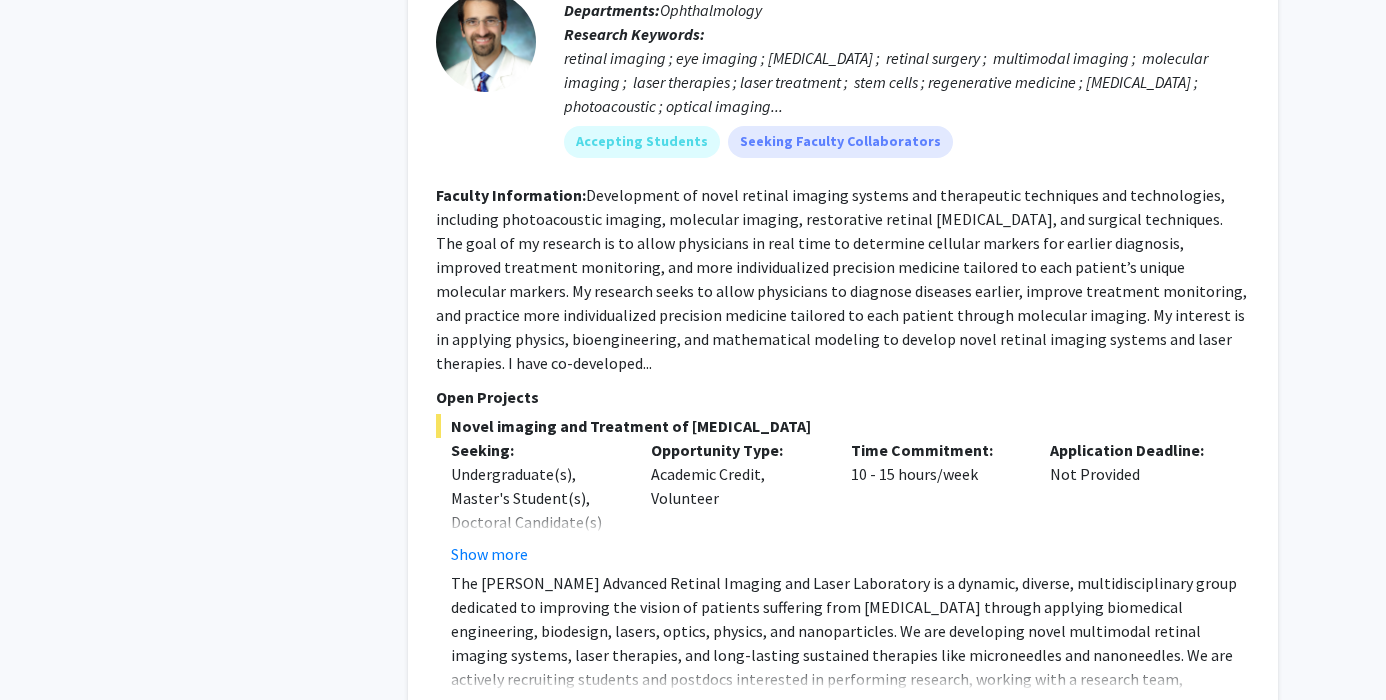 click on "Show more" 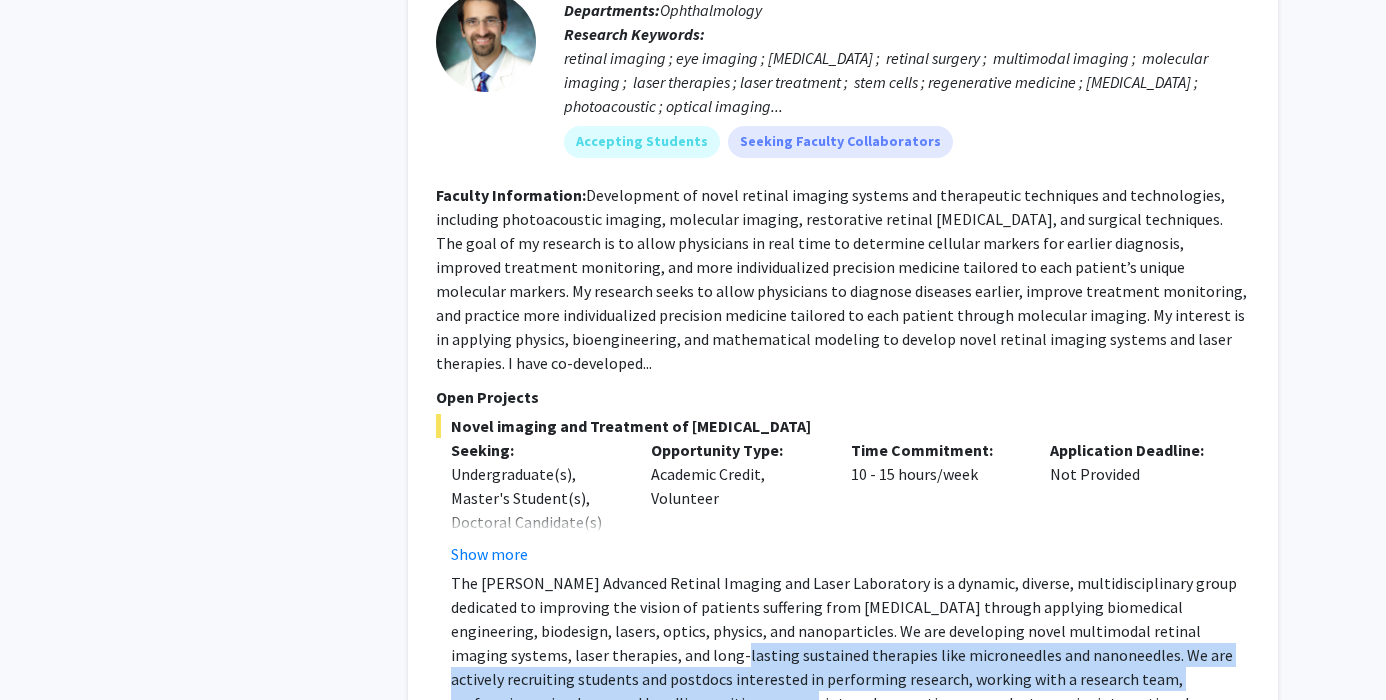 drag, startPoint x: 543, startPoint y: 503, endPoint x: 557, endPoint y: 570, distance: 68.44706 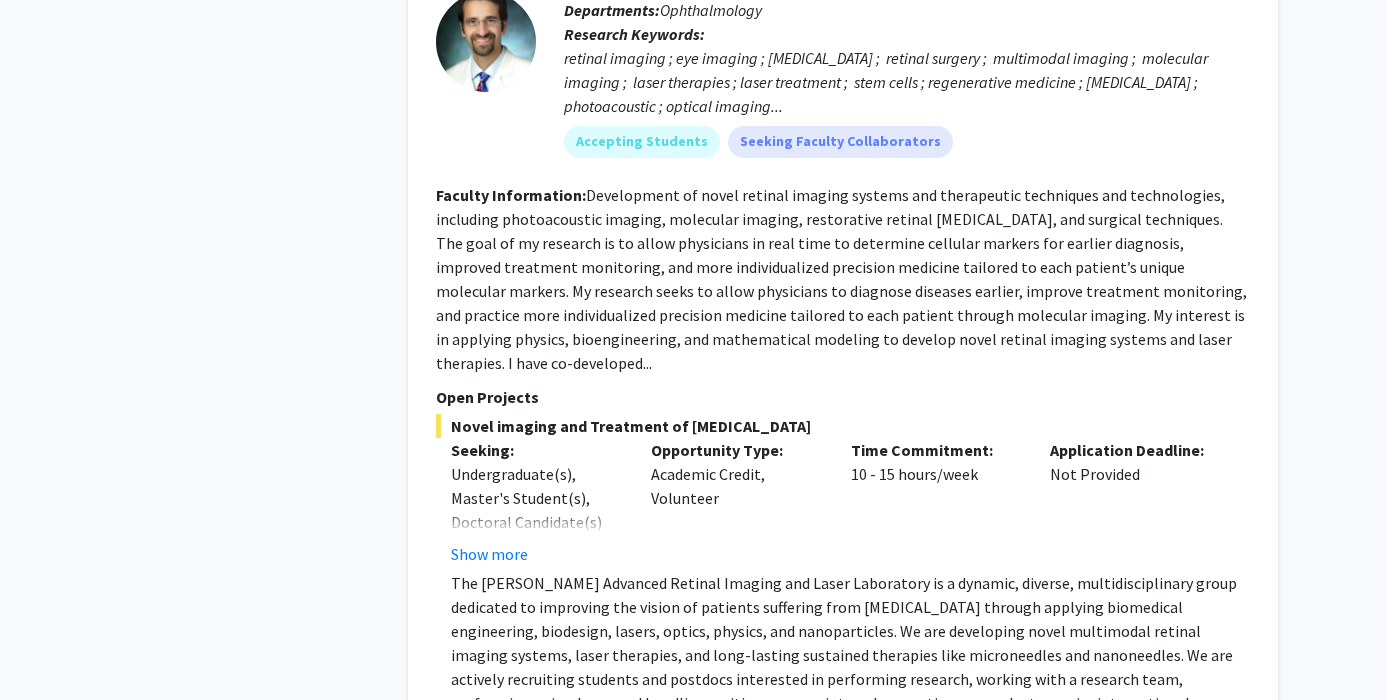 click on "The Paulus Advanced Retinal Imaging and Laser Laboratory is a dynamic, diverse, multidisciplinary group dedicated to improving the vision of patients suffering from eye diseases through applying biomedical engineering, biodesign, lasers, optics, physics, and nanoparticles. We are developing novel multimodal retinal imaging systems, laser therapies, and long-lasting sustained therapies like microneedles and nanoneedles. We are actively recruiting students and postdocs interested in performing research, working with a research team, performing animal care and handling, writing manuscript, and presenting research at premier international conferences. Our lab seeks to rapidly translate the new technology to humans to improve the sight of patients so are very interested in solving clinical needs." 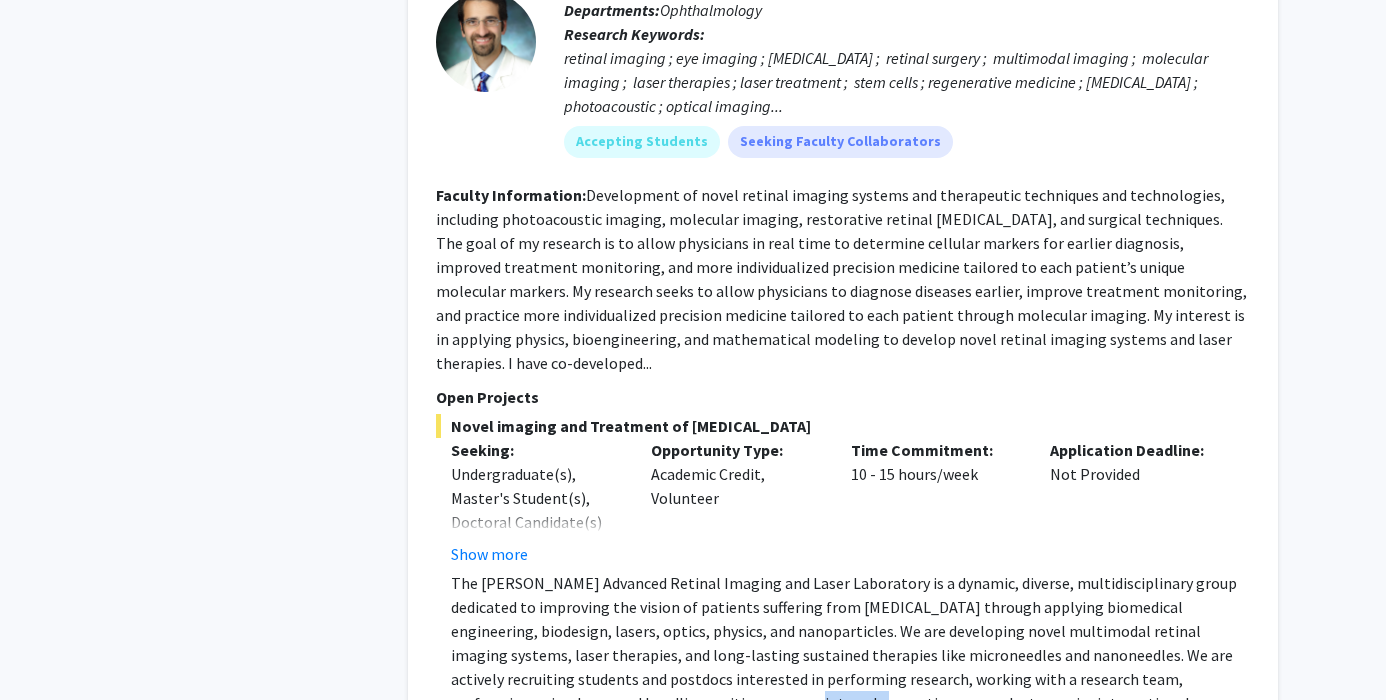 click on "The Paulus Advanced Retinal Imaging and Laser Laboratory is a dynamic, diverse, multidisciplinary group dedicated to improving the vision of patients suffering from eye diseases through applying biomedical engineering, biodesign, lasers, optics, physics, and nanoparticles. We are developing novel multimodal retinal imaging systems, laser therapies, and long-lasting sustained therapies like microneedles and nanoneedles. We are actively recruiting students and postdocs interested in performing research, working with a research team, performing animal care and handling, writing manuscript, and presenting research at premier international conferences. Our lab seeks to rapidly translate the new technology to humans to improve the sight of patients so are very interested in solving clinical needs." 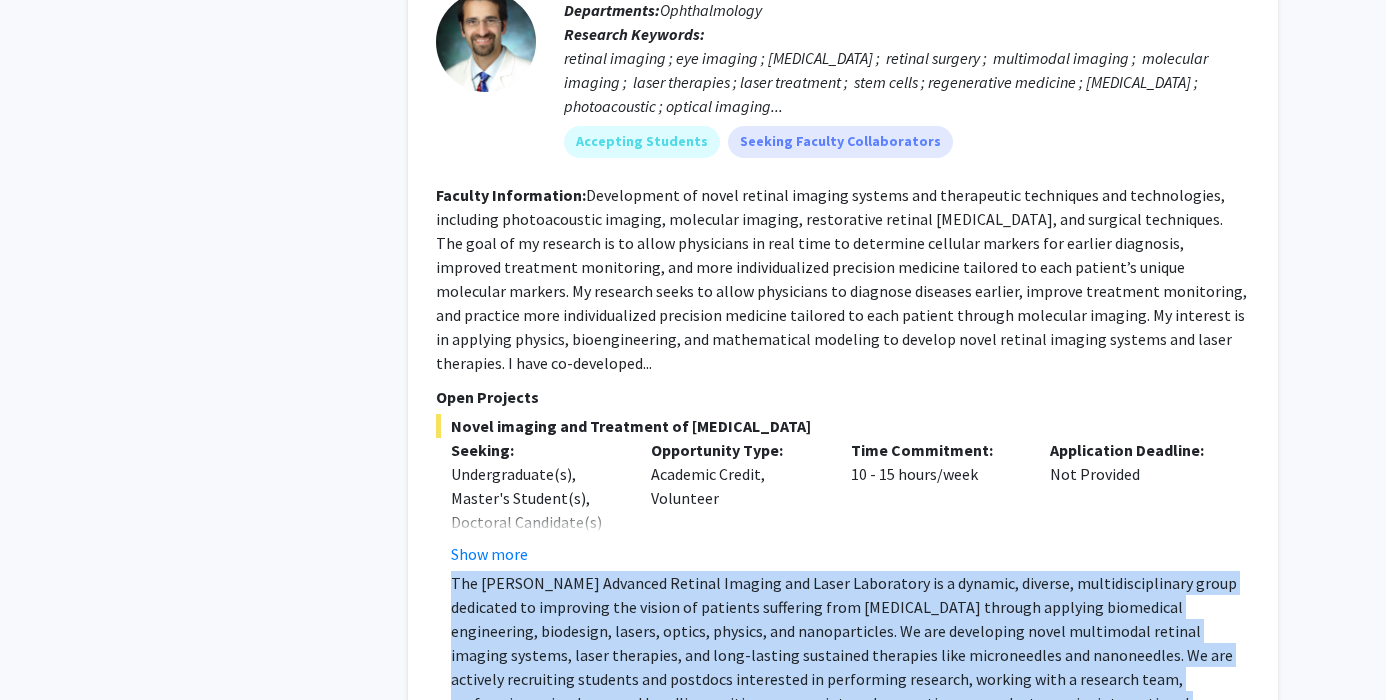 click on "The Paulus Advanced Retinal Imaging and Laser Laboratory is a dynamic, diverse, multidisciplinary group dedicated to improving the vision of patients suffering from eye diseases through applying biomedical engineering, biodesign, lasers, optics, physics, and nanoparticles. We are developing novel multimodal retinal imaging systems, laser therapies, and long-lasting sustained therapies like microneedles and nanoneedles. We are actively recruiting students and postdocs interested in performing research, working with a research team, performing animal care and handling, writing manuscript, and presenting research at premier international conferences. Our lab seeks to rapidly translate the new technology to humans to improve the sight of patients so are very interested in solving clinical needs." 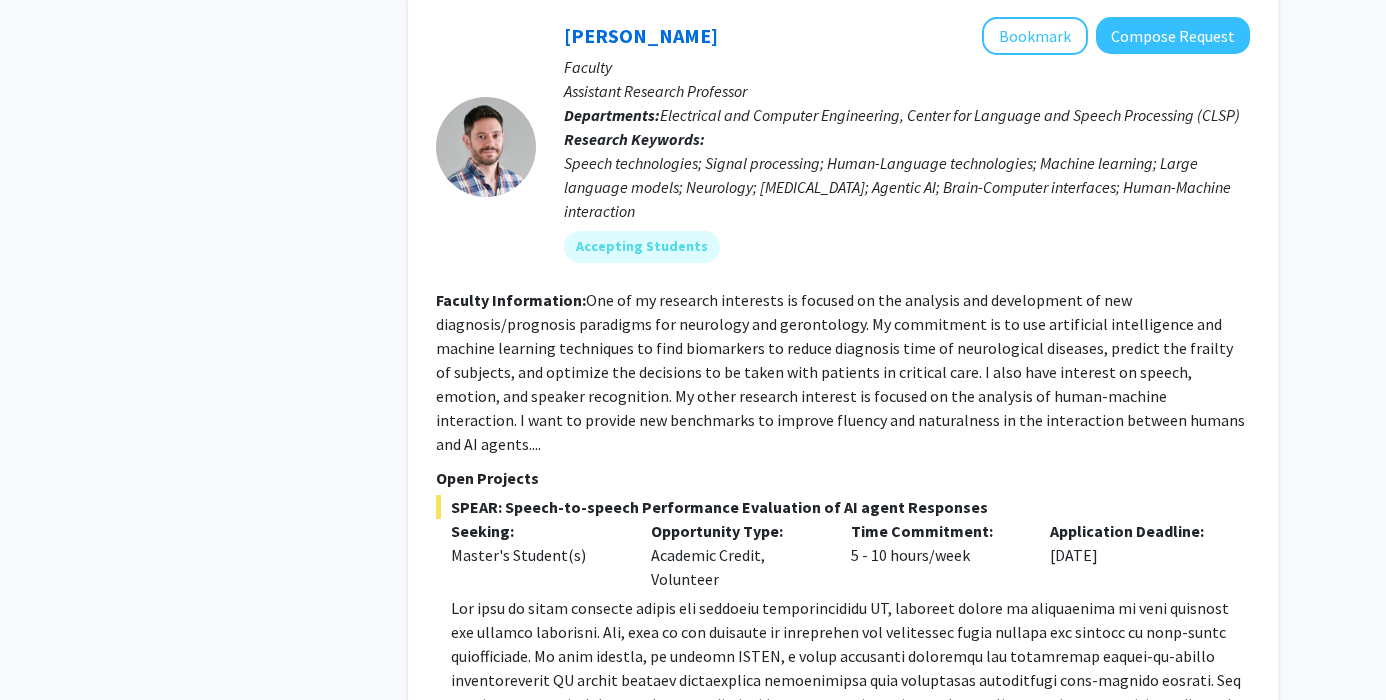 scroll, scrollTop: 9031, scrollLeft: 0, axis: vertical 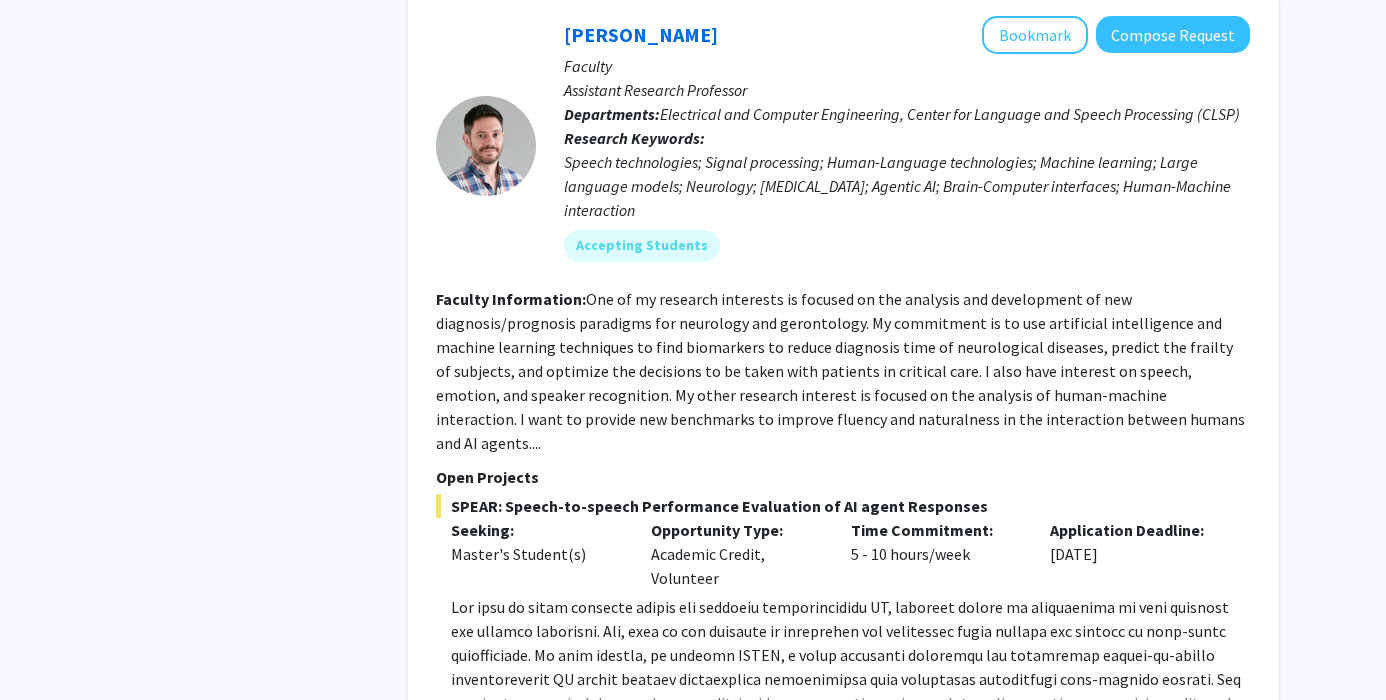 click on "Show more" 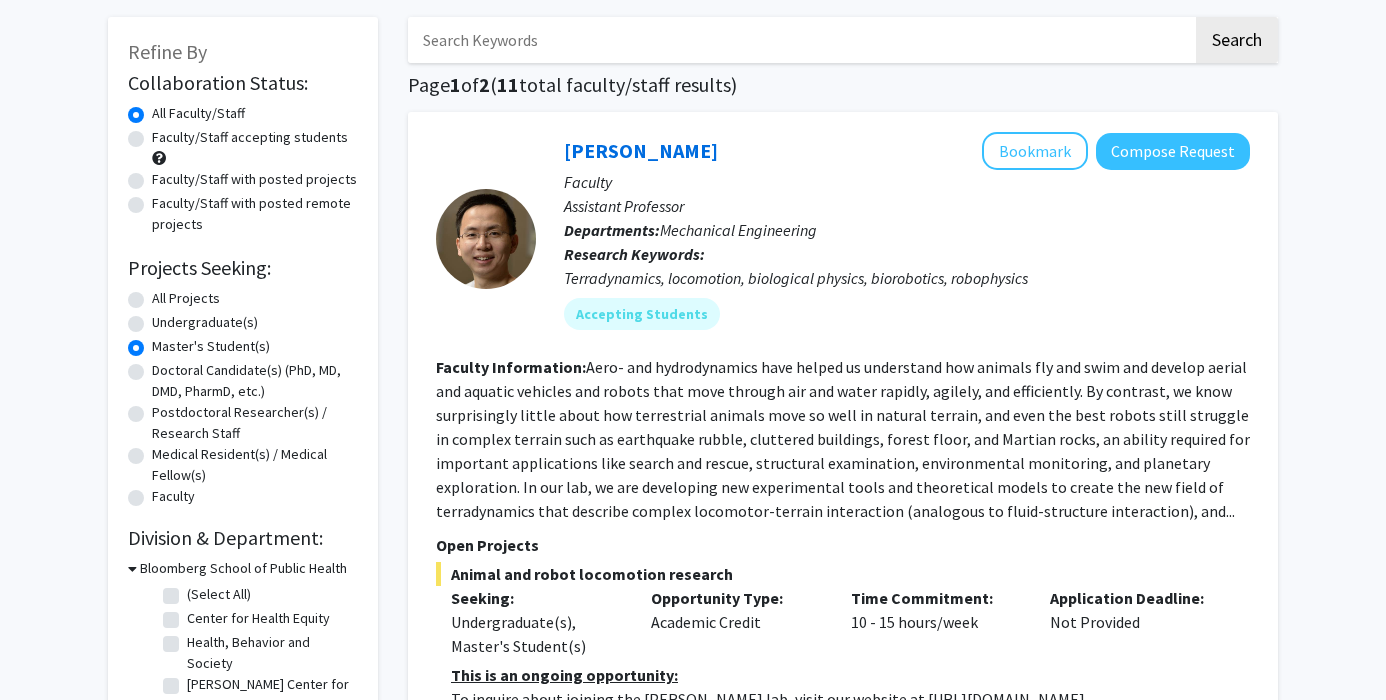 scroll, scrollTop: 367, scrollLeft: 0, axis: vertical 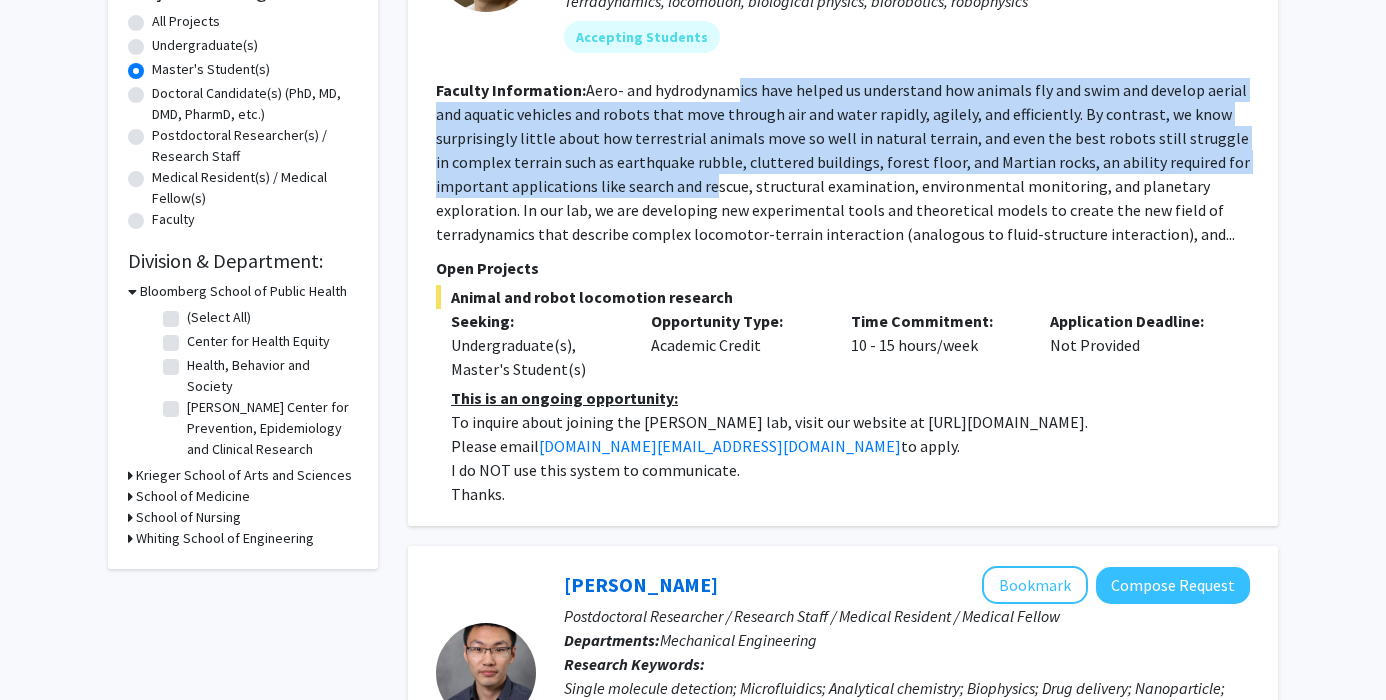 drag, startPoint x: 736, startPoint y: 87, endPoint x: 708, endPoint y: 187, distance: 103.84604 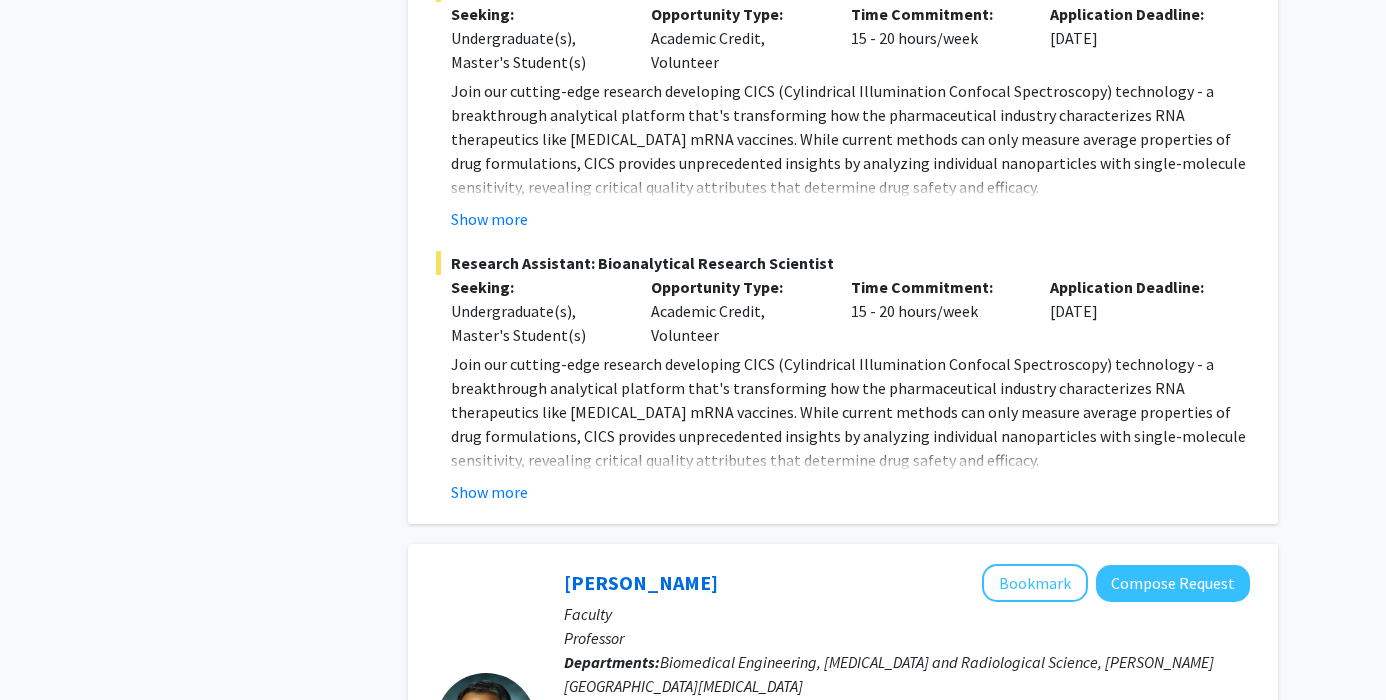 scroll, scrollTop: 1559, scrollLeft: 0, axis: vertical 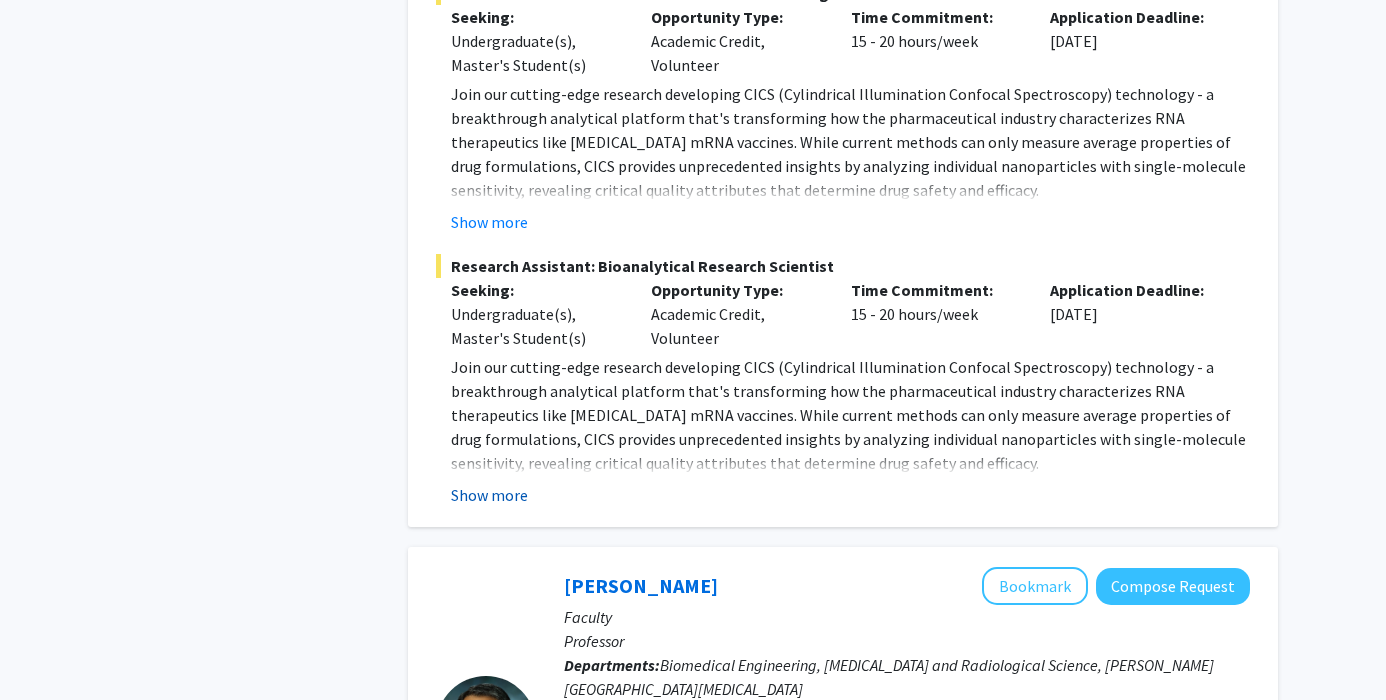 click on "Show more" 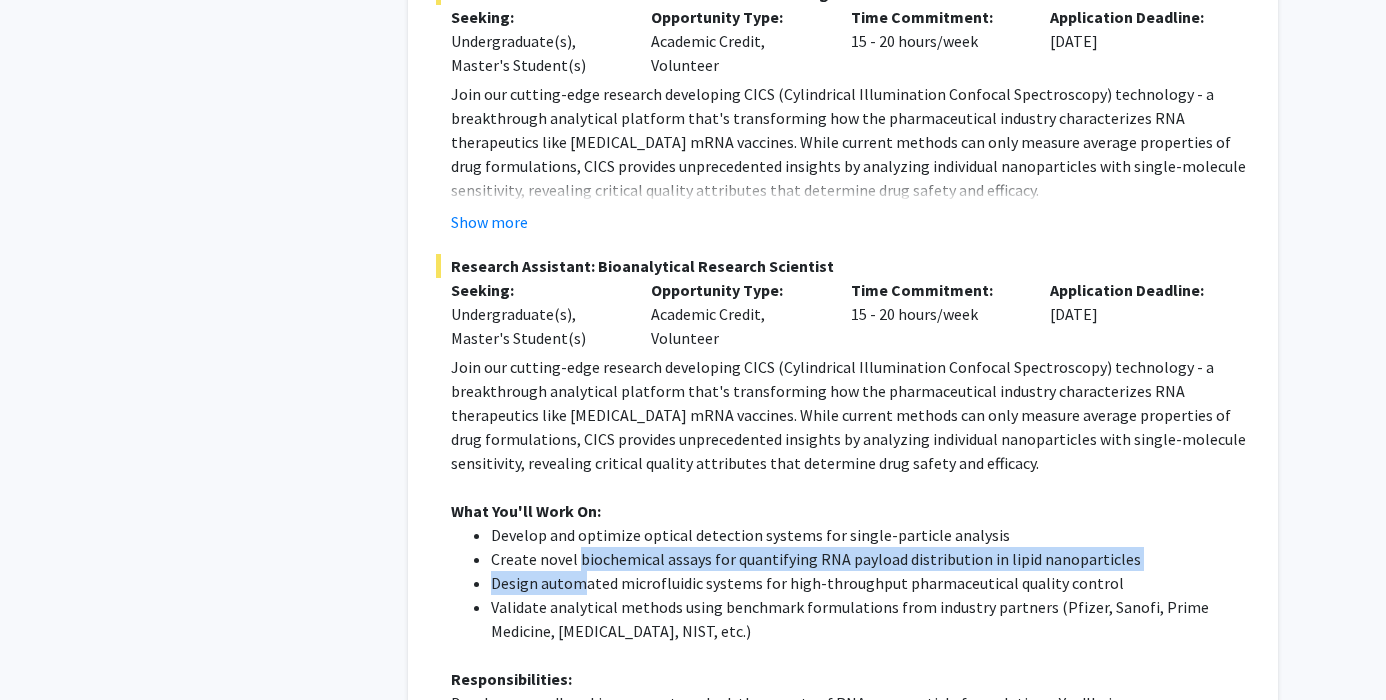 drag, startPoint x: 576, startPoint y: 564, endPoint x: 577, endPoint y: 586, distance: 22.022715 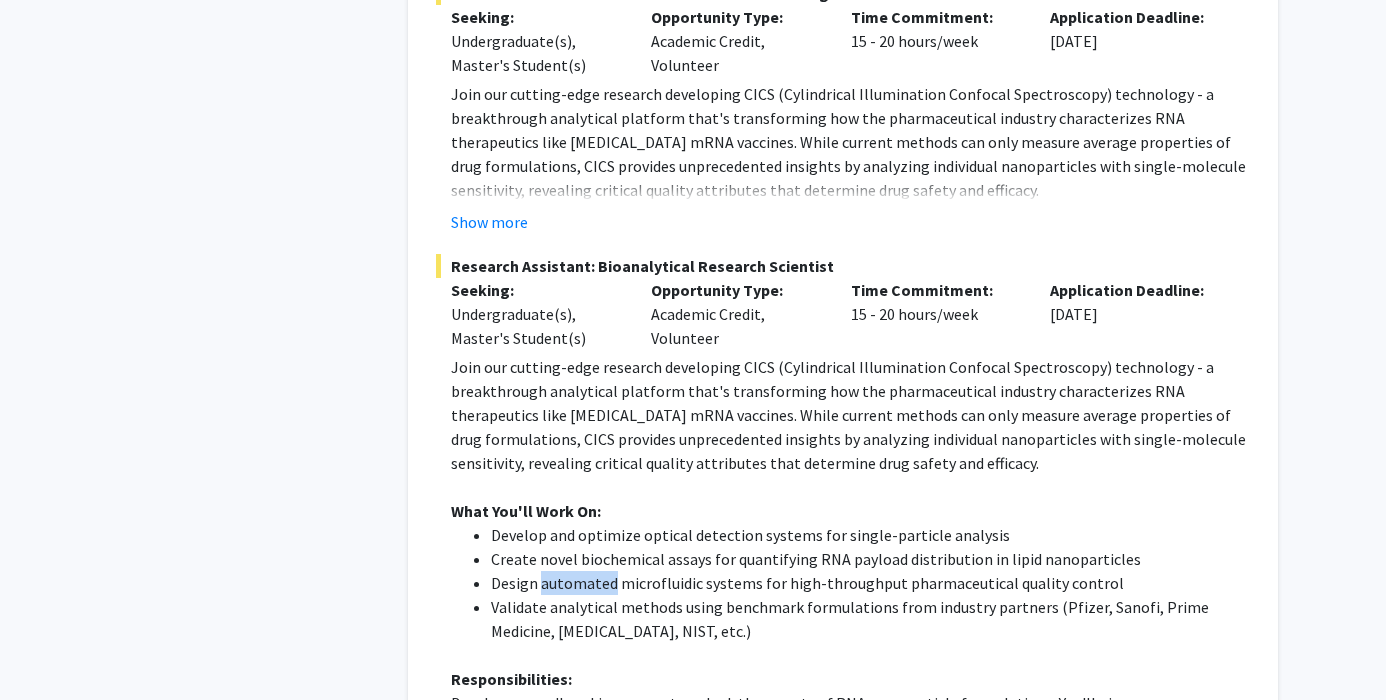 click on "Design automated microfluidic systems for high-throughput pharmaceutical quality control" 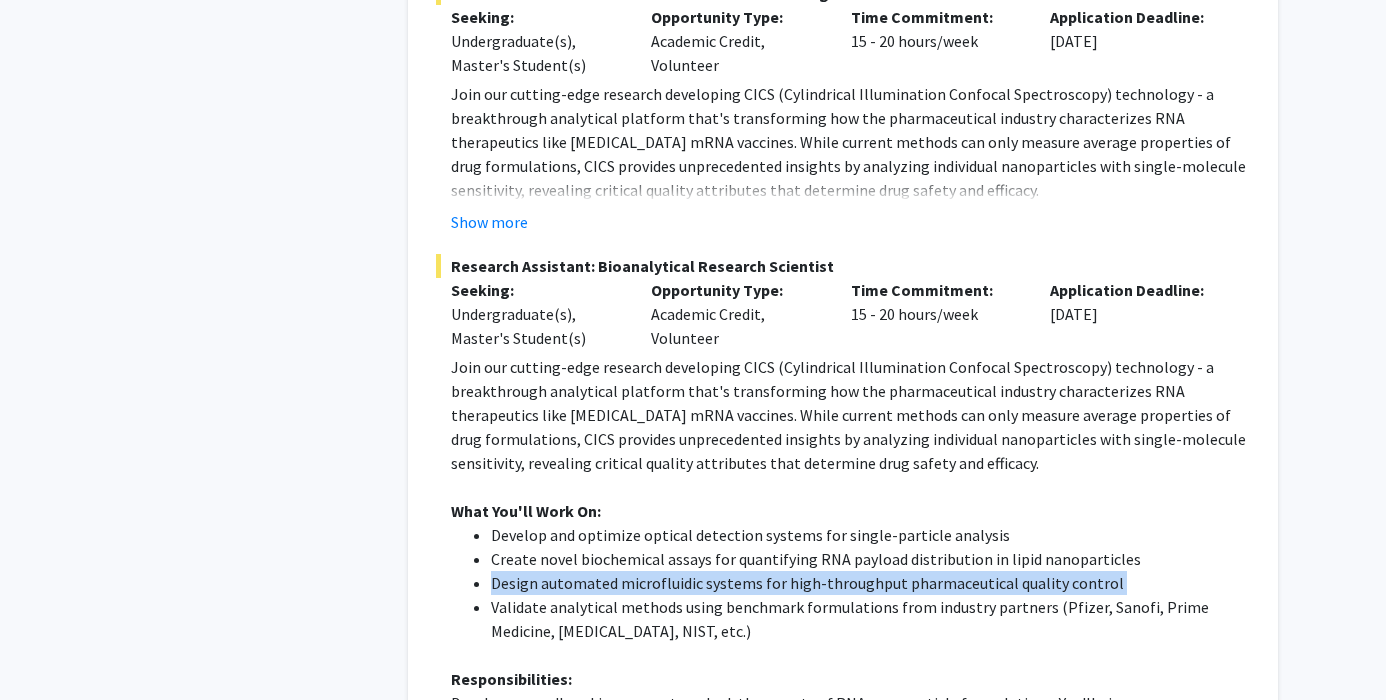 click on "Design automated microfluidic systems for high-throughput pharmaceutical quality control" 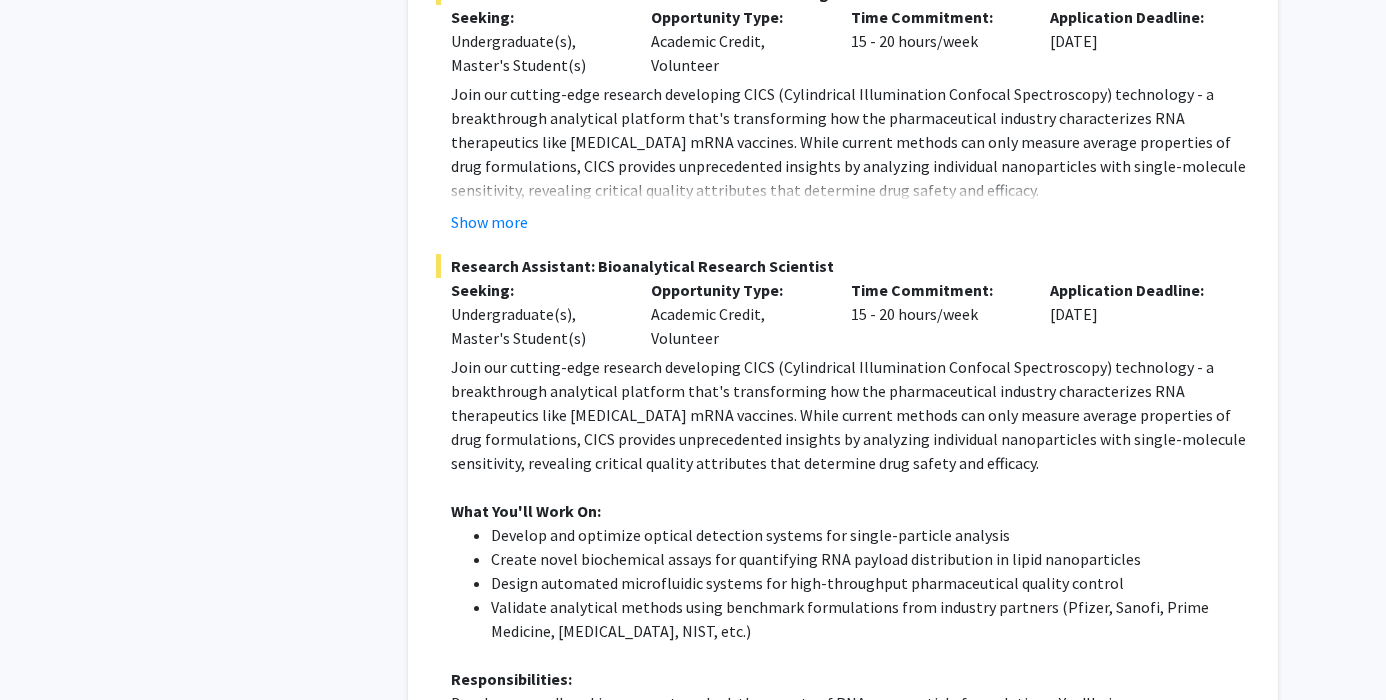 click on "Validate analytical methods using benchmark formulations from industry partners (Pfizer, Sanofi, Prime Medicine, Sartorius, NIST, etc.)" 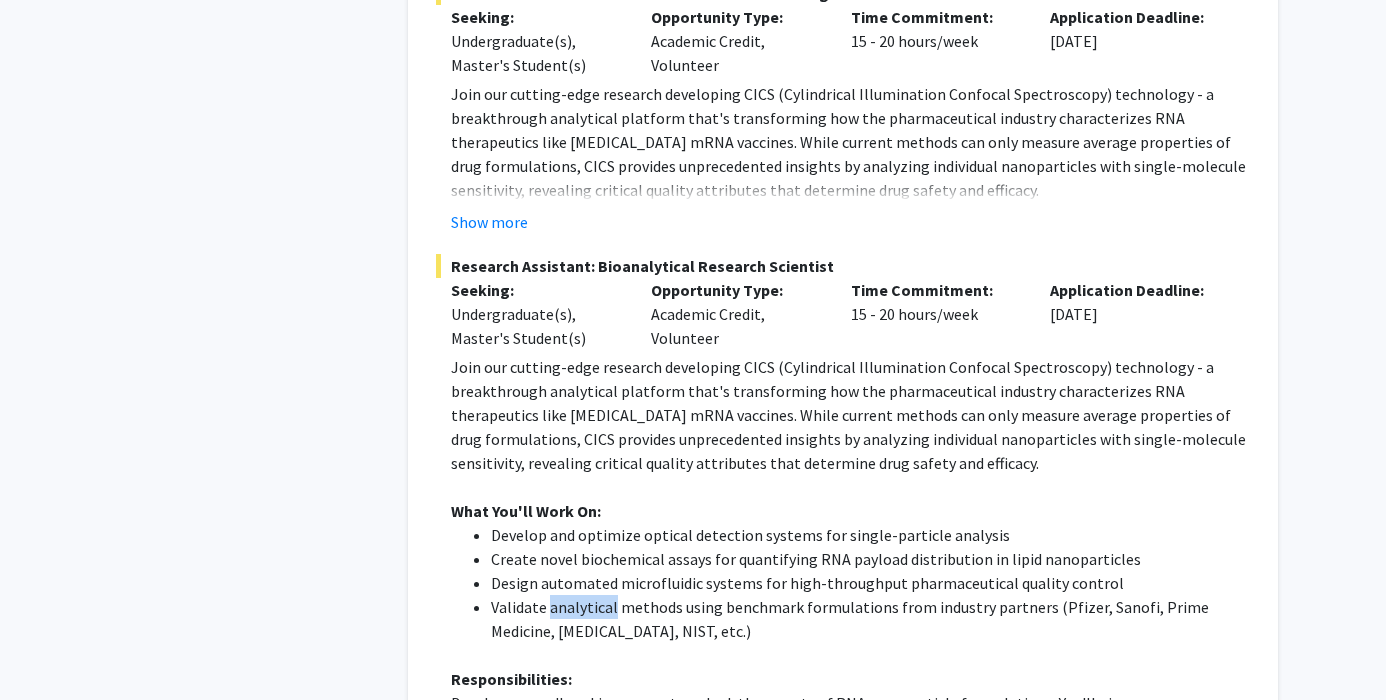 click on "Validate analytical methods using benchmark formulations from industry partners (Pfizer, Sanofi, Prime Medicine, Sartorius, NIST, etc.)" 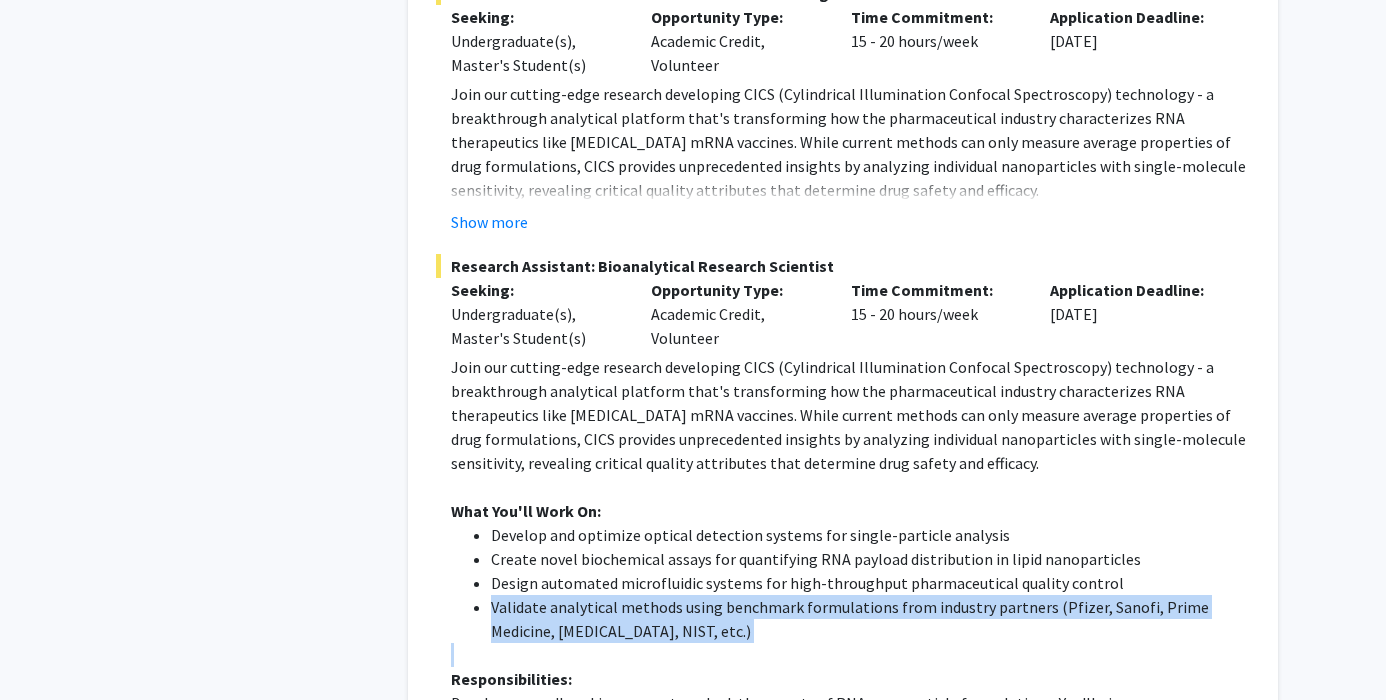 click on "Validate analytical methods using benchmark formulations from industry partners (Pfizer, Sanofi, Prime Medicine, Sartorius, NIST, etc.)" 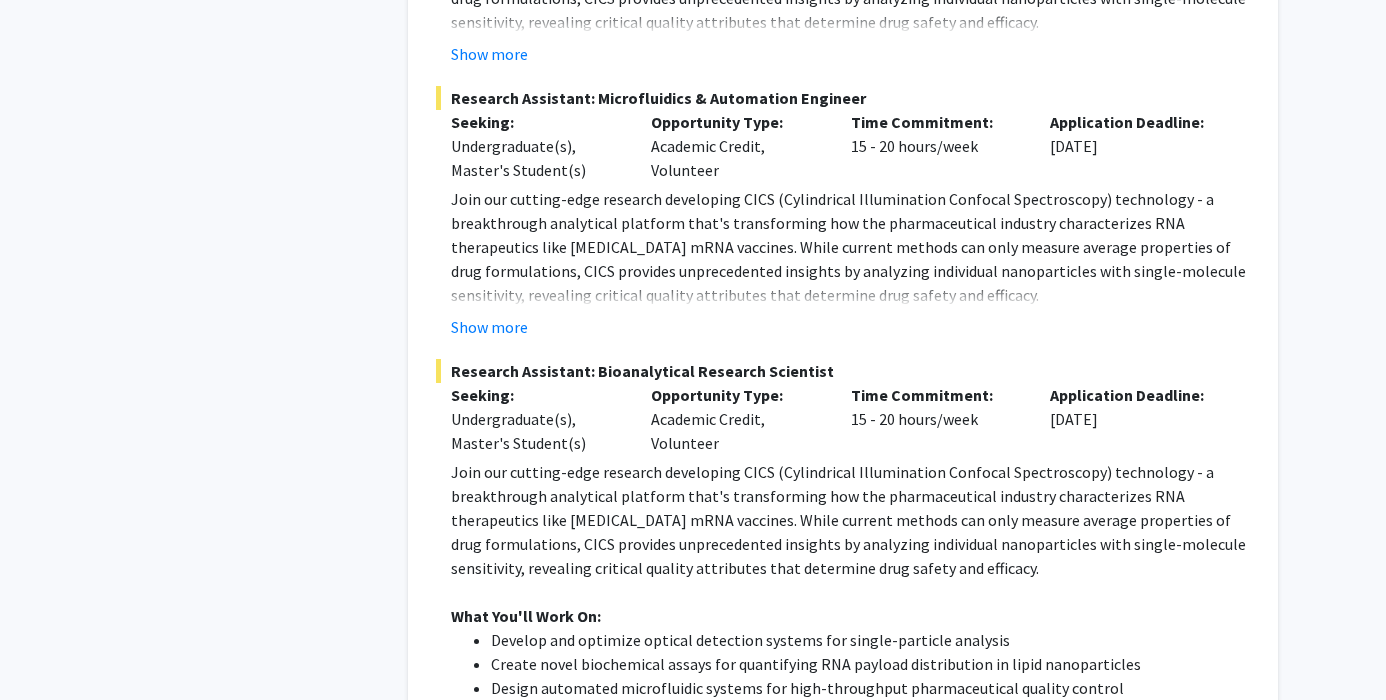 scroll, scrollTop: 1075, scrollLeft: 0, axis: vertical 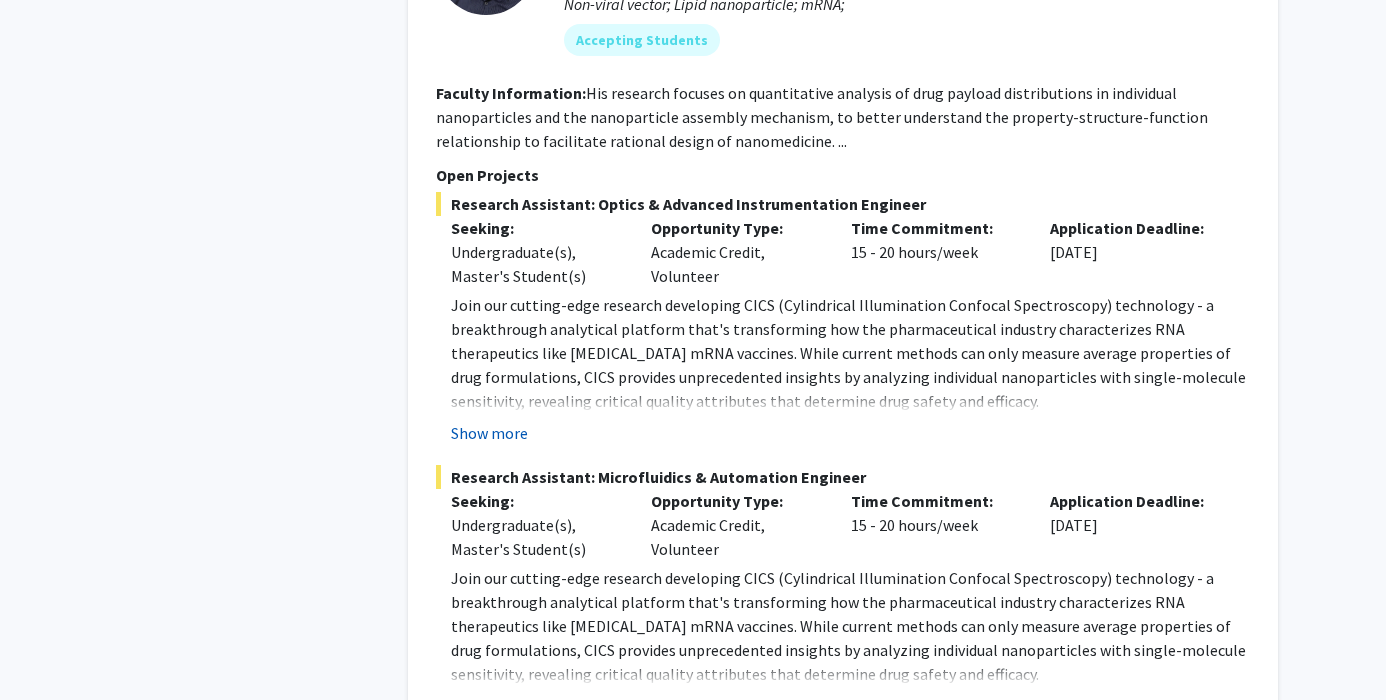 click on "Show more" 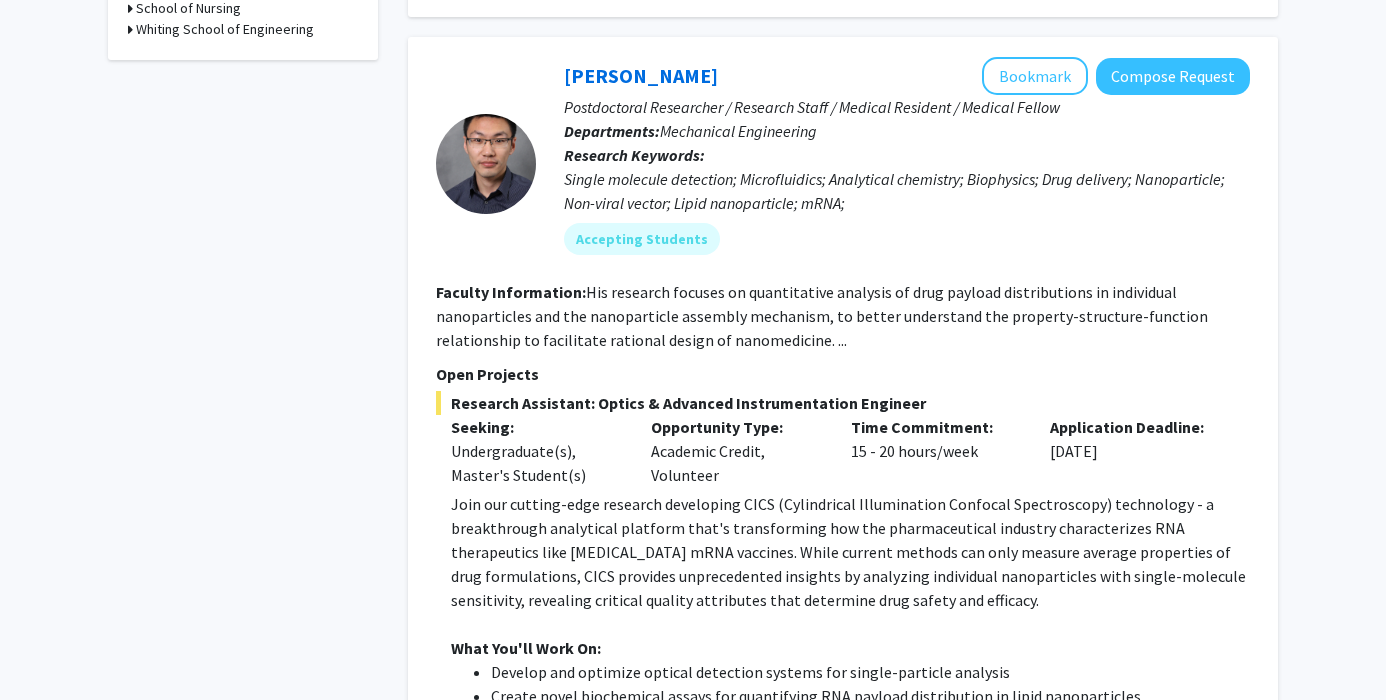 scroll, scrollTop: 847, scrollLeft: 0, axis: vertical 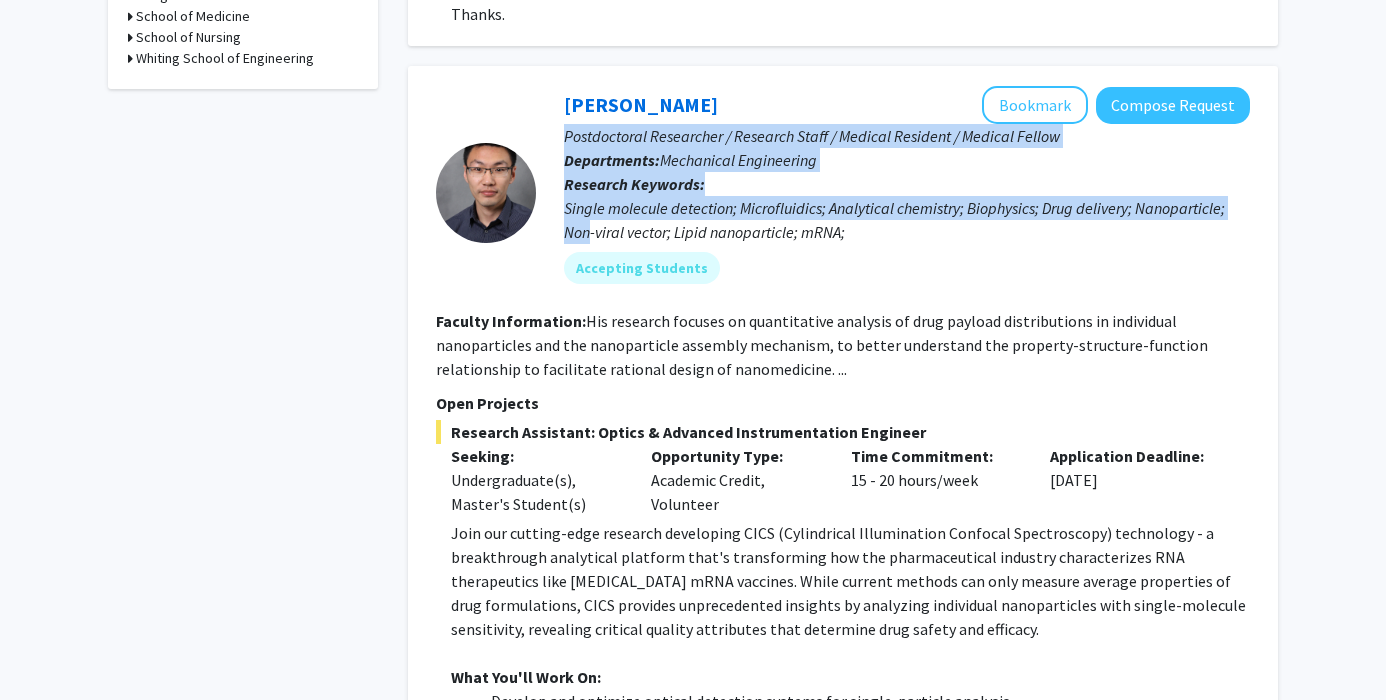 drag, startPoint x: 567, startPoint y: 133, endPoint x: 592, endPoint y: 232, distance: 102.10779 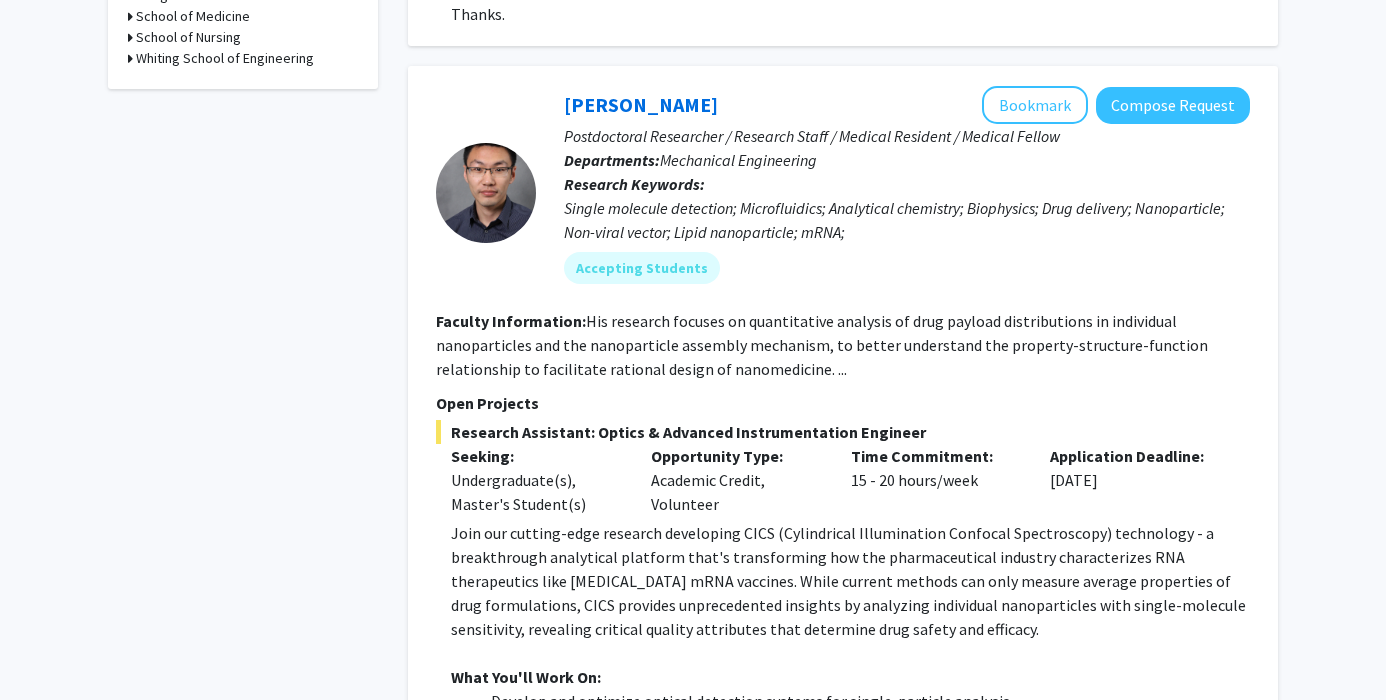 click on "His research focuses on quantitative analysis of drug payload distributions in individual nanoparticles and the nanoparticle assembly mechanism,  to better understand the property-structure-function relationship to facilitate rational design of nanomedicine. ..." 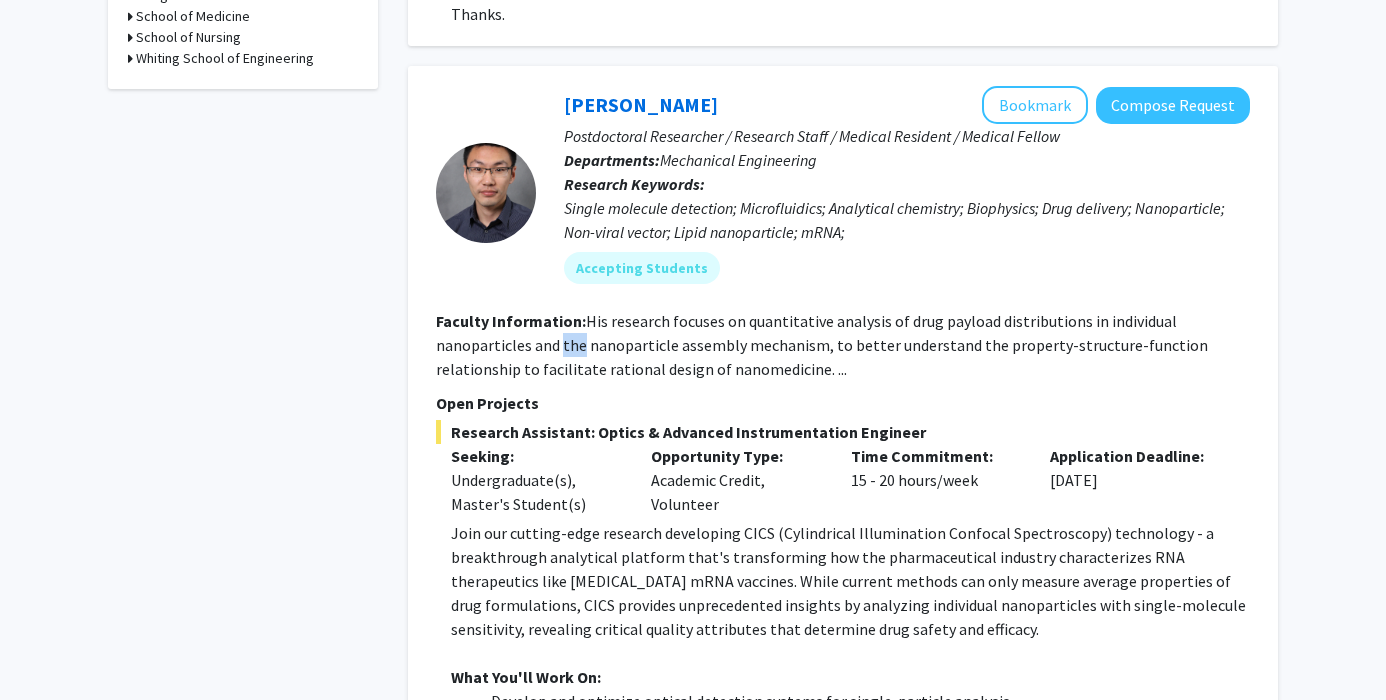click on "His research focuses on quantitative analysis of drug payload distributions in individual nanoparticles and the nanoparticle assembly mechanism,  to better understand the property-structure-function relationship to facilitate rational design of nanomedicine. ..." 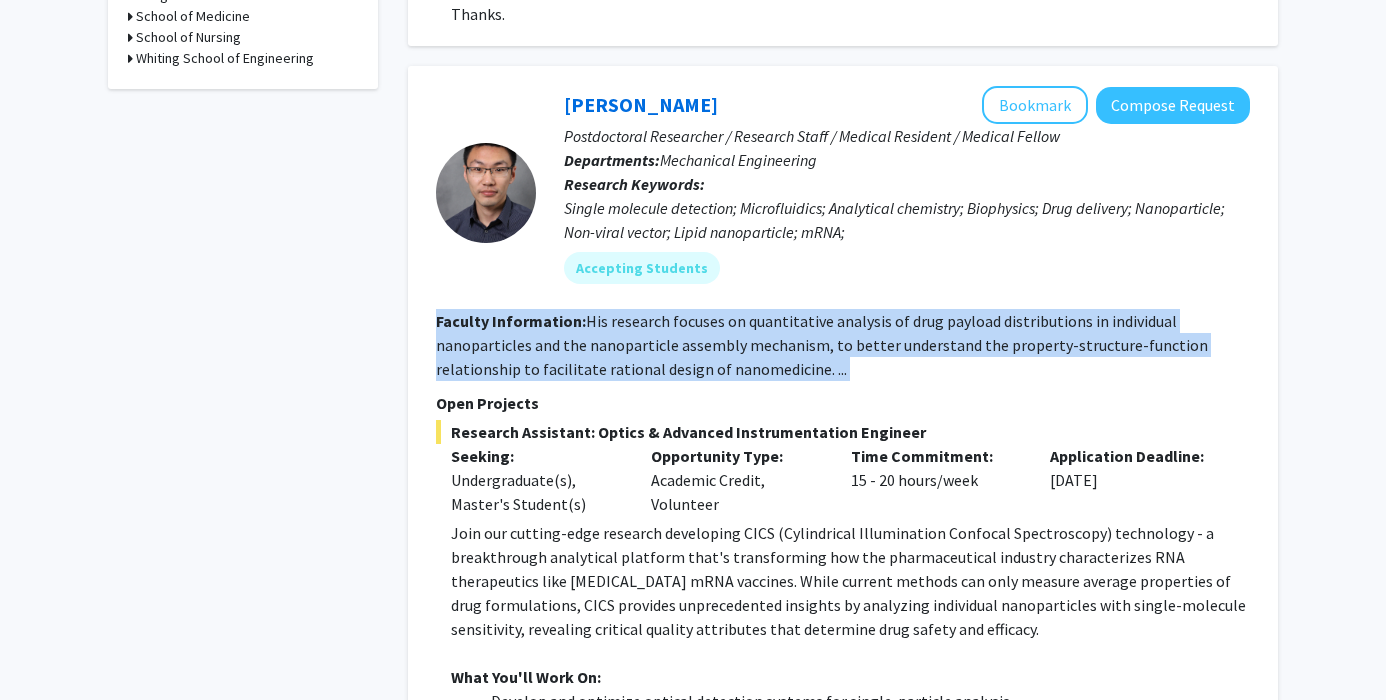 click on "His research focuses on quantitative analysis of drug payload distributions in individual nanoparticles and the nanoparticle assembly mechanism,  to better understand the property-structure-function relationship to facilitate rational design of nanomedicine. ..." 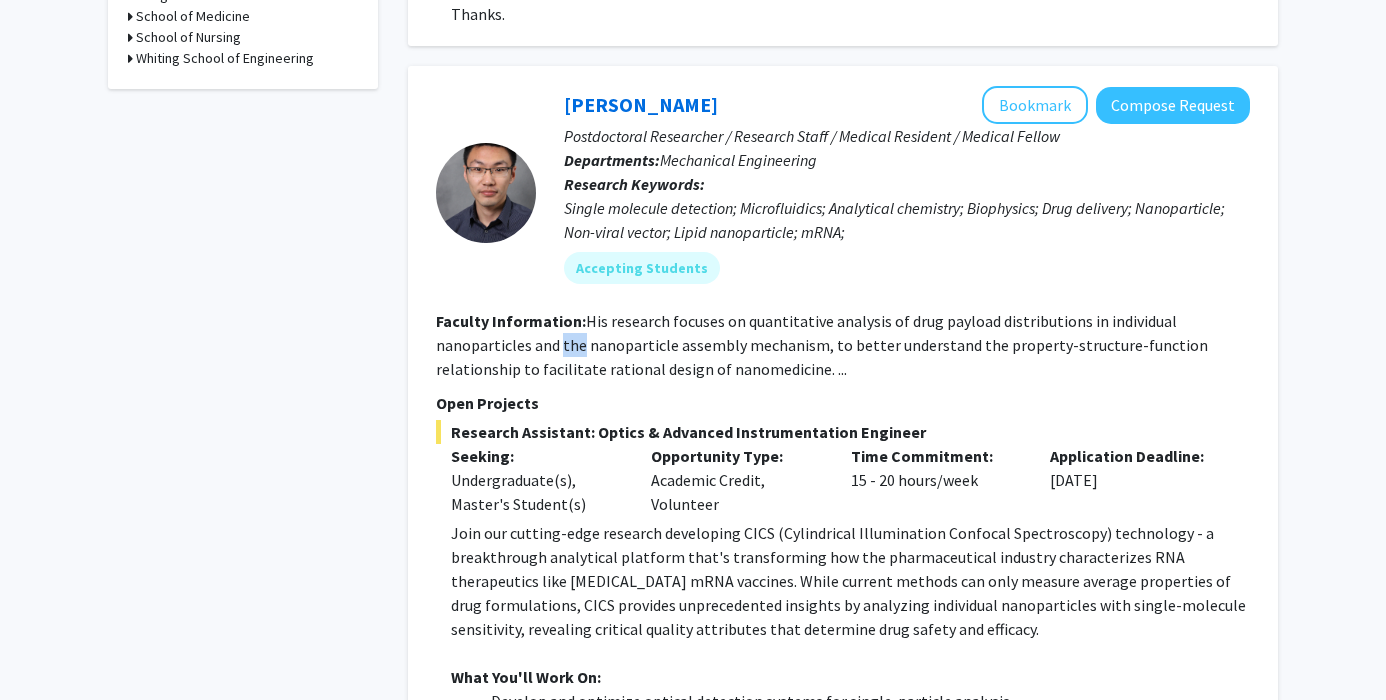 click on "His research focuses on quantitative analysis of drug payload distributions in individual nanoparticles and the nanoparticle assembly mechanism,  to better understand the property-structure-function relationship to facilitate rational design of nanomedicine. ..." 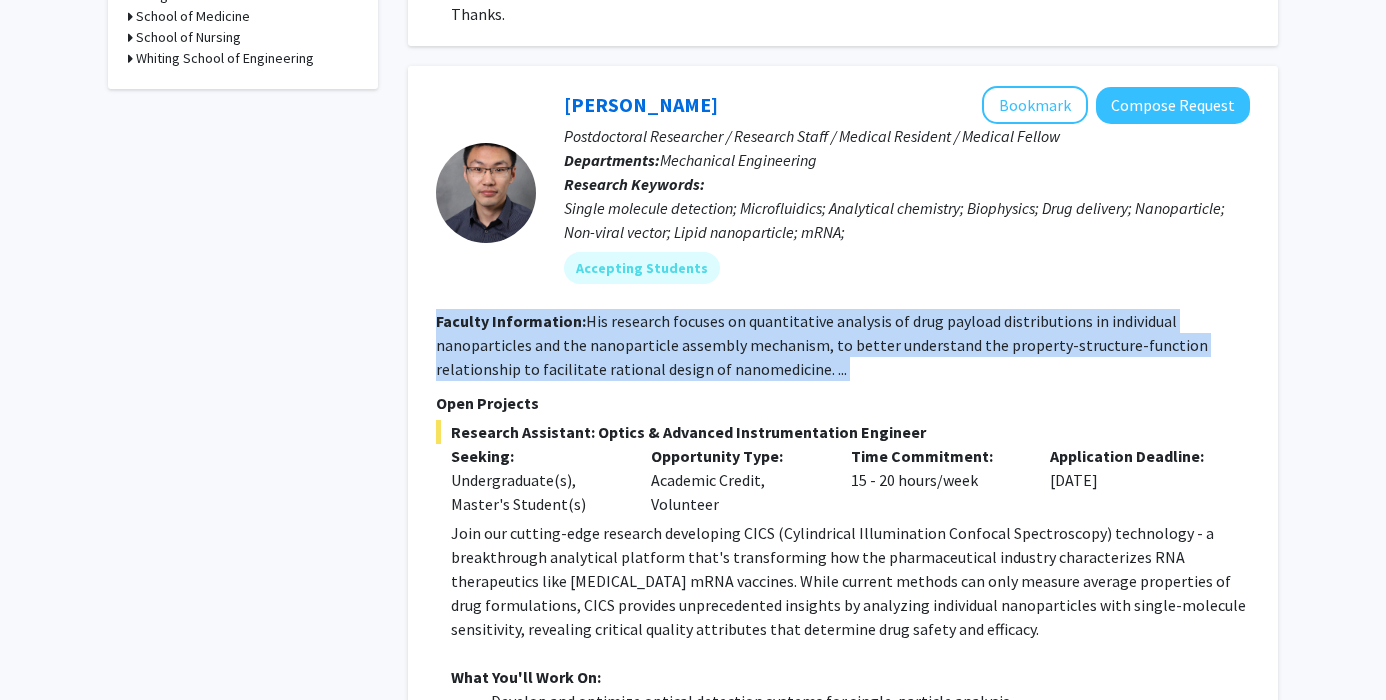 click on "His research focuses on quantitative analysis of drug payload distributions in individual nanoparticles and the nanoparticle assembly mechanism,  to better understand the property-structure-function relationship to facilitate rational design of nanomedicine. ..." 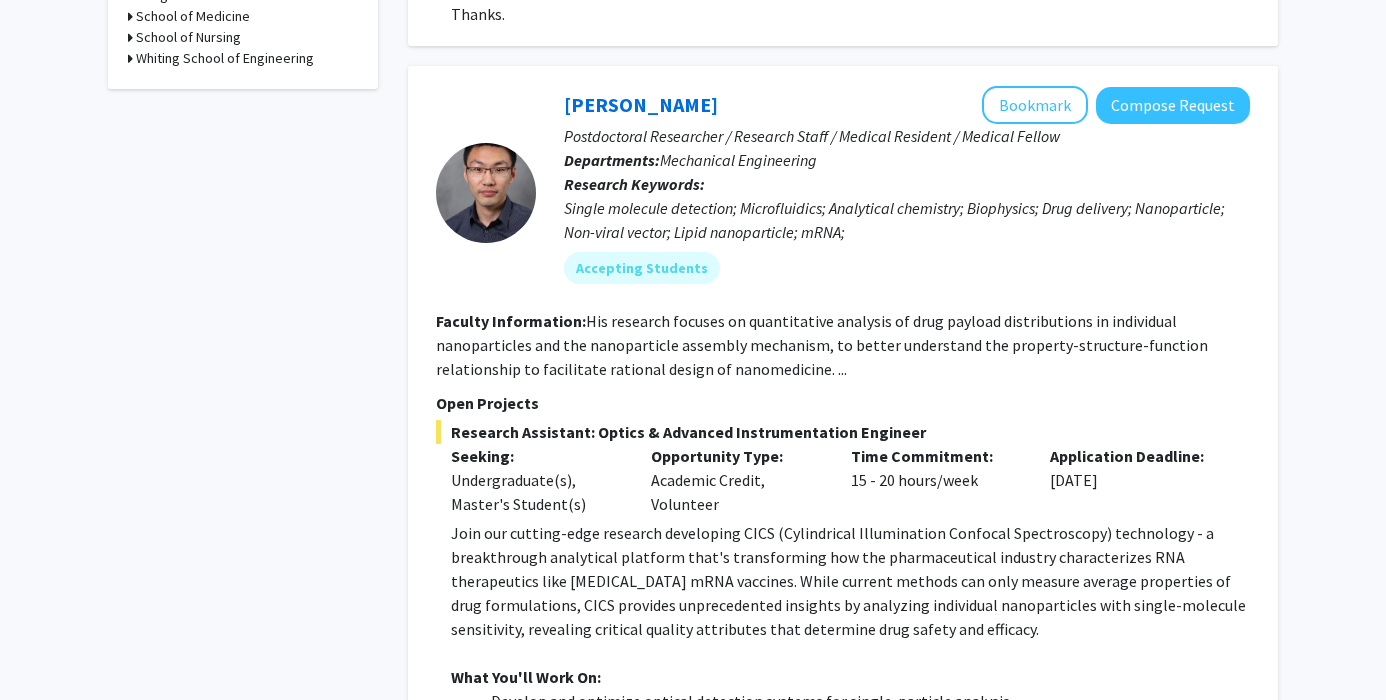 click on "Single molecule detection; Microfluidics; Analytical chemistry; Biophysics; Drug delivery; Nanoparticle; Non-viral vector; Lipid nanoparticle; mRNA;" 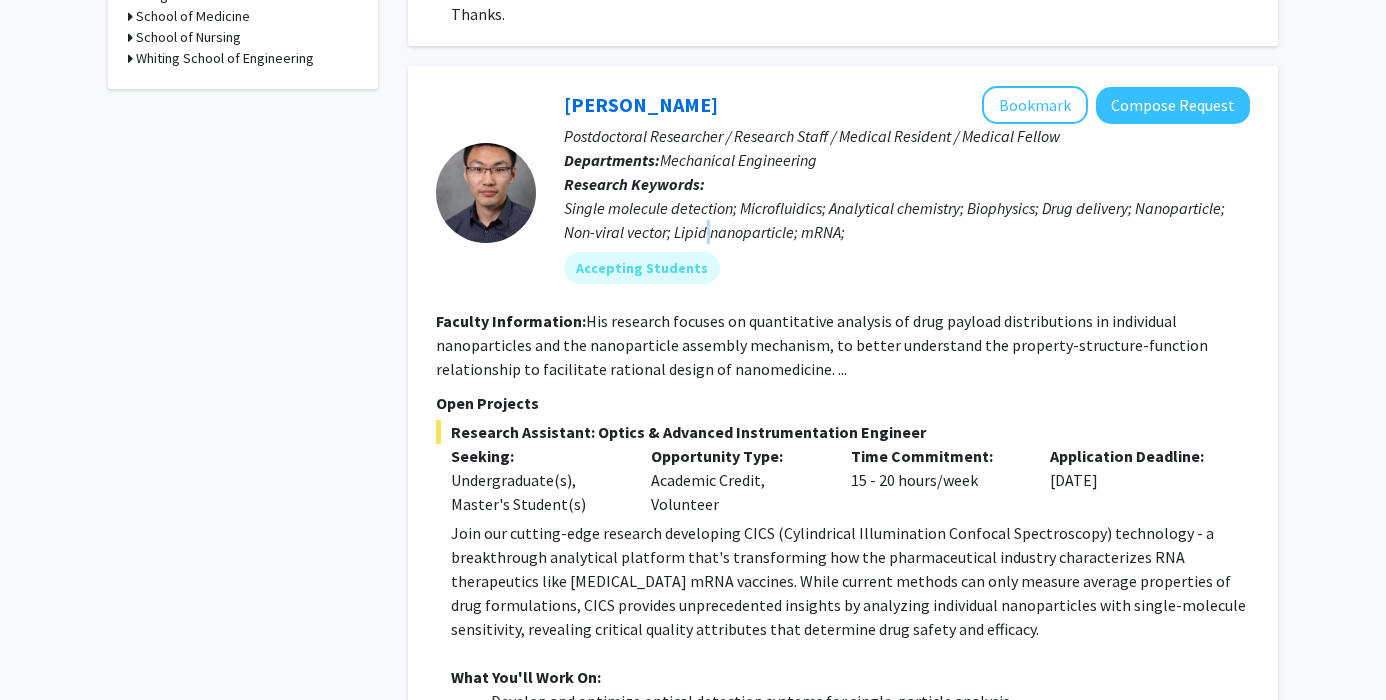 click on "Single molecule detection; Microfluidics; Analytical chemistry; Biophysics; Drug delivery; Nanoparticle; Non-viral vector; Lipid nanoparticle; mRNA;" 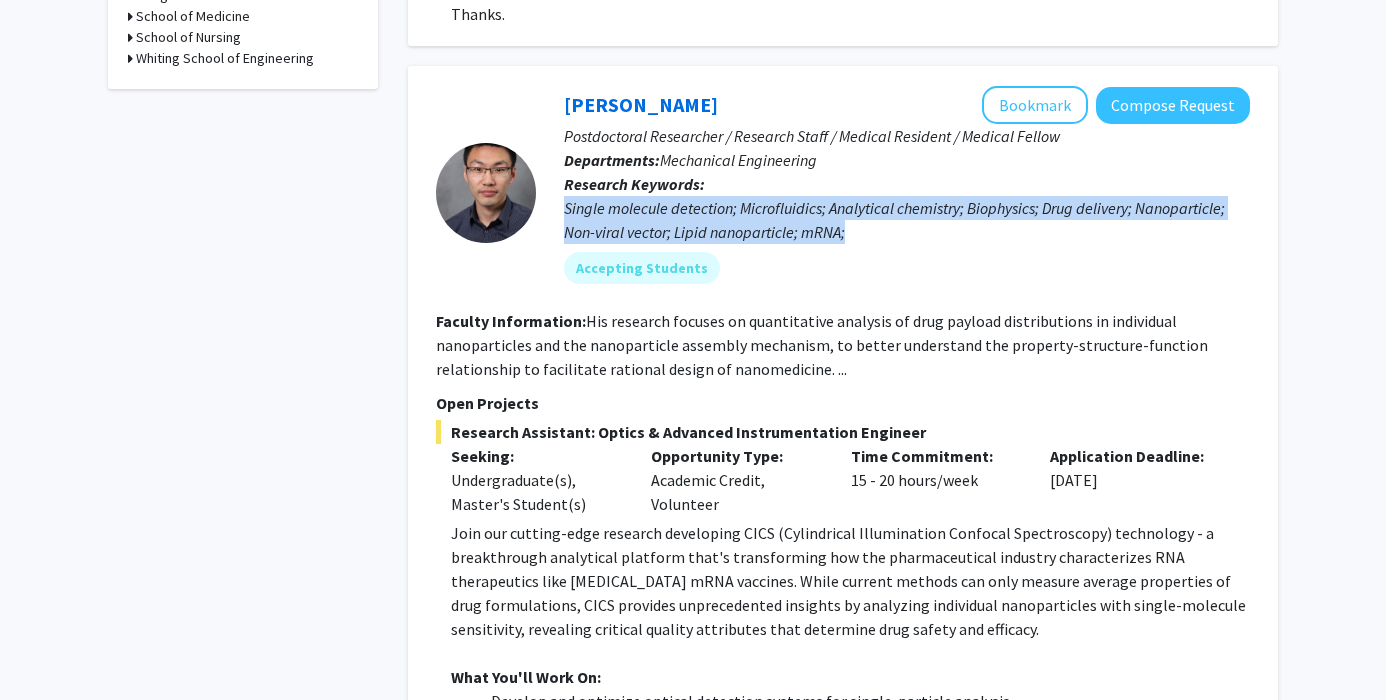 click on "Single molecule detection; Microfluidics; Analytical chemistry; Biophysics; Drug delivery; Nanoparticle; Non-viral vector; Lipid nanoparticle; mRNA;" 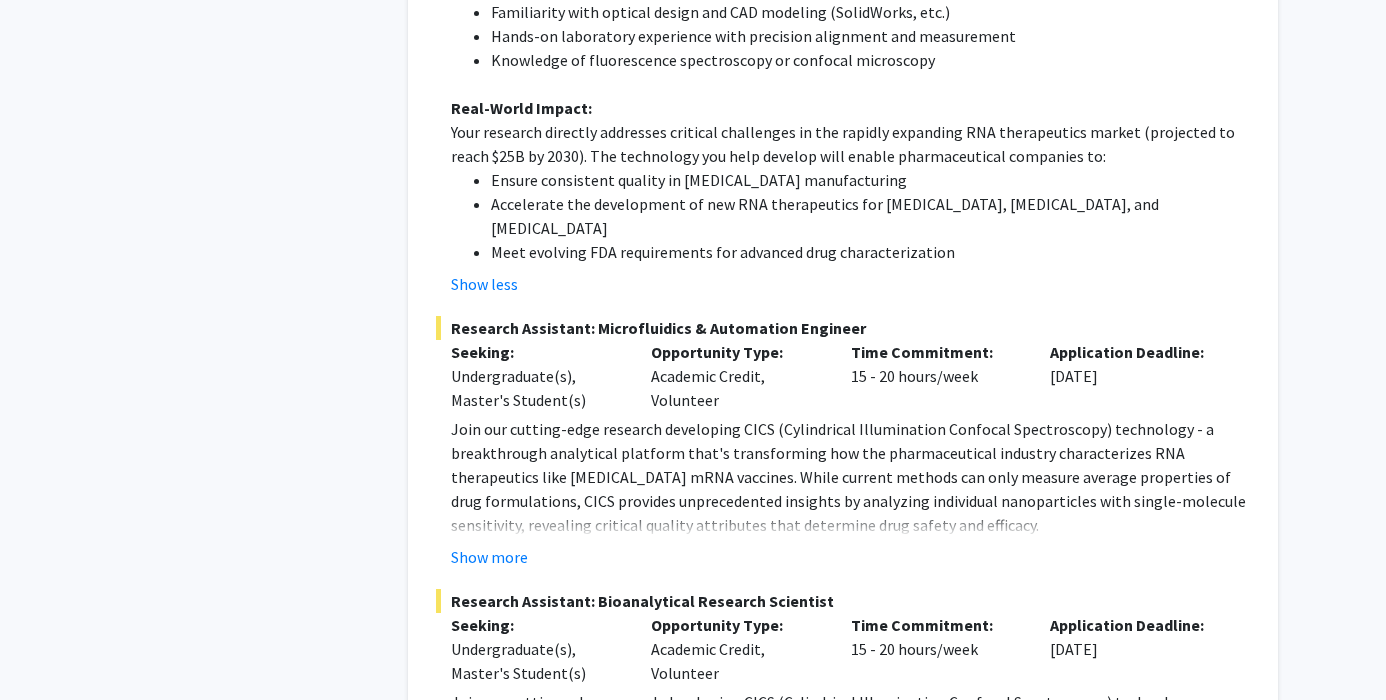 scroll, scrollTop: 1916, scrollLeft: 0, axis: vertical 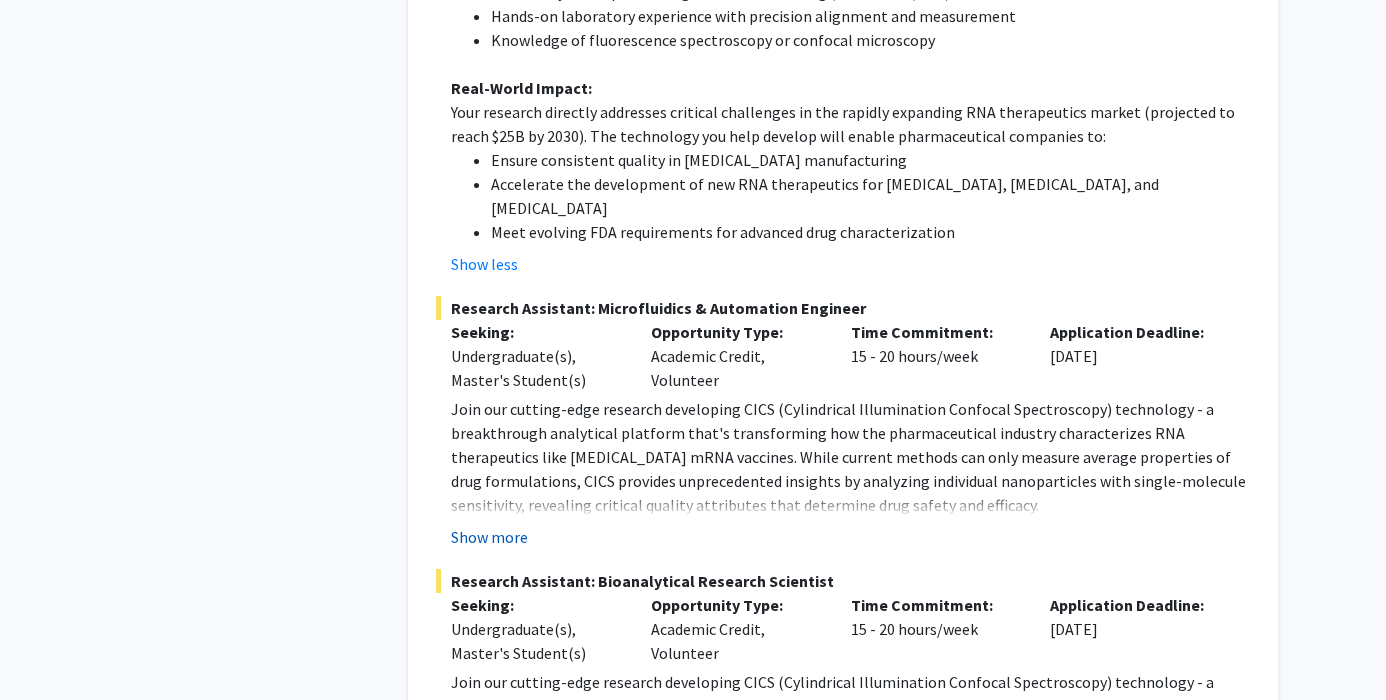 click on "Show more" 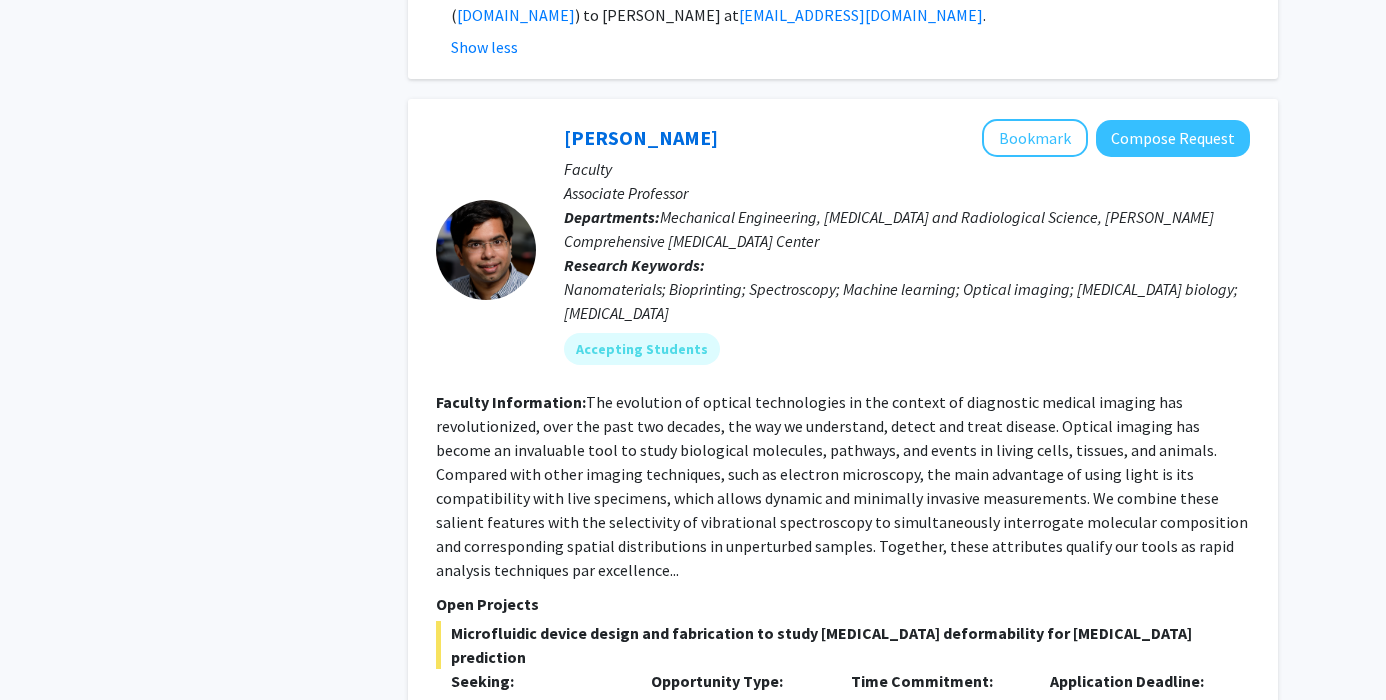scroll, scrollTop: 5285, scrollLeft: 0, axis: vertical 